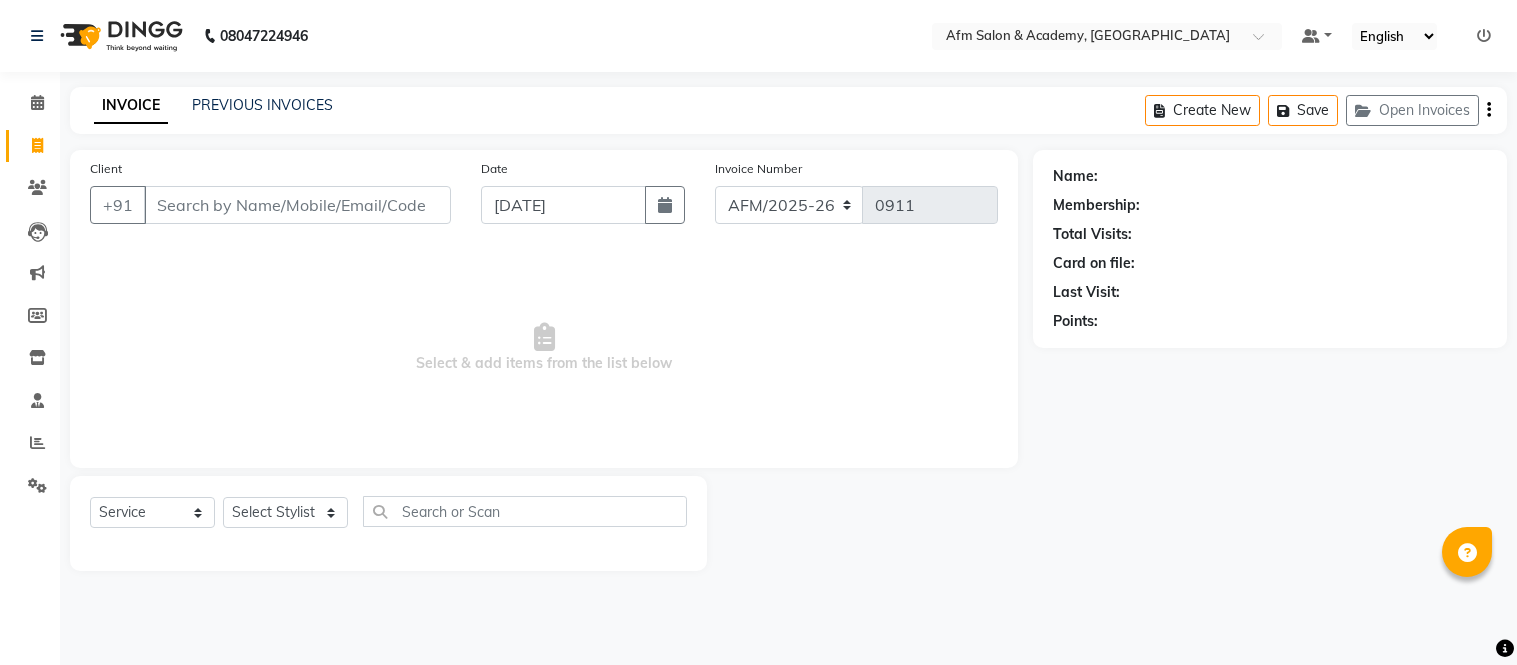 select on "service" 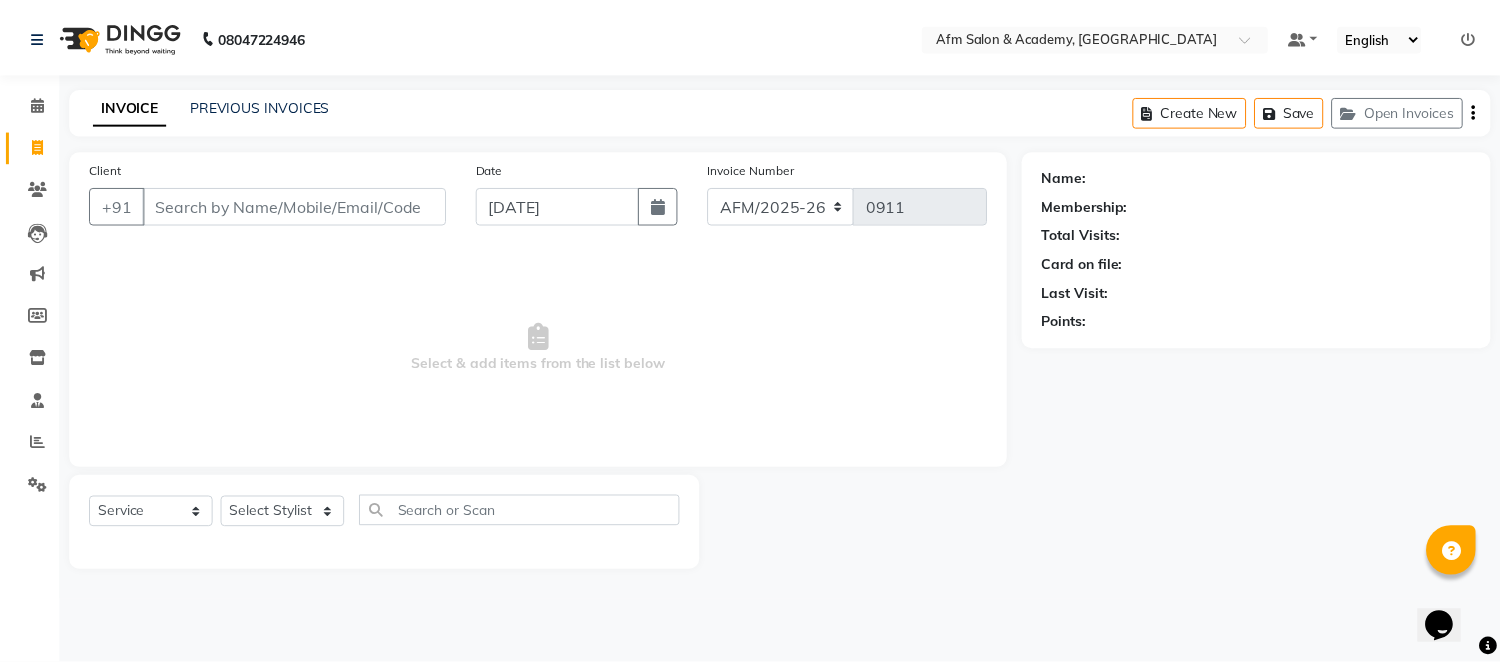 scroll, scrollTop: 0, scrollLeft: 0, axis: both 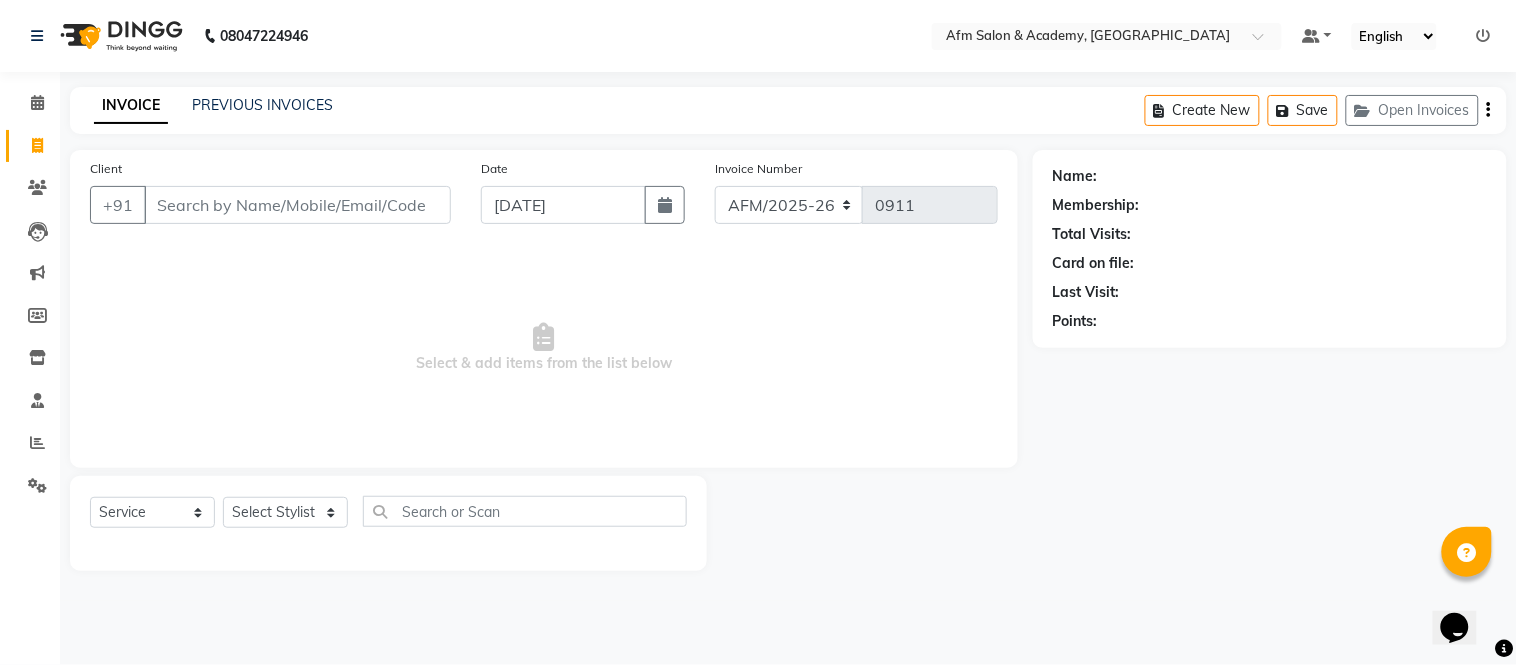 click on "Client" at bounding box center (297, 205) 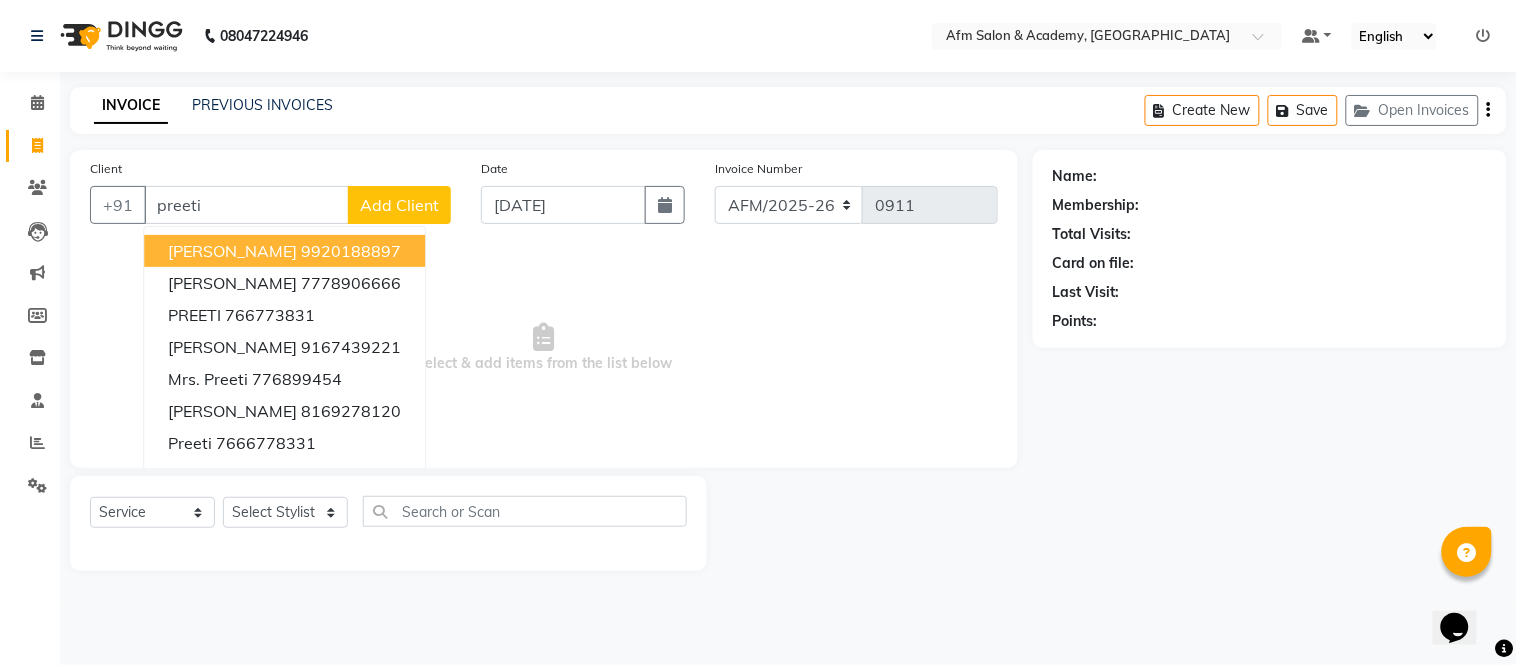 click on "9920188897" at bounding box center [351, 251] 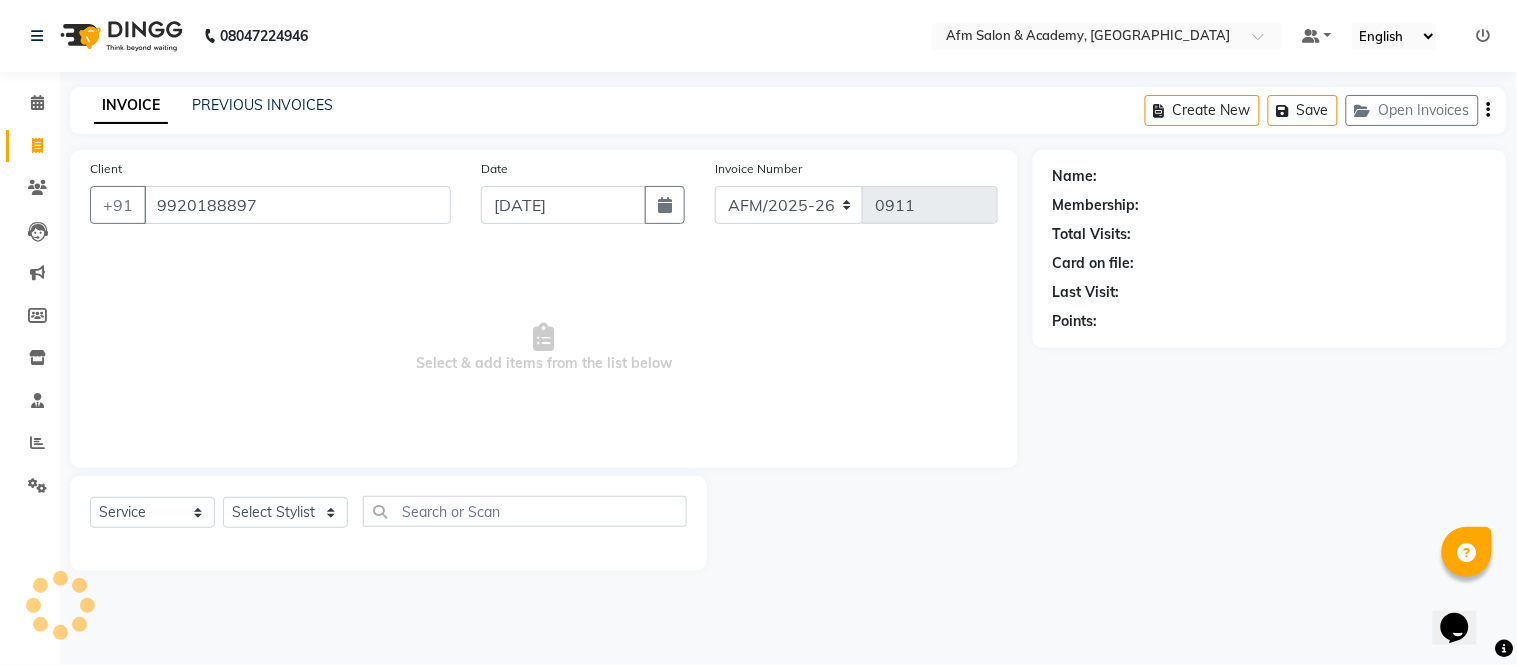 type on "9920188897" 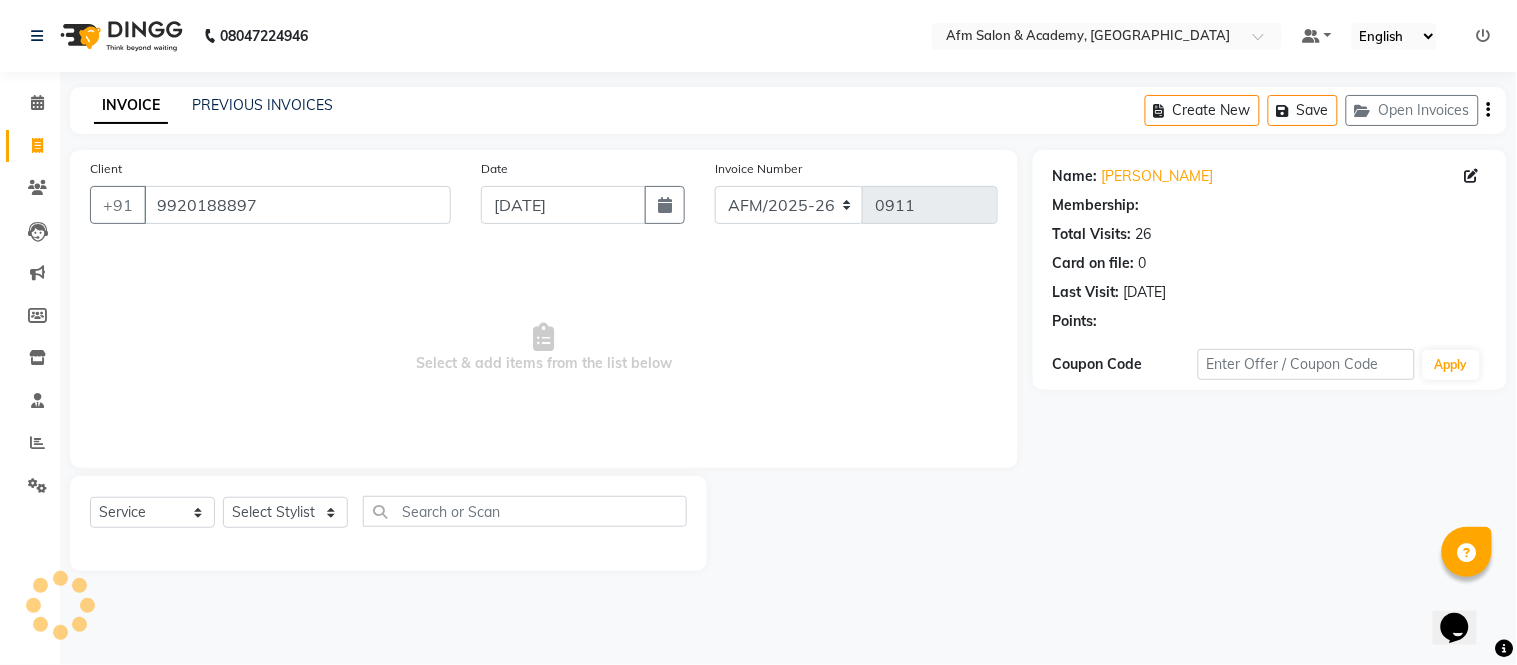 select on "2: Object" 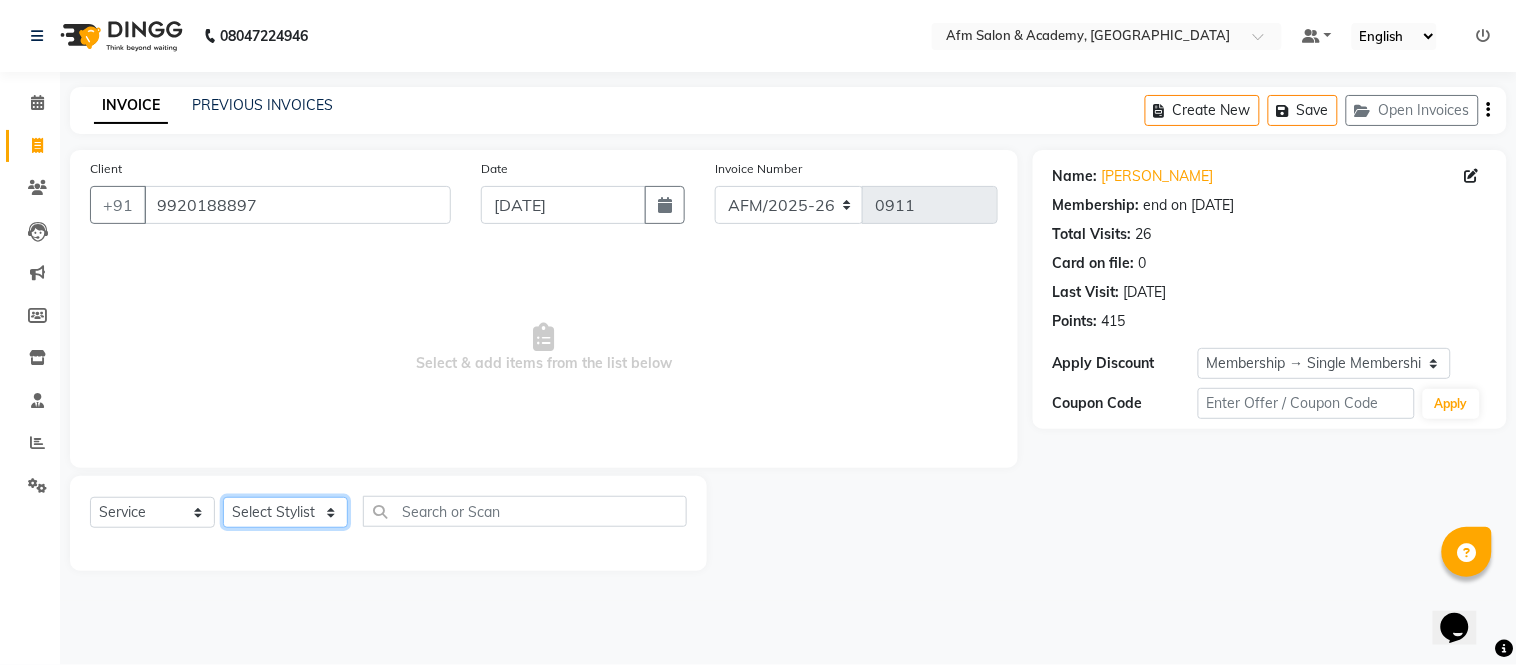 click on "Select Stylist AFM [PERSON_NAME] [PERSON_NAME] [PERSON_NAME] [PERSON_NAME] Front Desk [PERSON_NAME] [PERSON_NAME] [PERSON_NAME] Preeti [PERSON_NAME] [PERSON_NAME] [PERSON_NAME] Sana [PERSON_NAME]" 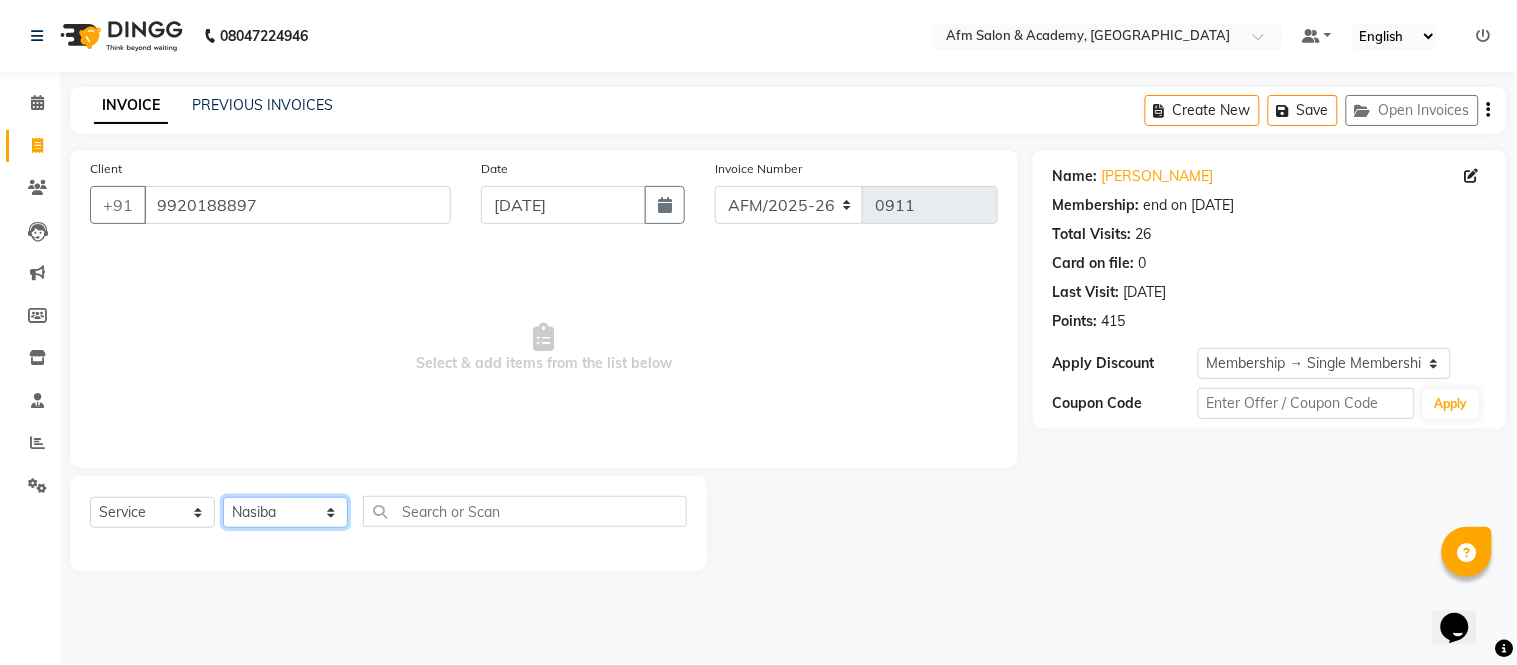 click on "Select Stylist AFM [PERSON_NAME] [PERSON_NAME] [PERSON_NAME] [PERSON_NAME] Front Desk [PERSON_NAME] [PERSON_NAME] [PERSON_NAME] Preeti [PERSON_NAME] [PERSON_NAME] [PERSON_NAME] Sana [PERSON_NAME]" 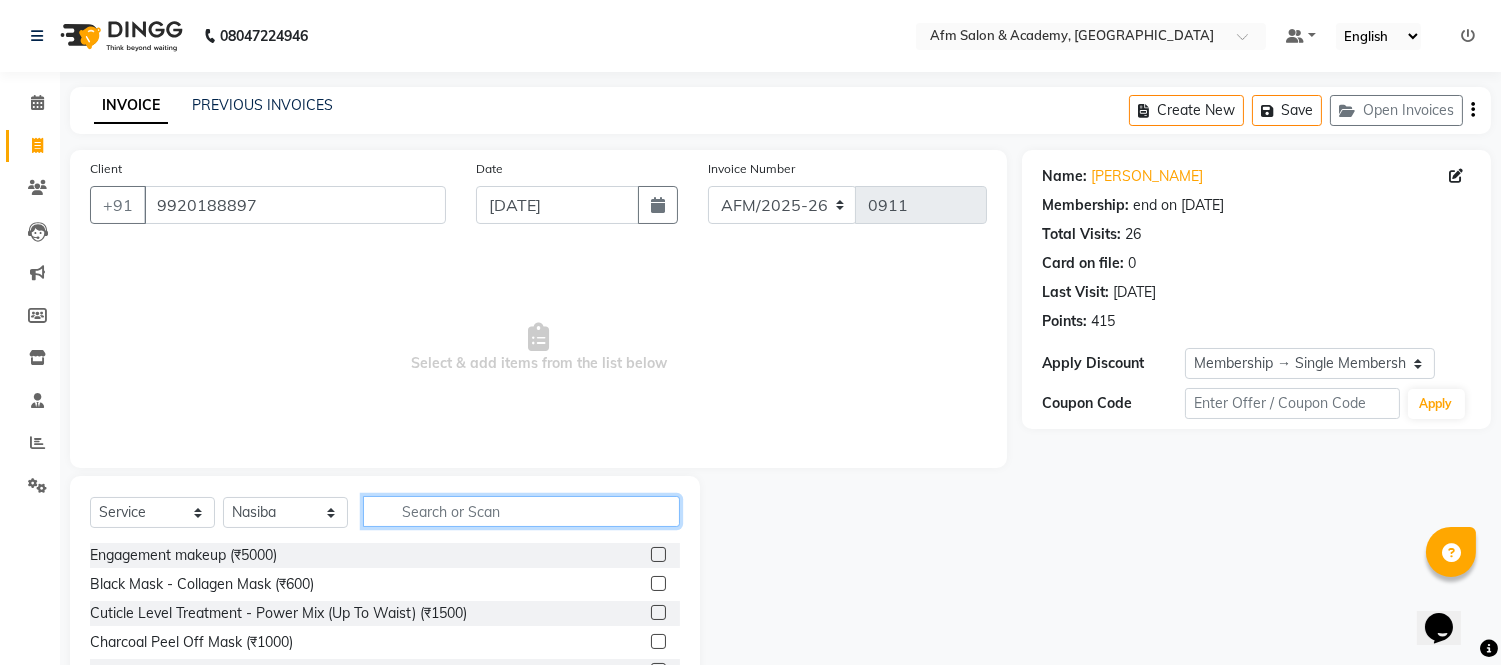 click 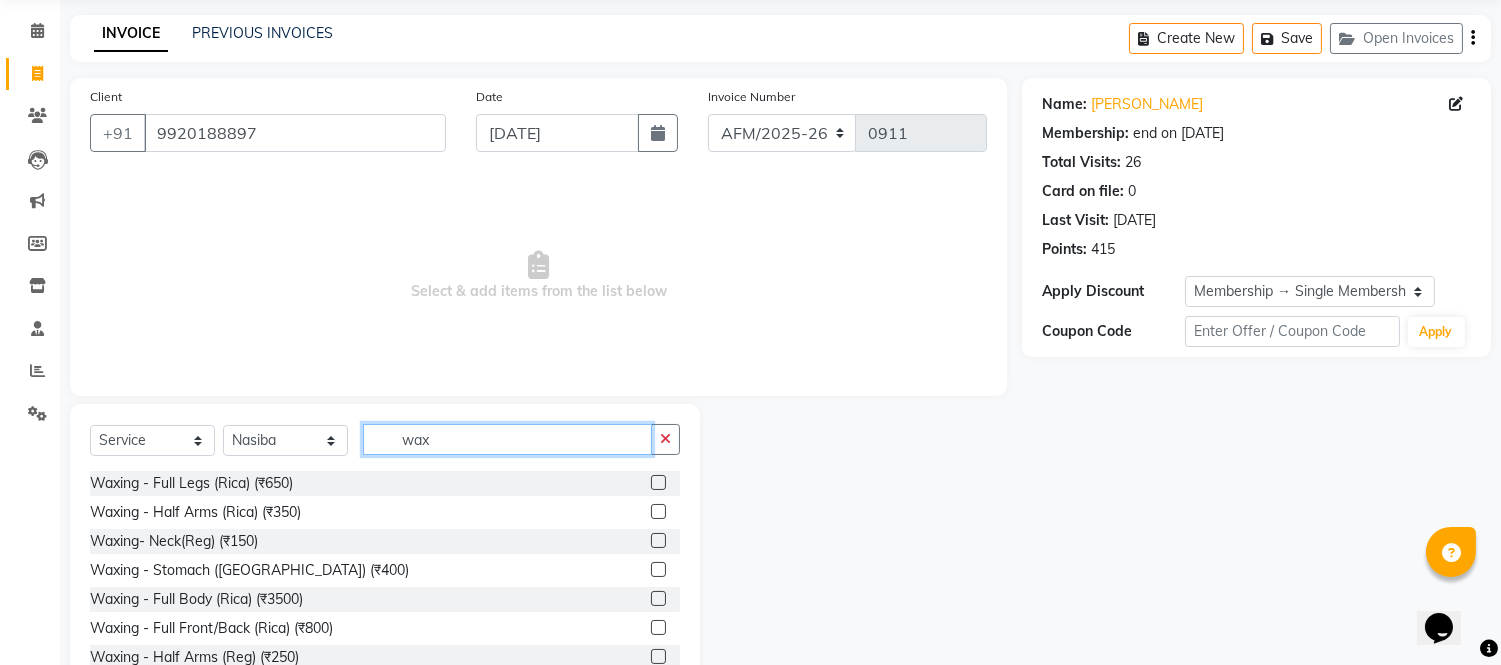 scroll, scrollTop: 135, scrollLeft: 0, axis: vertical 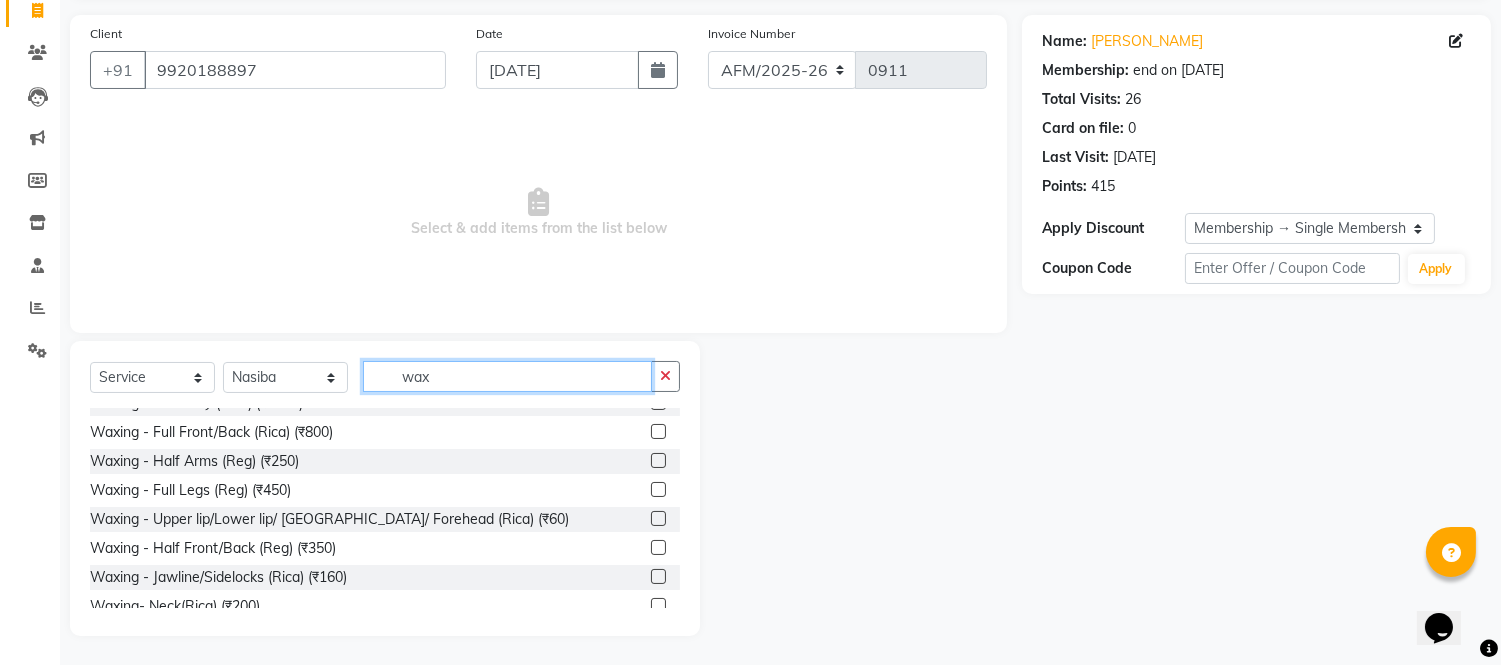 type on "wax" 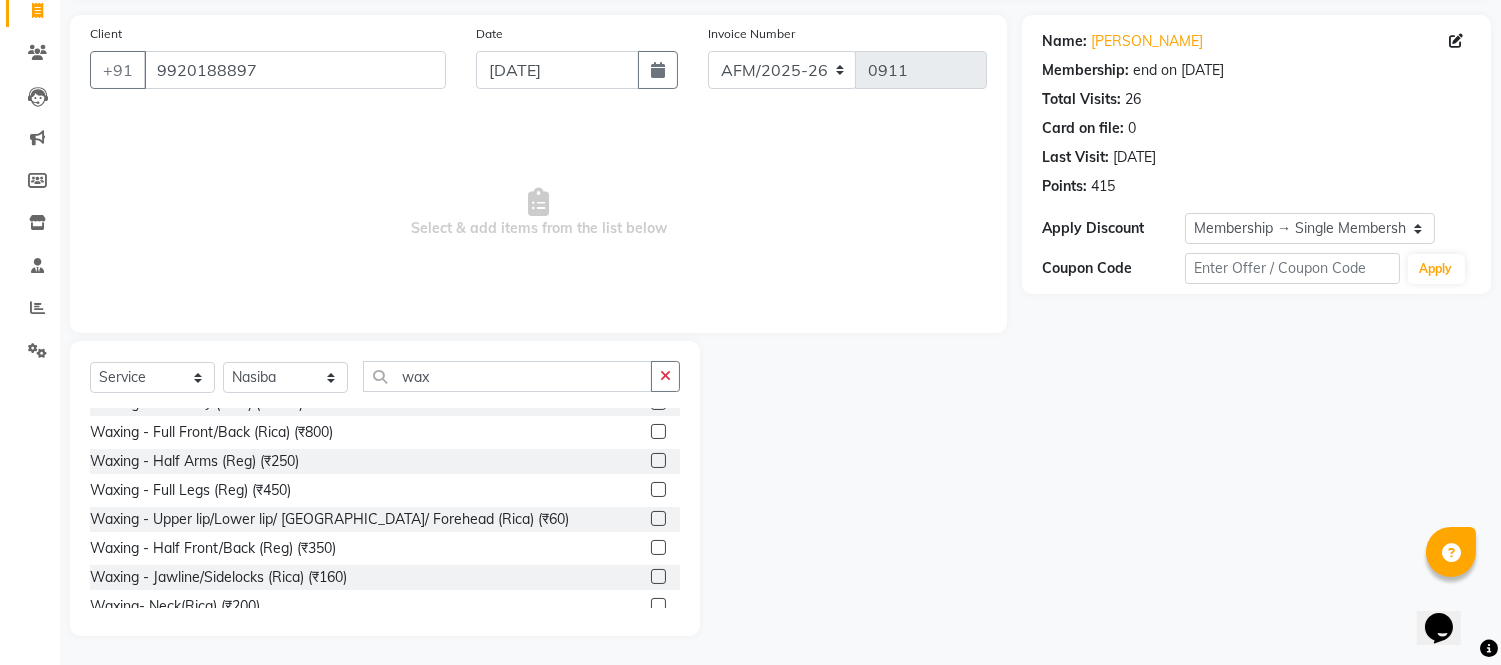 click 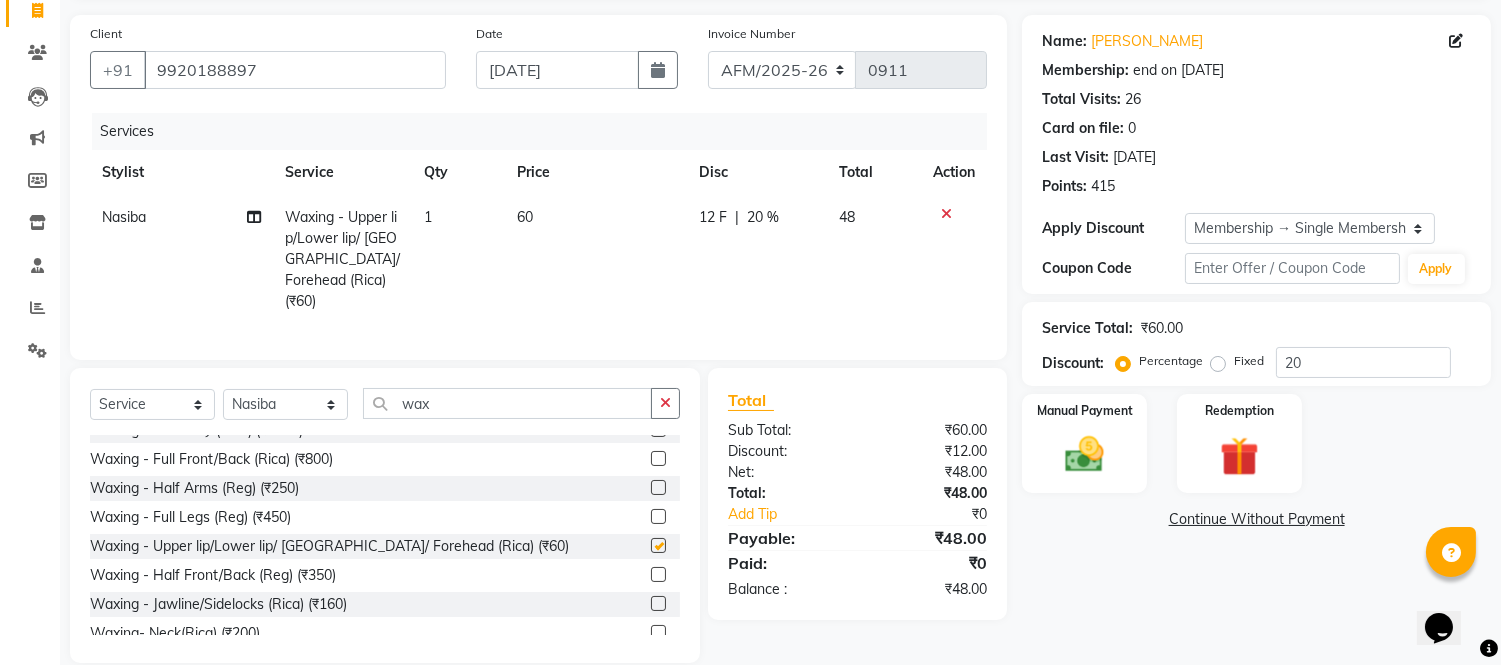 checkbox on "false" 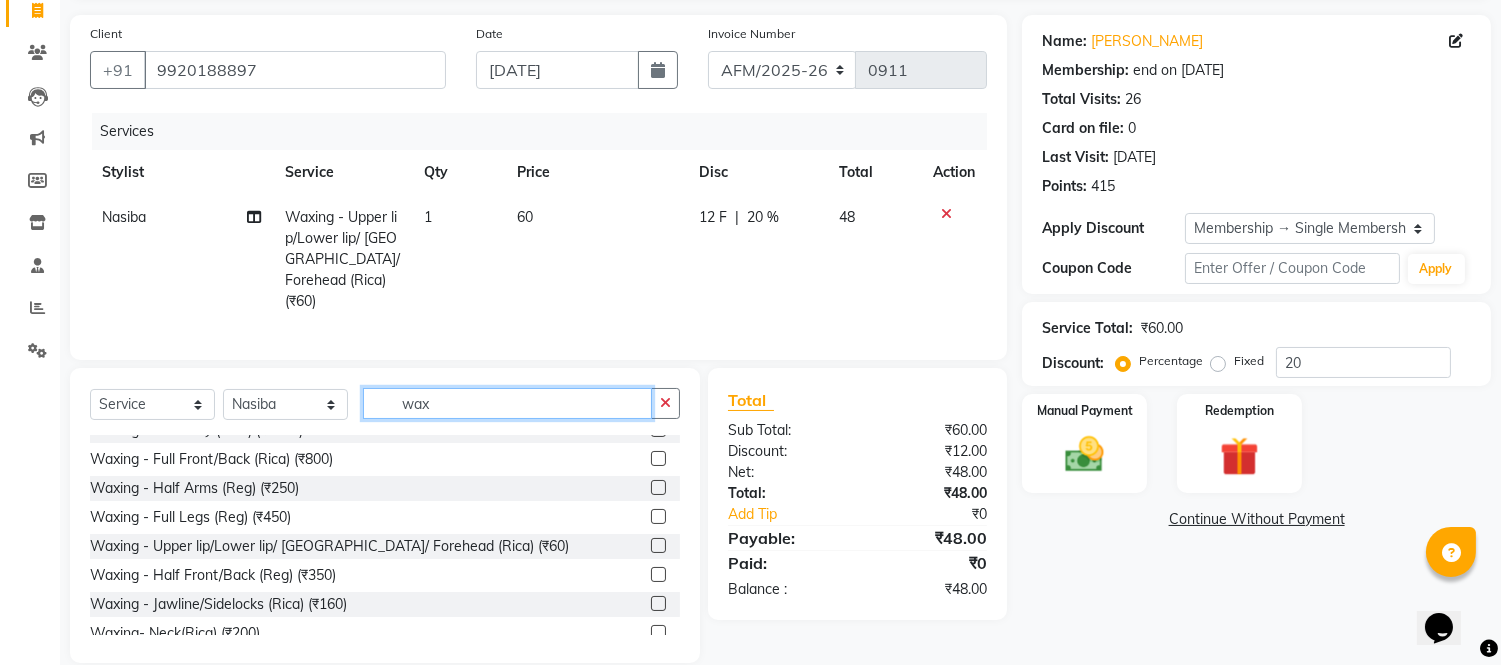 click on "wax" 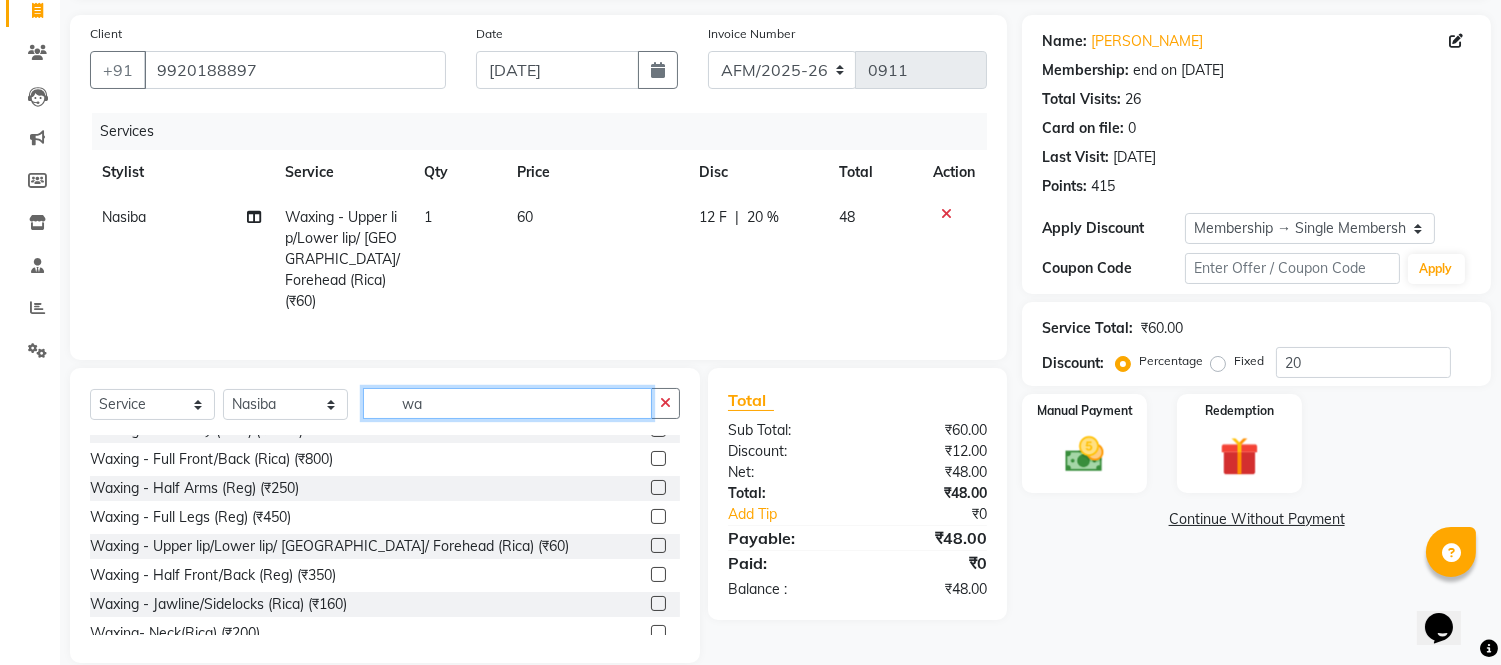 type on "w" 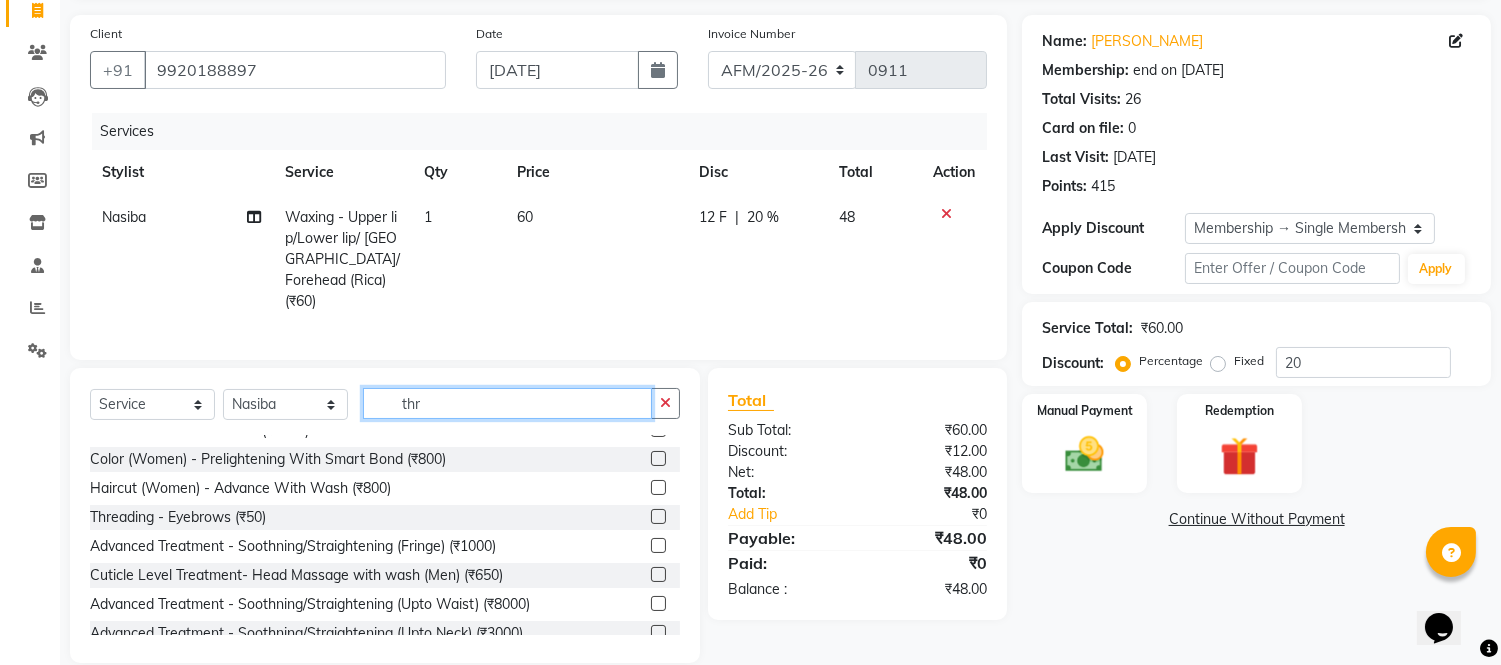 scroll, scrollTop: 32, scrollLeft: 0, axis: vertical 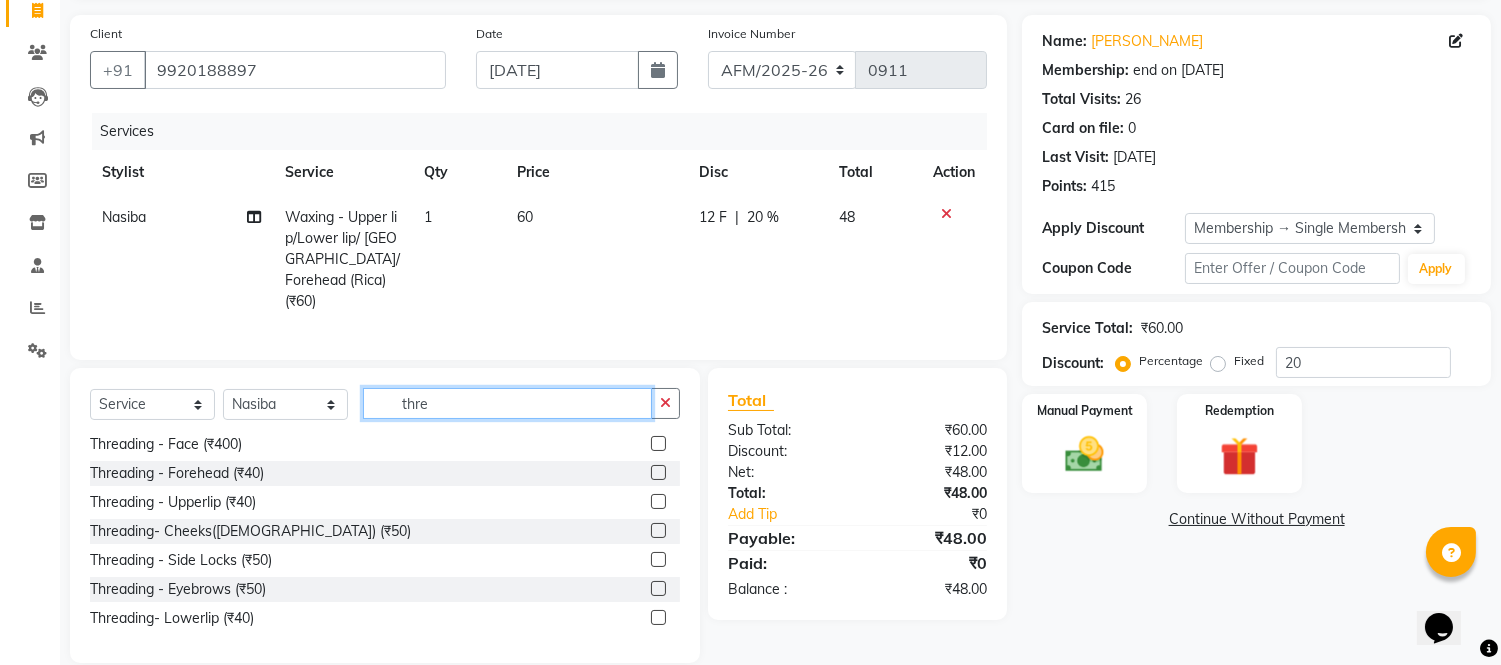 type on "thre" 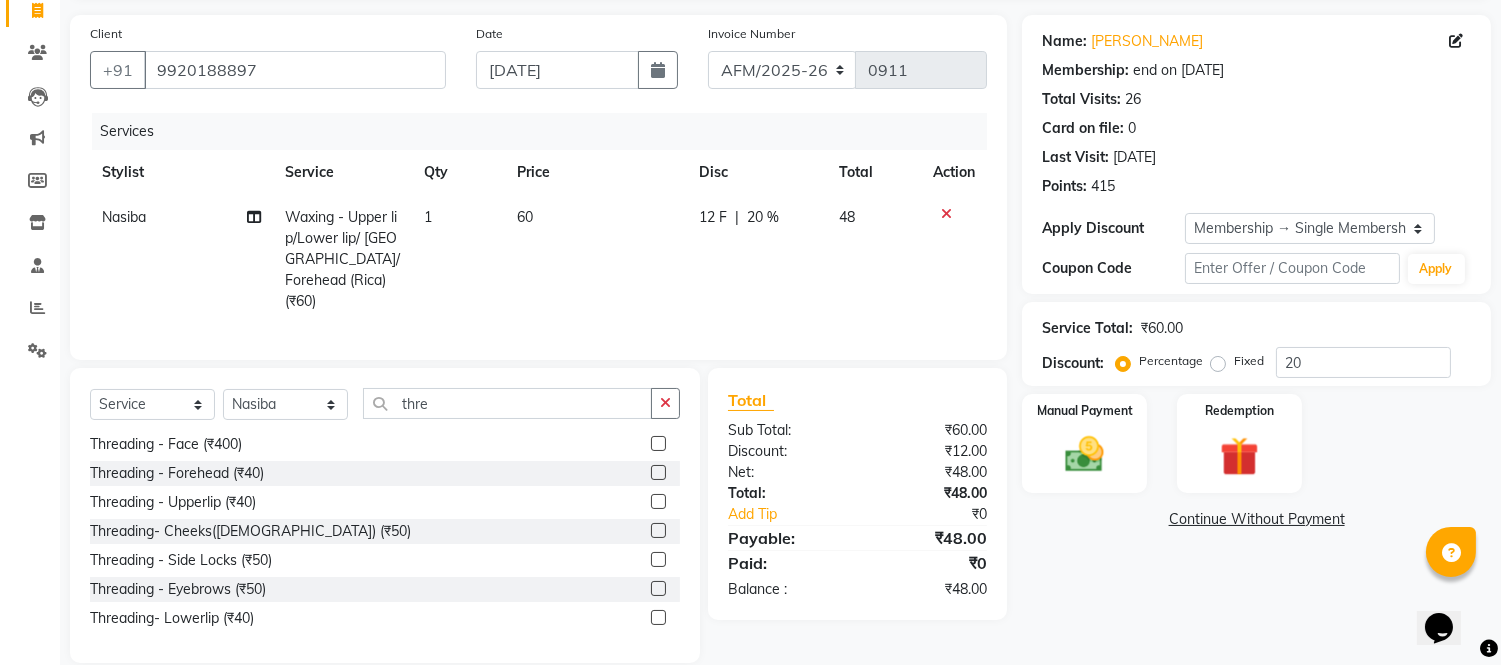 click 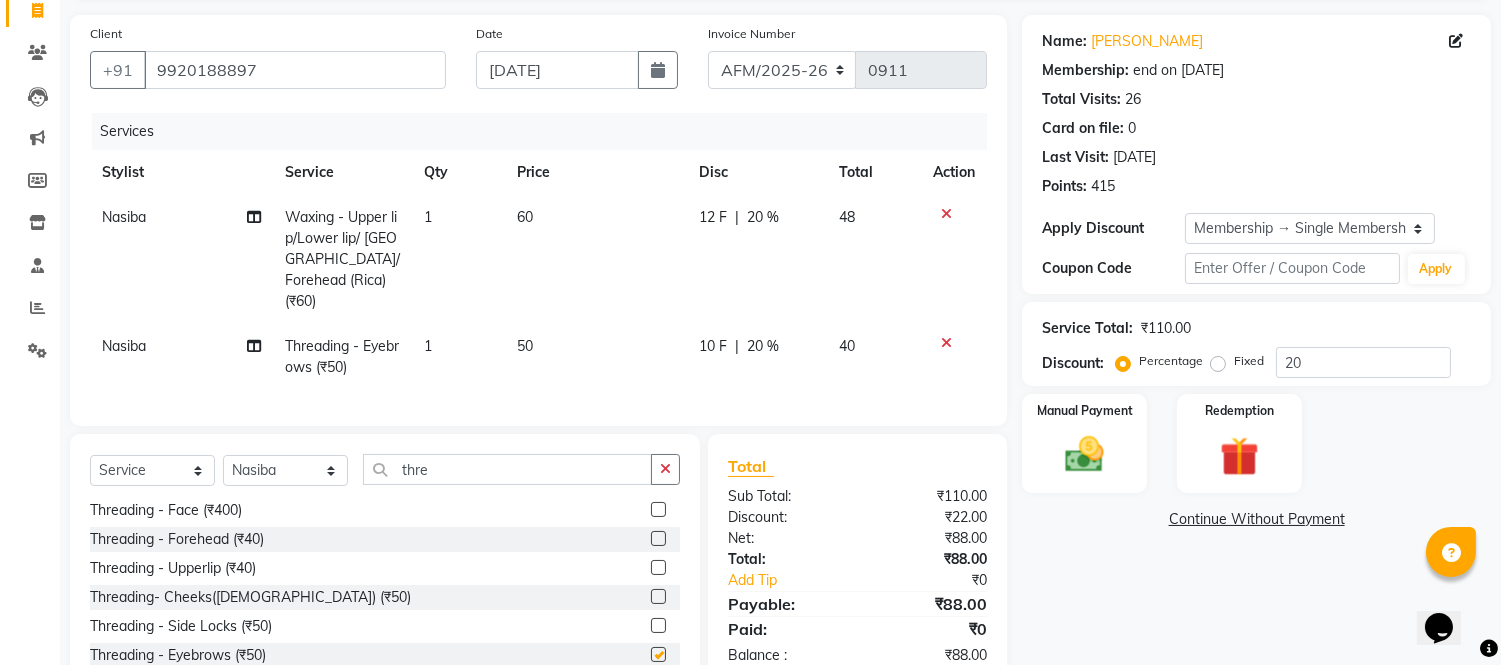 checkbox on "false" 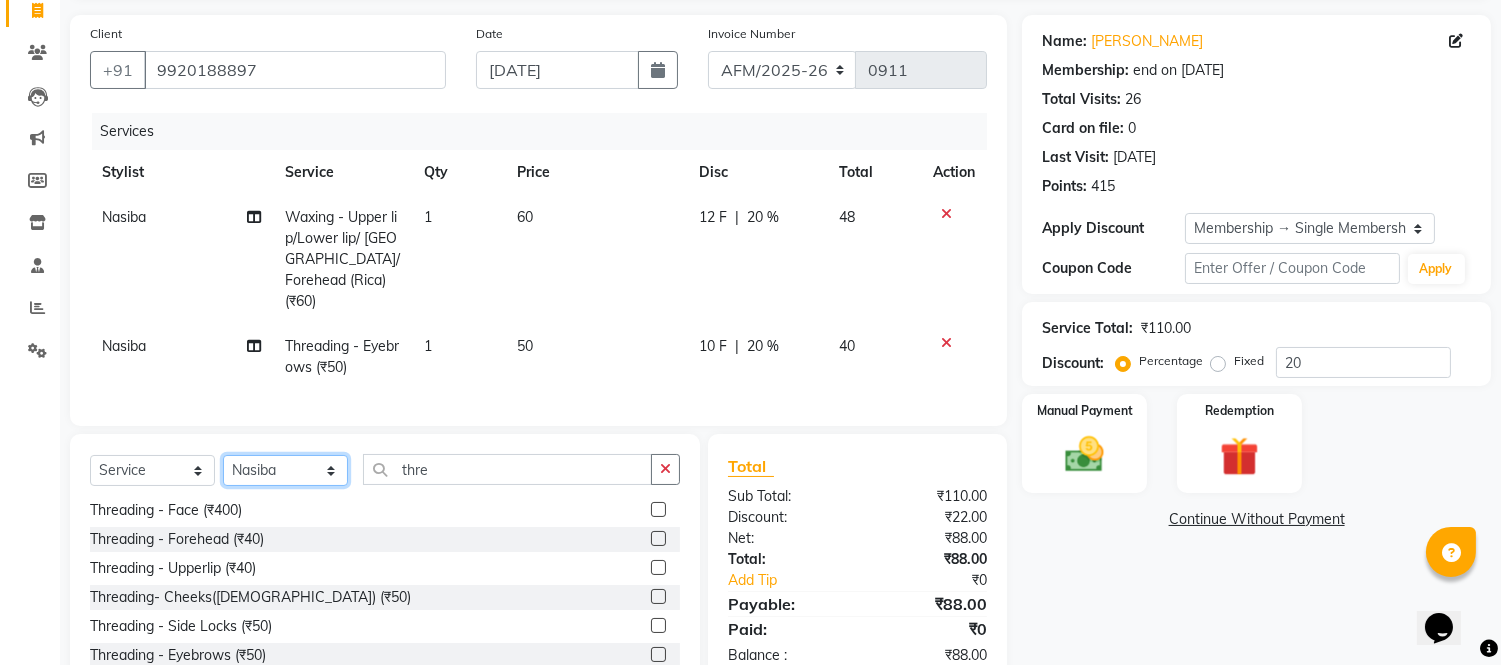 click on "Select Stylist AFM [PERSON_NAME] [PERSON_NAME] [PERSON_NAME] [PERSON_NAME] Front Desk [PERSON_NAME] [PERSON_NAME] [PERSON_NAME] Preeti [PERSON_NAME] [PERSON_NAME] [PERSON_NAME] Sana [PERSON_NAME]" 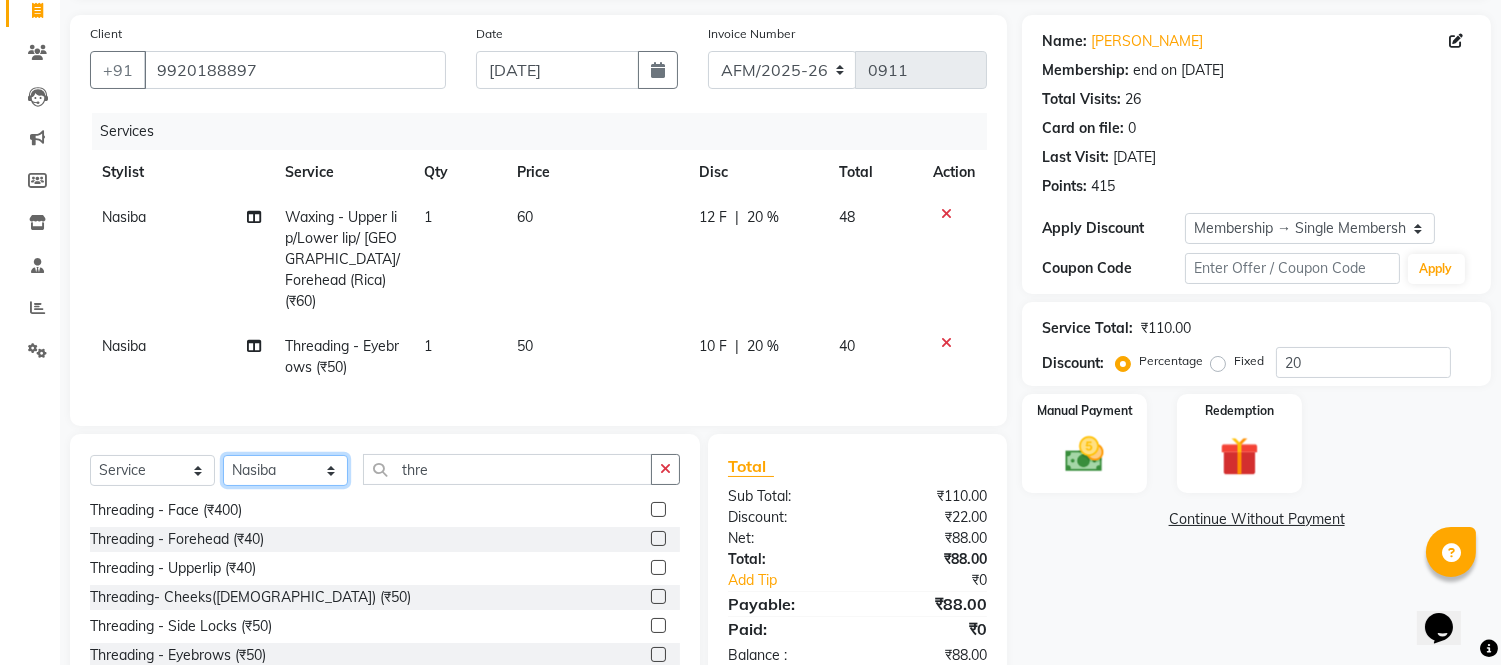 select on "14109" 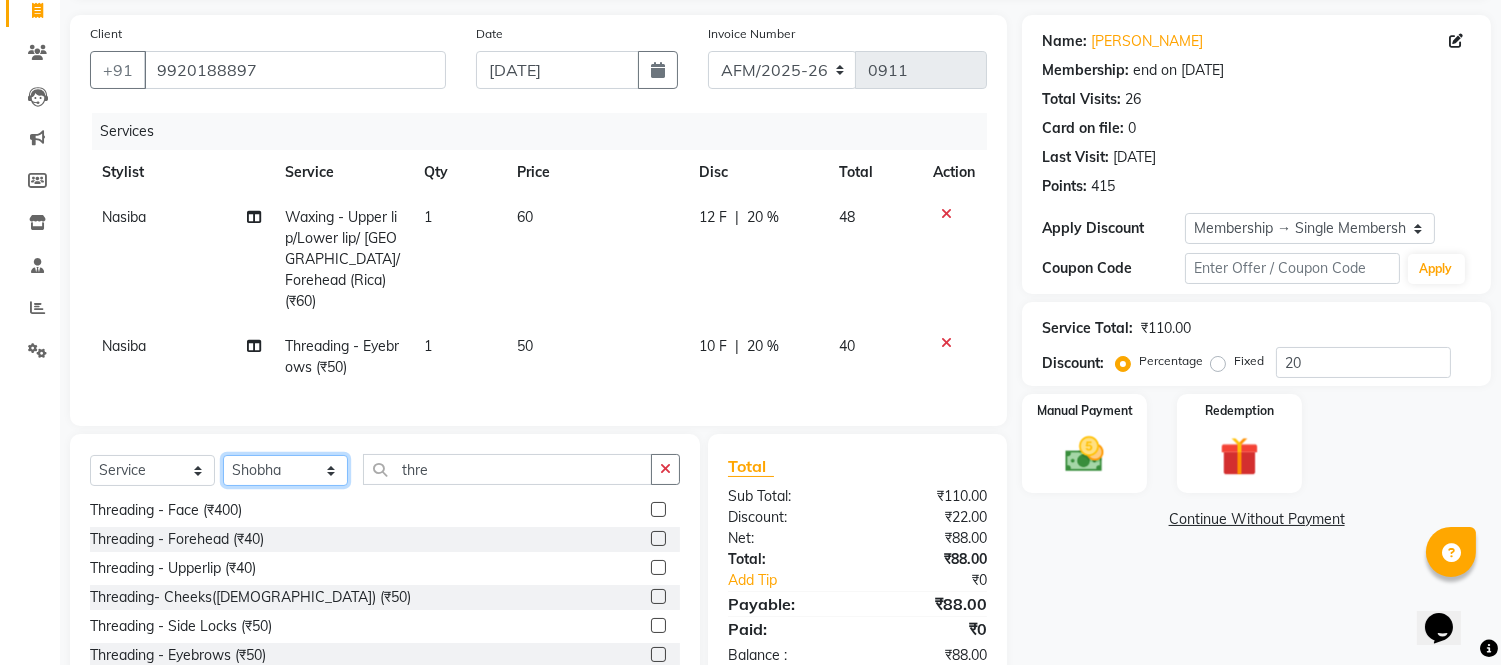 click on "Select Stylist AFM [PERSON_NAME] [PERSON_NAME] [PERSON_NAME] [PERSON_NAME] Front Desk [PERSON_NAME] [PERSON_NAME] [PERSON_NAME] Preeti [PERSON_NAME] [PERSON_NAME] [PERSON_NAME] Sana [PERSON_NAME]" 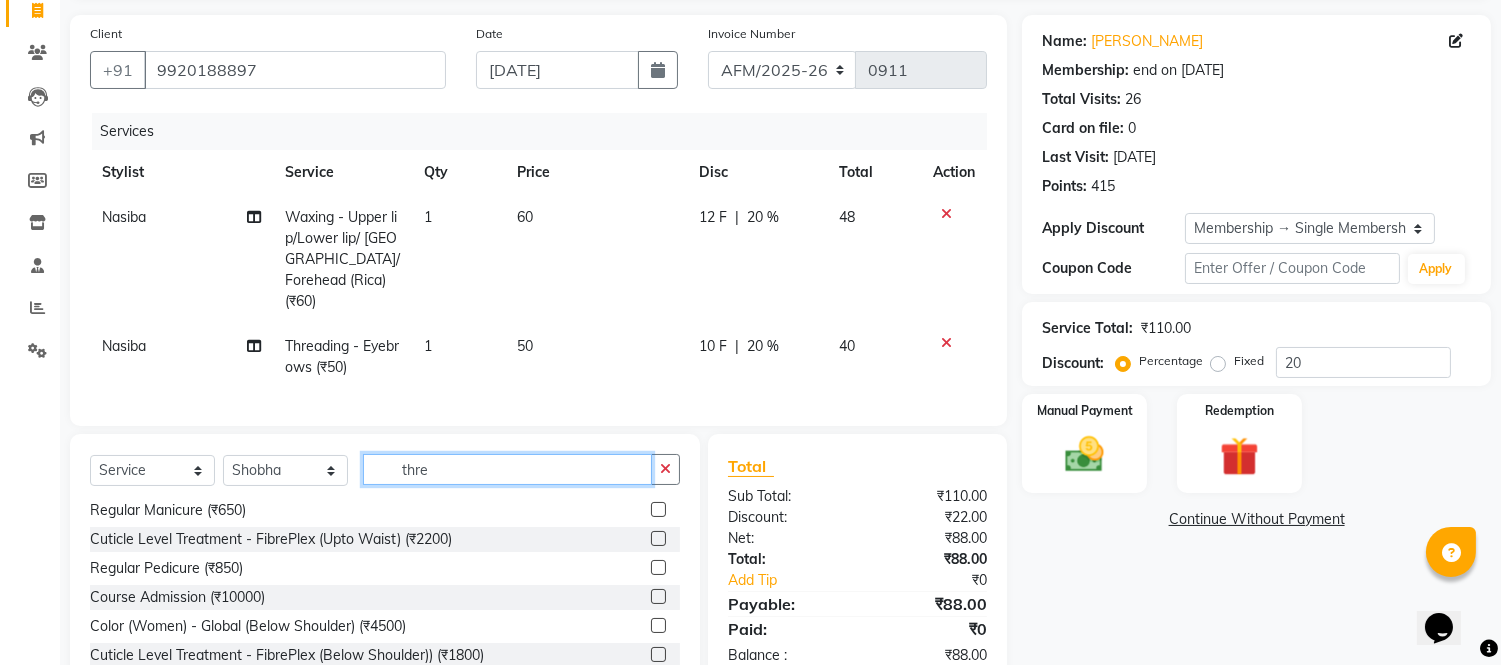 click on "thre" 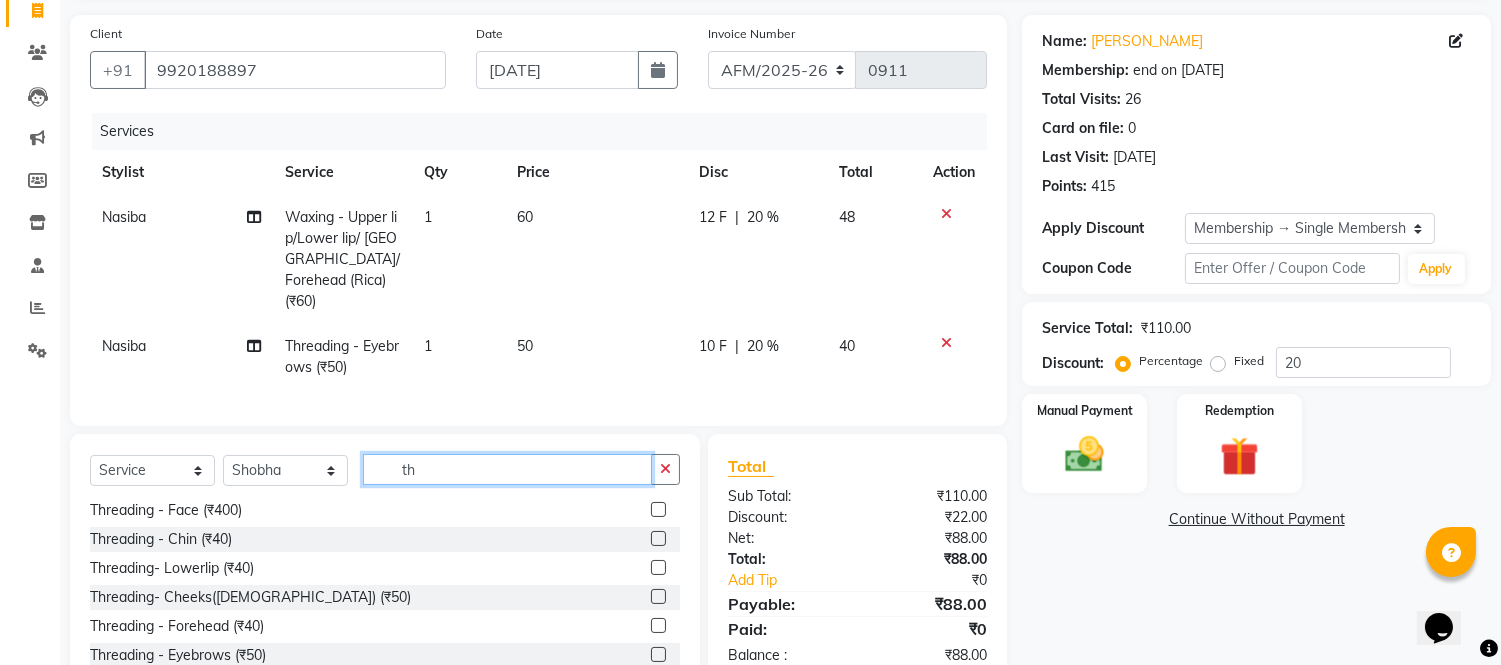 type on "t" 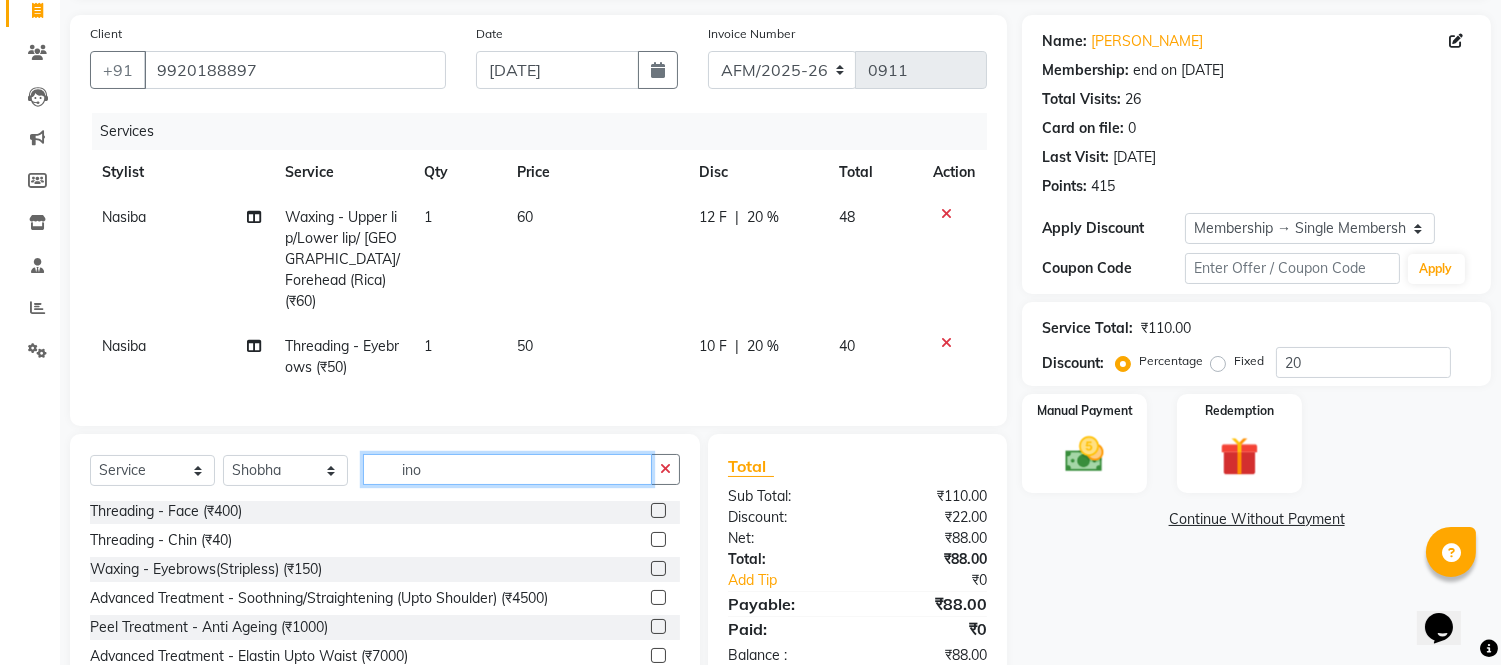 scroll, scrollTop: 61, scrollLeft: 0, axis: vertical 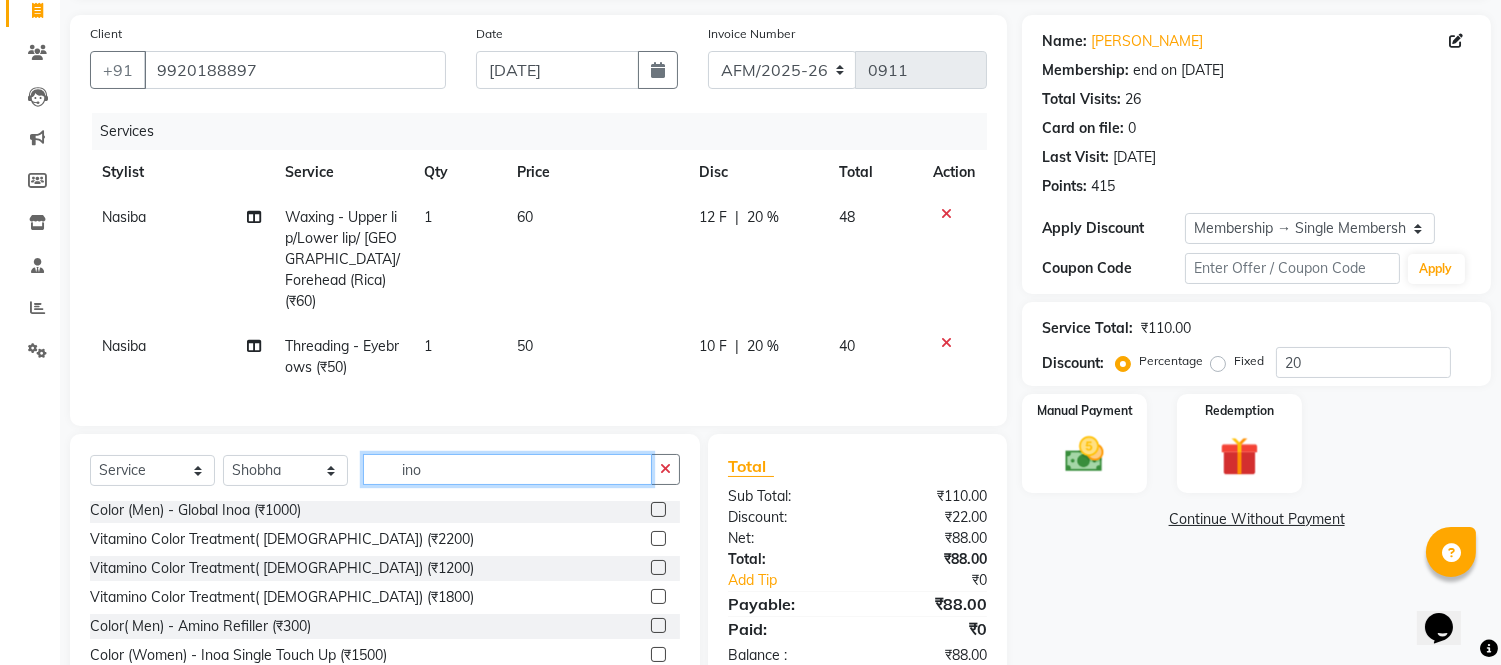 type on "ino" 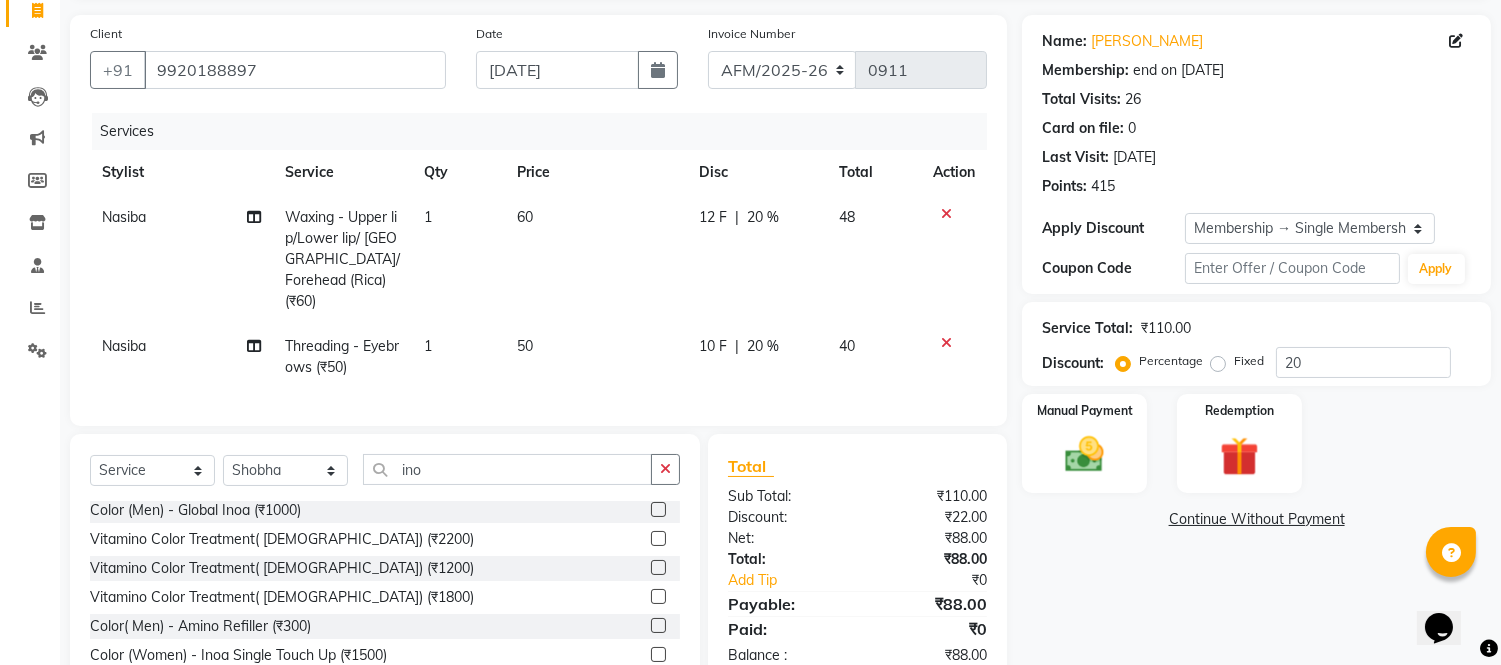 click 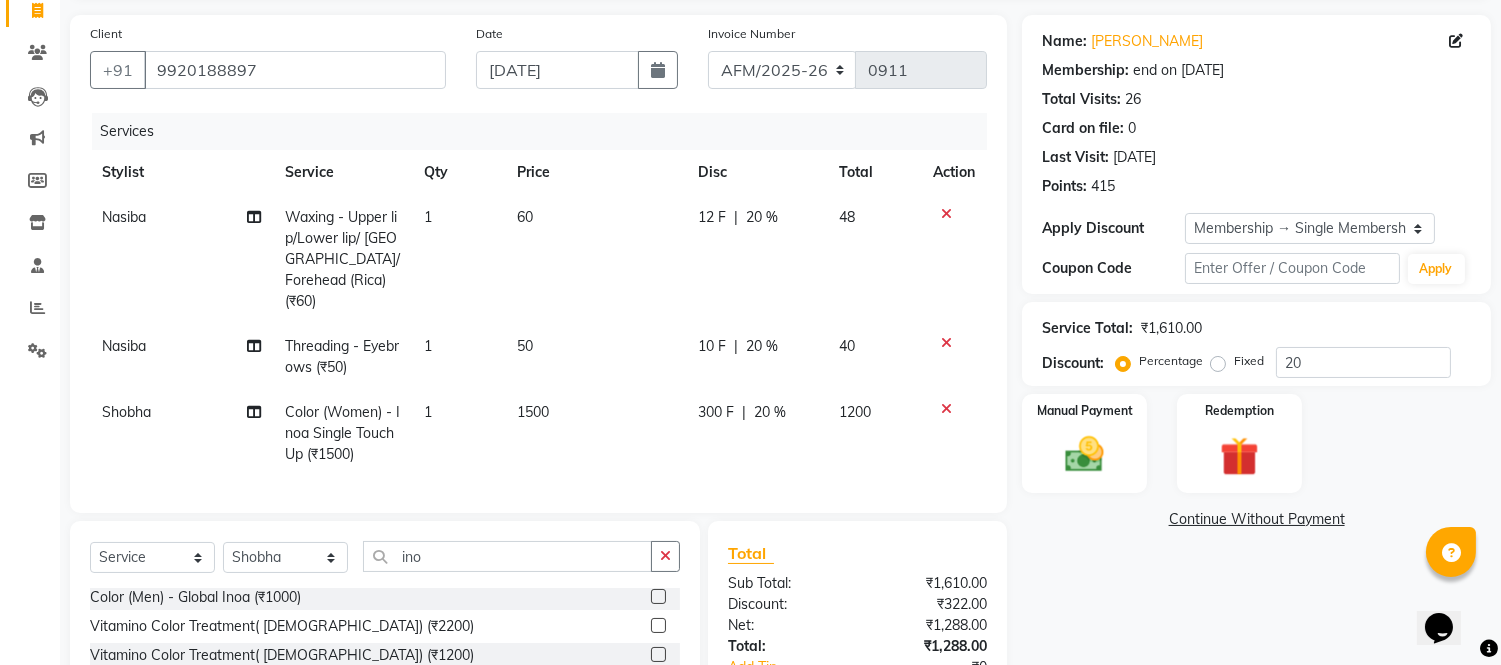 checkbox on "false" 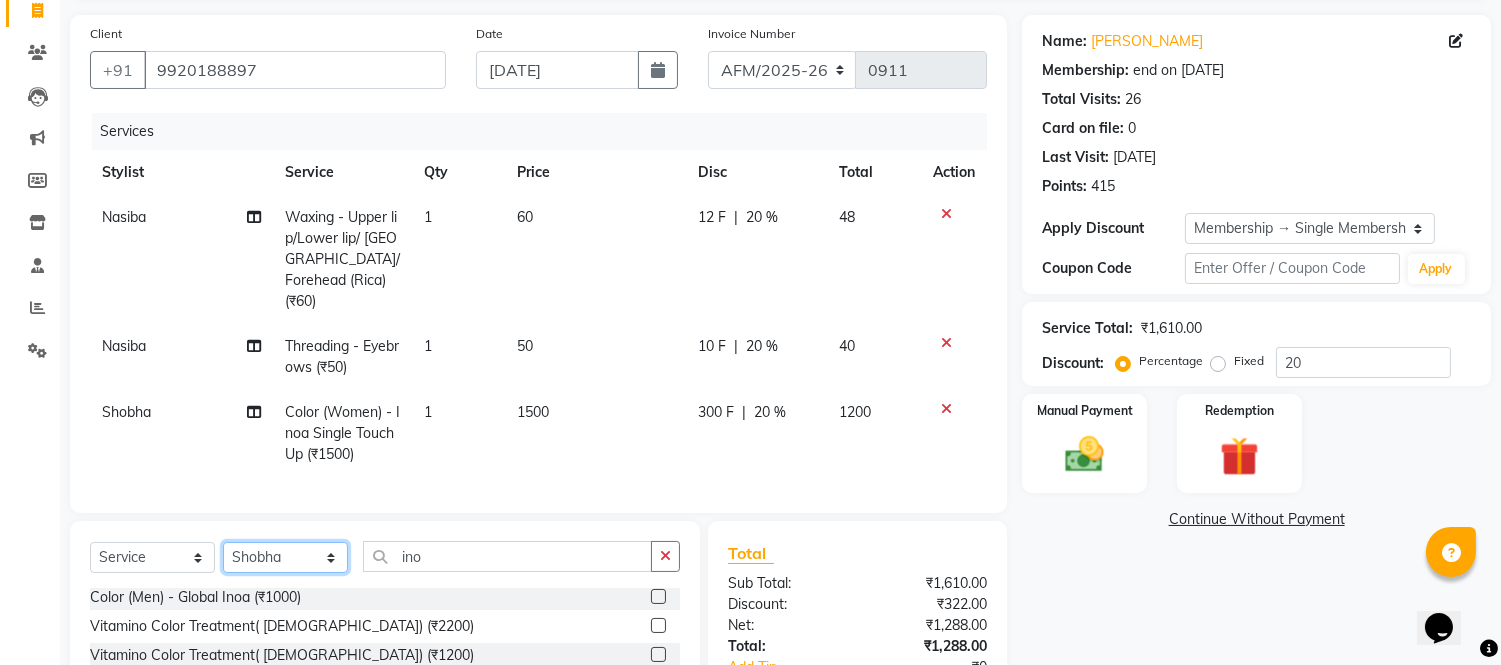 click on "Select Stylist AFM [PERSON_NAME] [PERSON_NAME] [PERSON_NAME] [PERSON_NAME] Front Desk [PERSON_NAME] [PERSON_NAME] [PERSON_NAME] Preeti [PERSON_NAME] [PERSON_NAME] [PERSON_NAME] Sana [PERSON_NAME]" 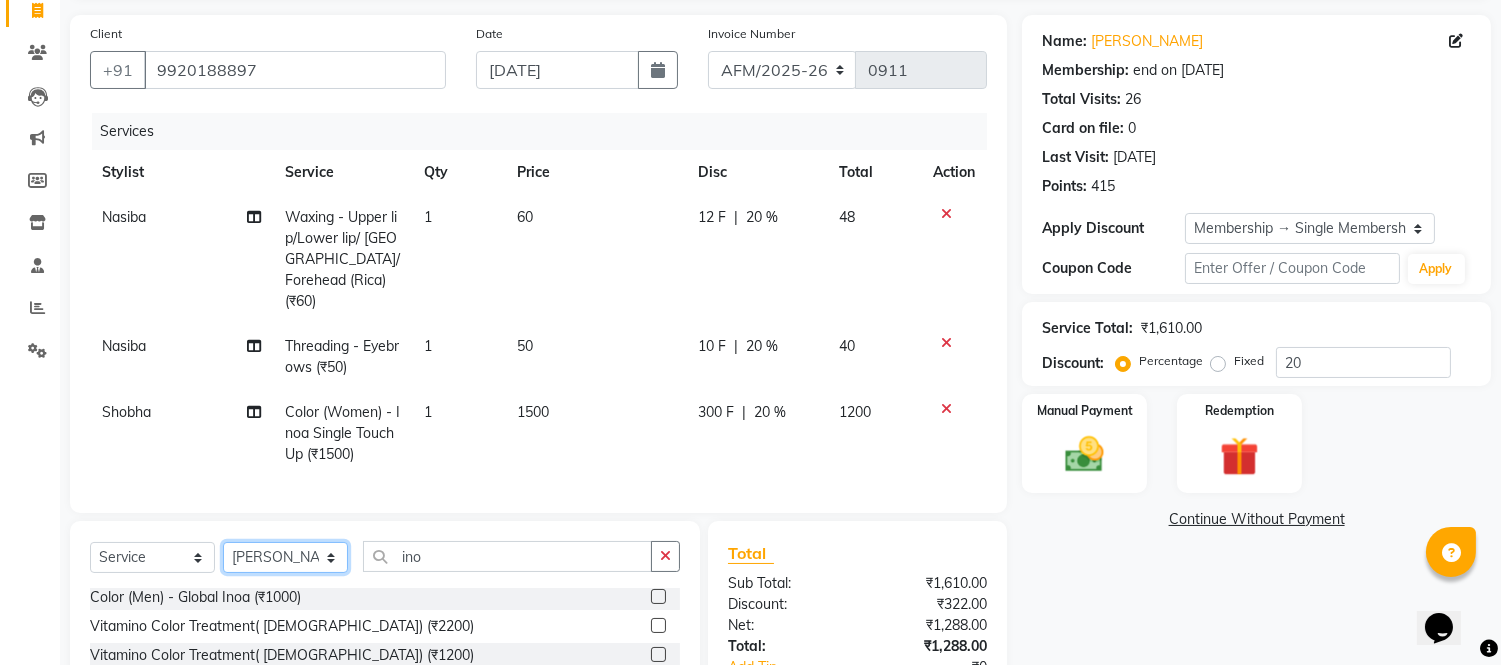 click on "Select Stylist AFM [PERSON_NAME] [PERSON_NAME] [PERSON_NAME] [PERSON_NAME] Front Desk [PERSON_NAME] [PERSON_NAME] [PERSON_NAME] Preeti [PERSON_NAME] [PERSON_NAME] [PERSON_NAME] Sana [PERSON_NAME]" 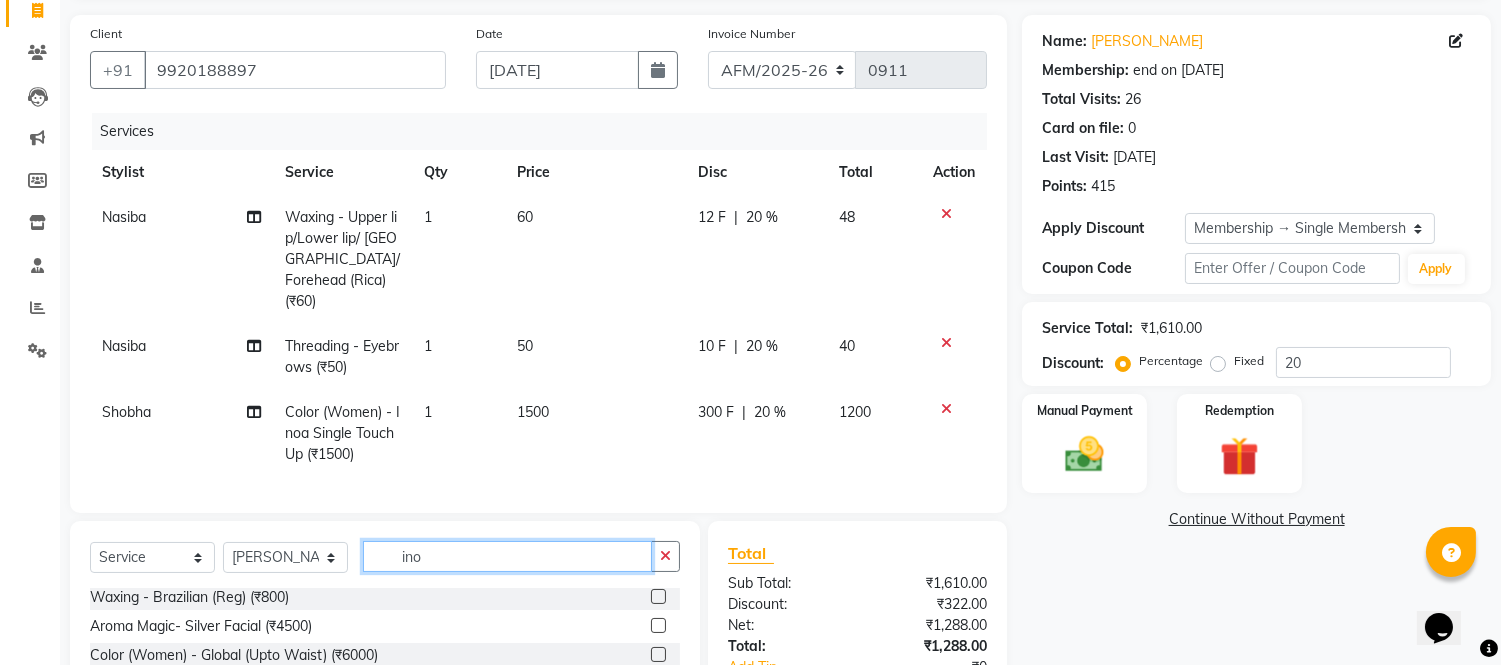 click on "ino" 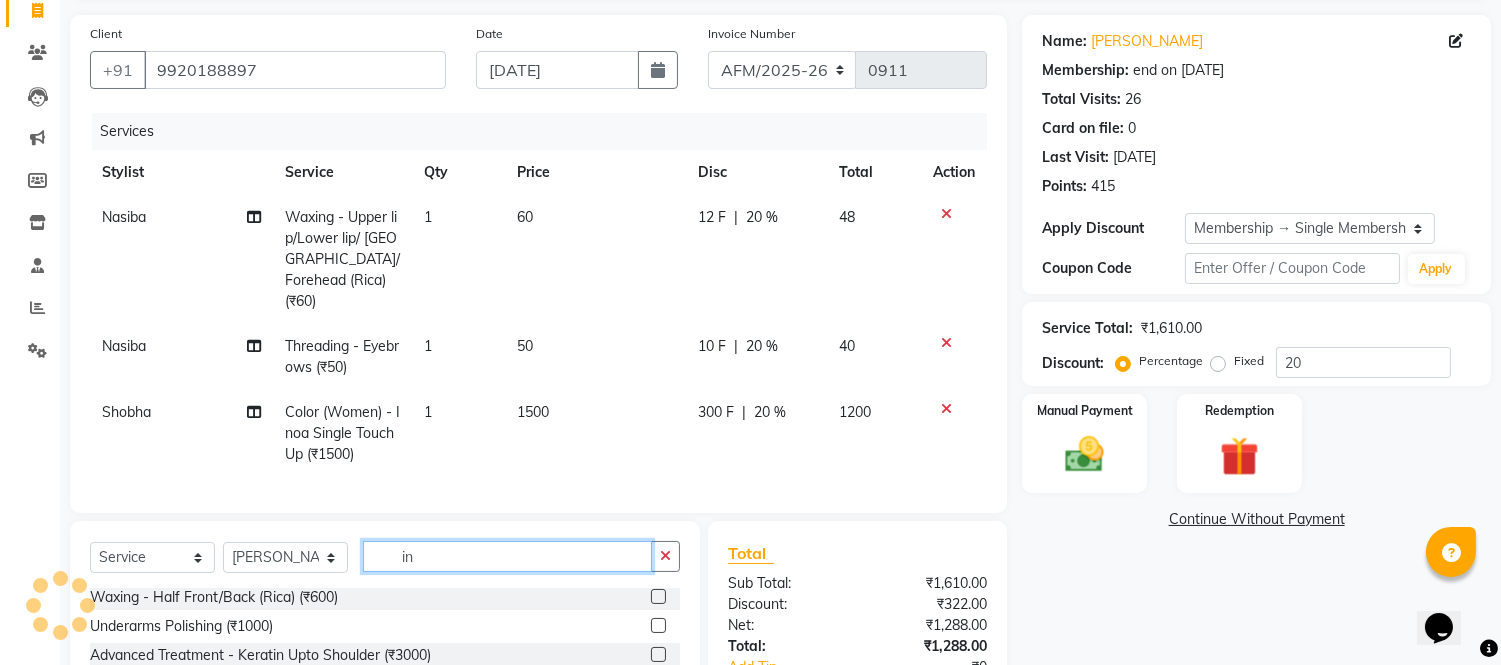 type on "i" 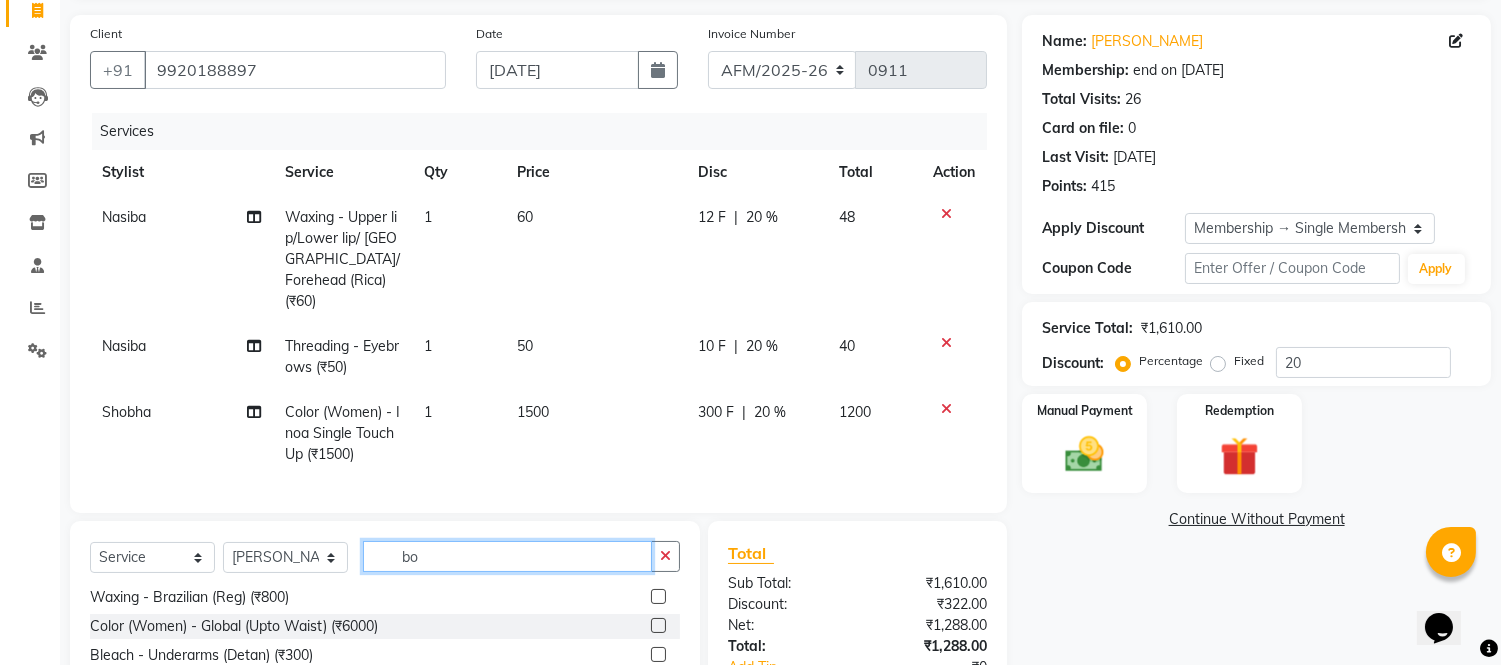 scroll, scrollTop: 0, scrollLeft: 0, axis: both 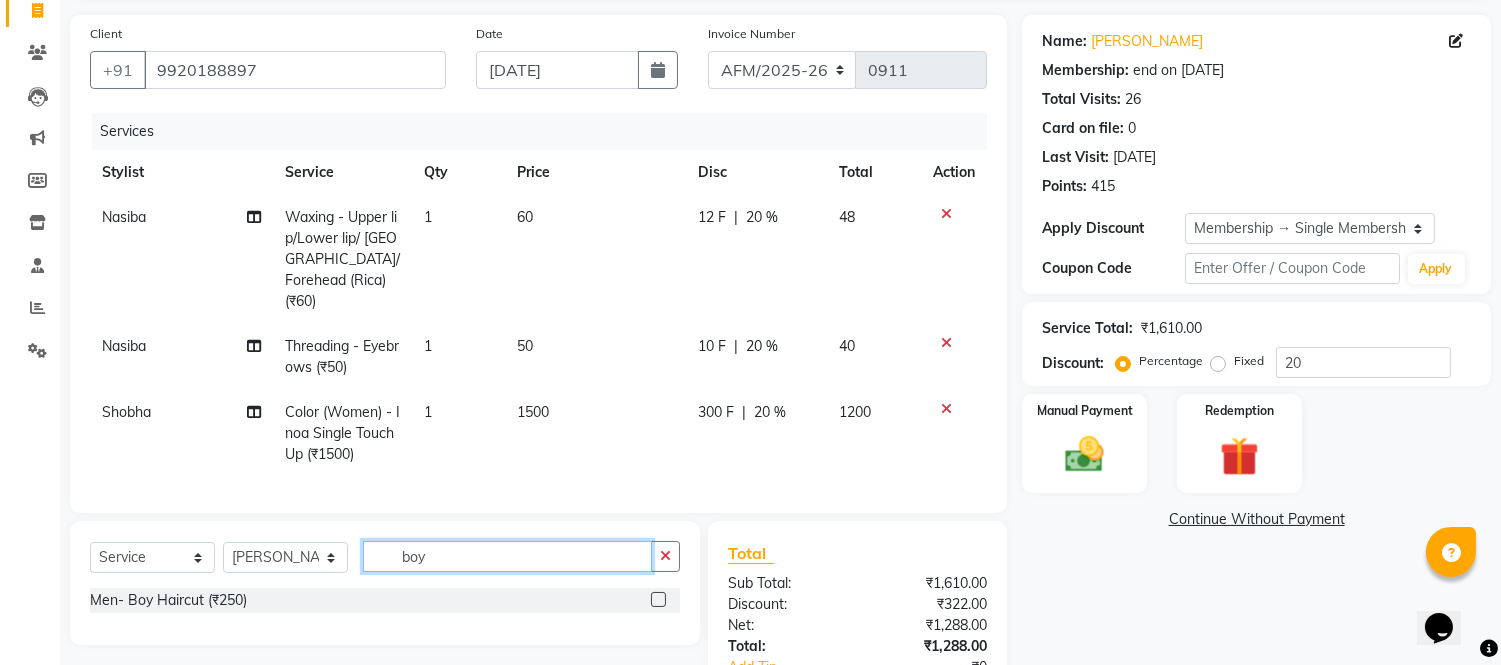 type on "boy" 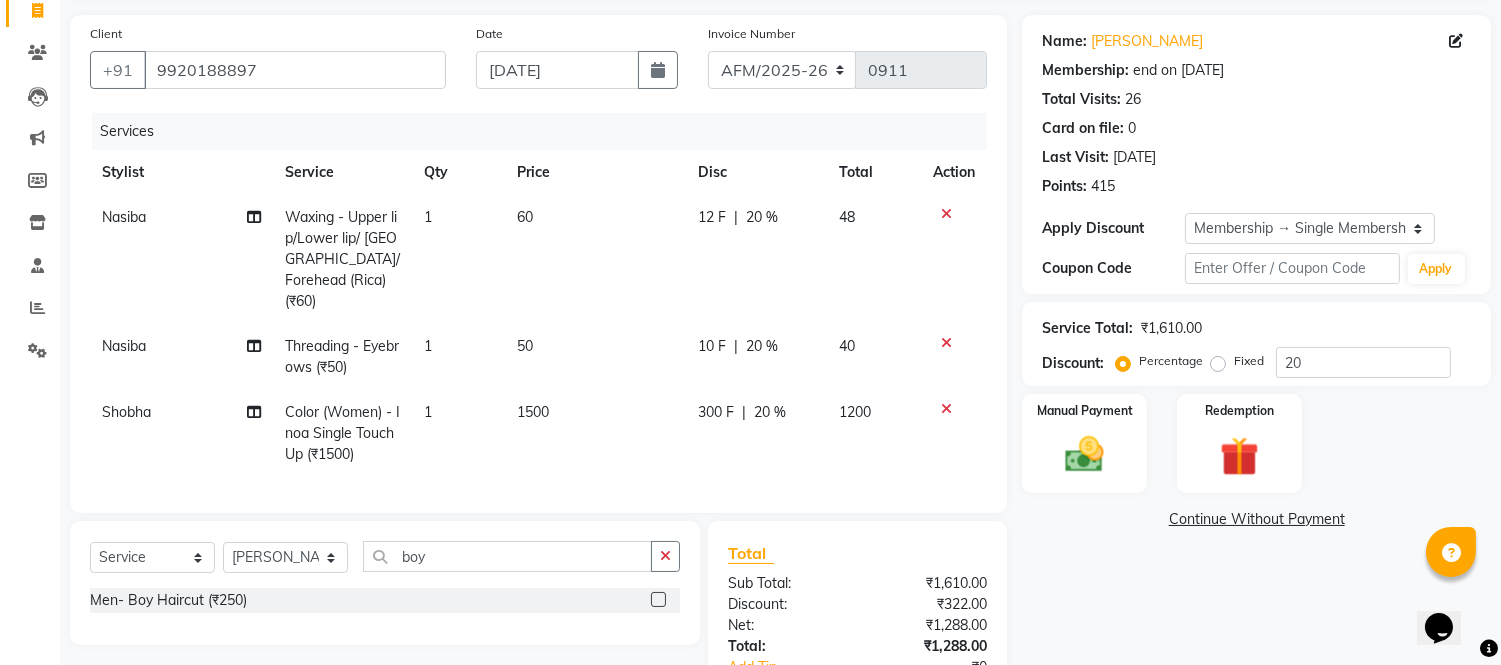 click 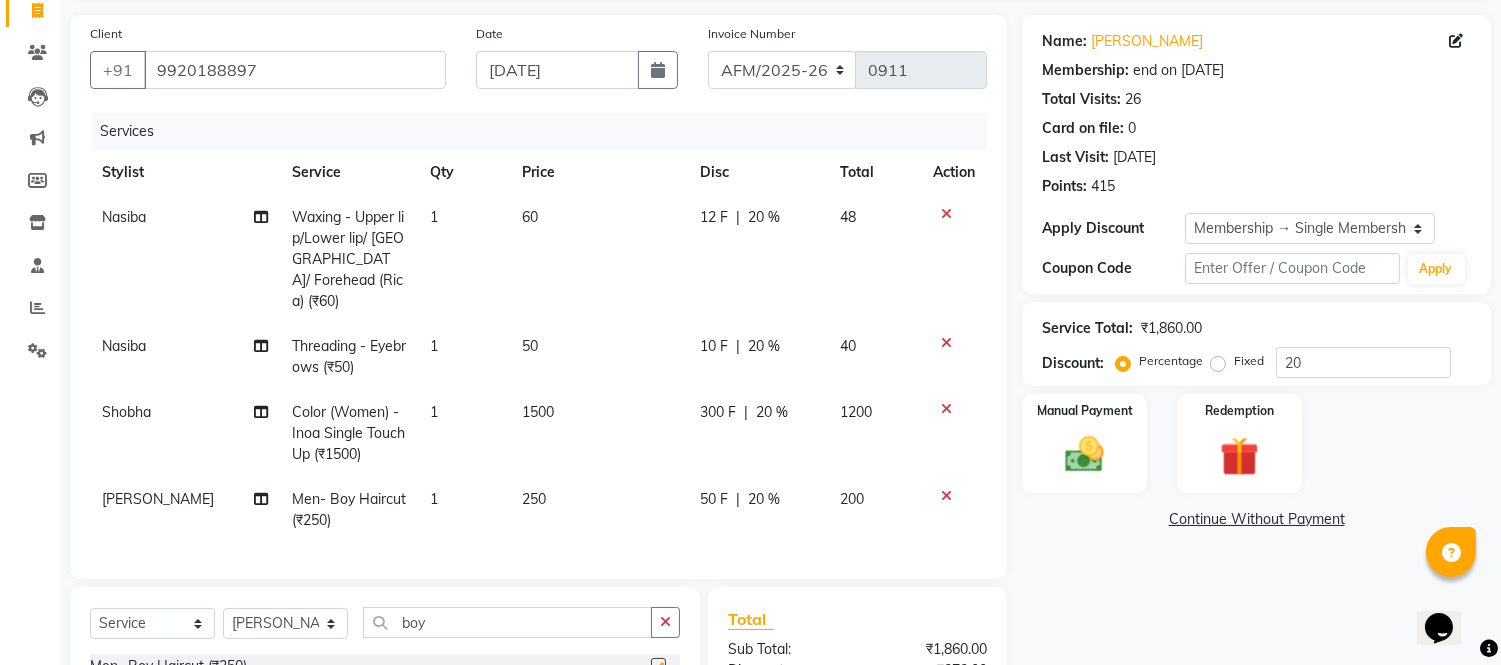 checkbox on "false" 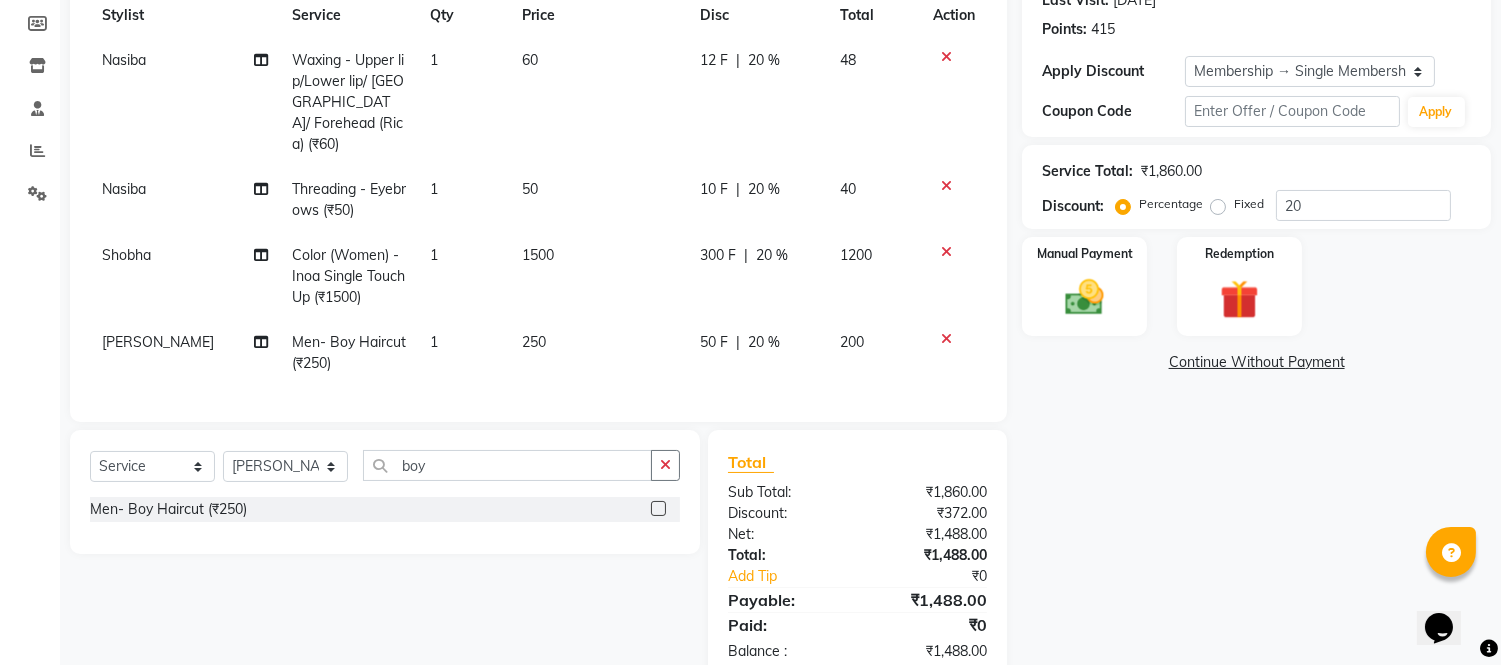 scroll, scrollTop: 334, scrollLeft: 0, axis: vertical 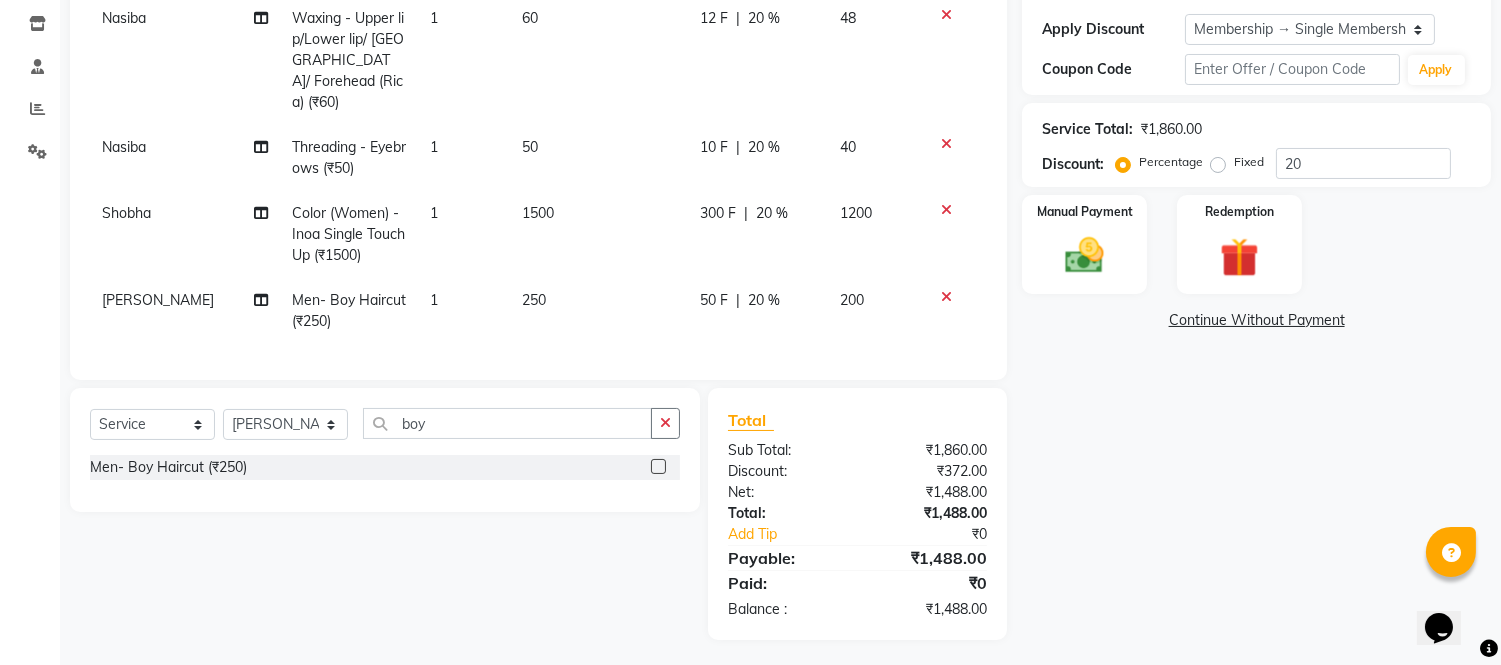 click on "20 %" 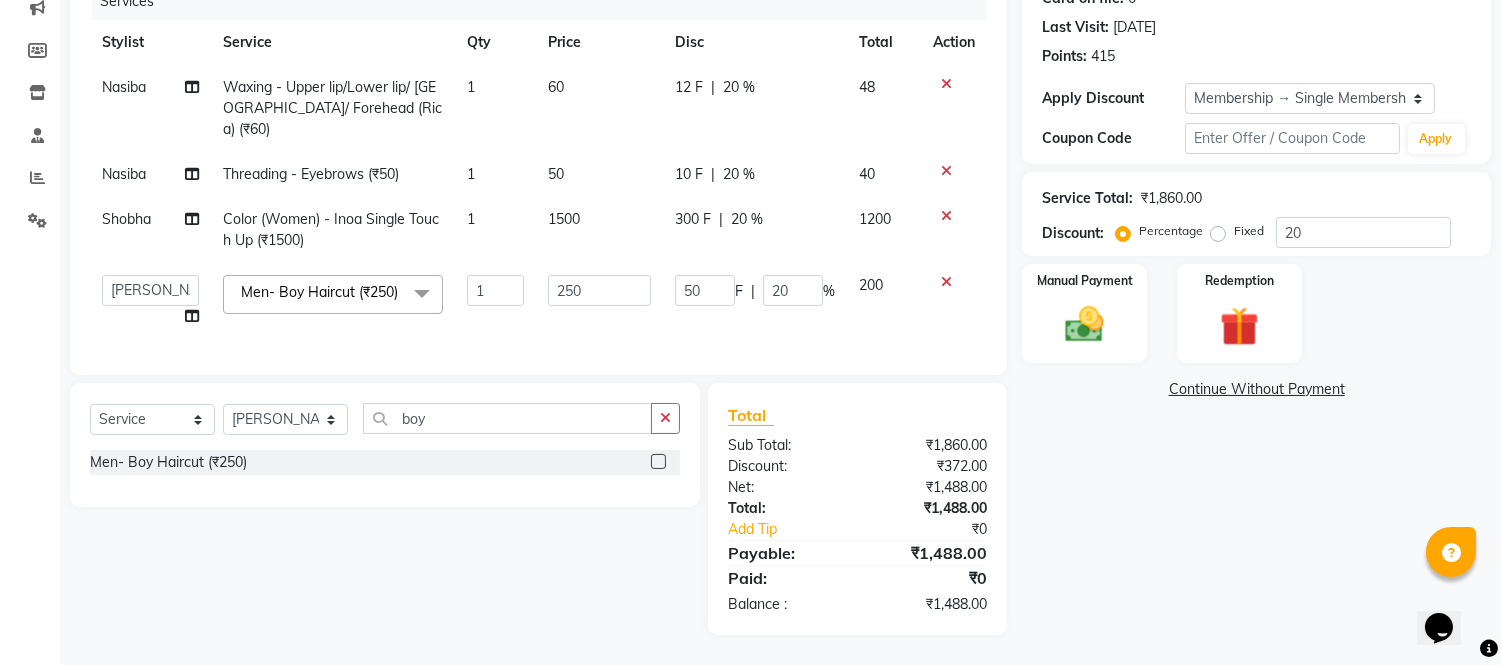 scroll, scrollTop: 268, scrollLeft: 0, axis: vertical 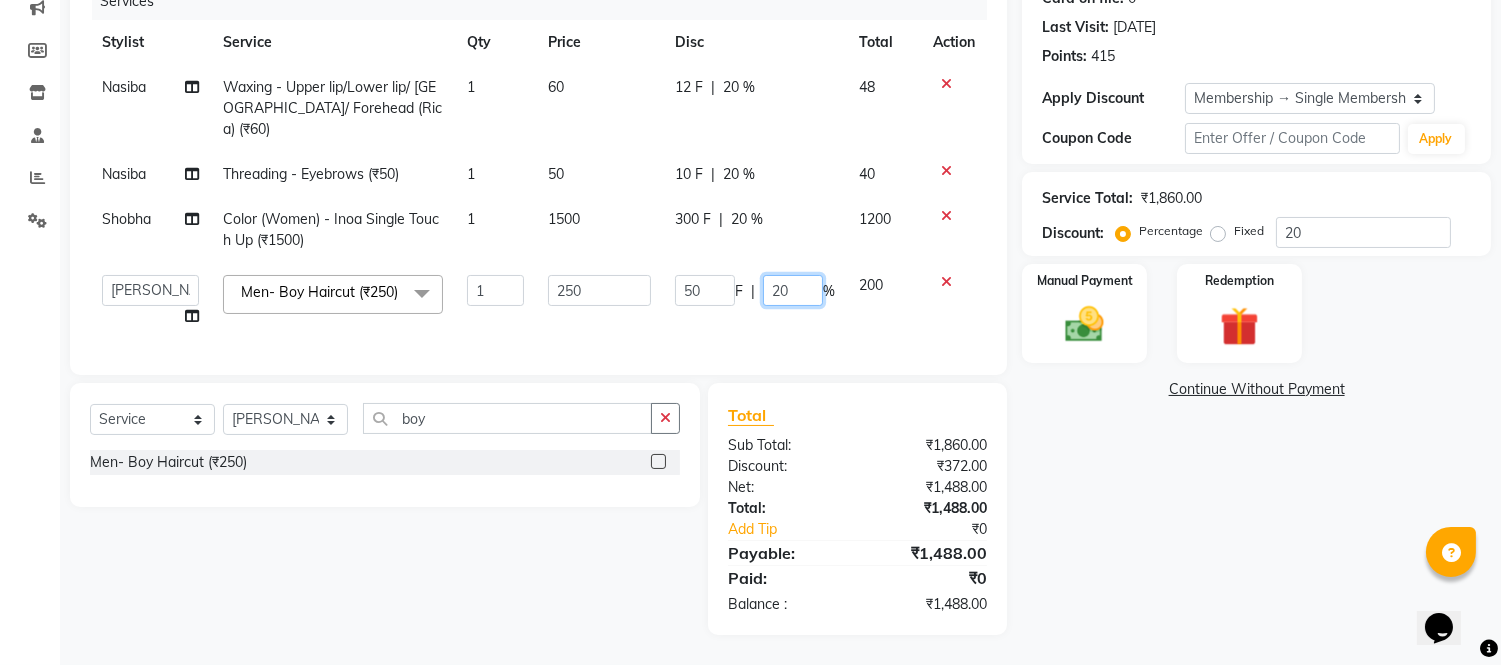 click on "20" 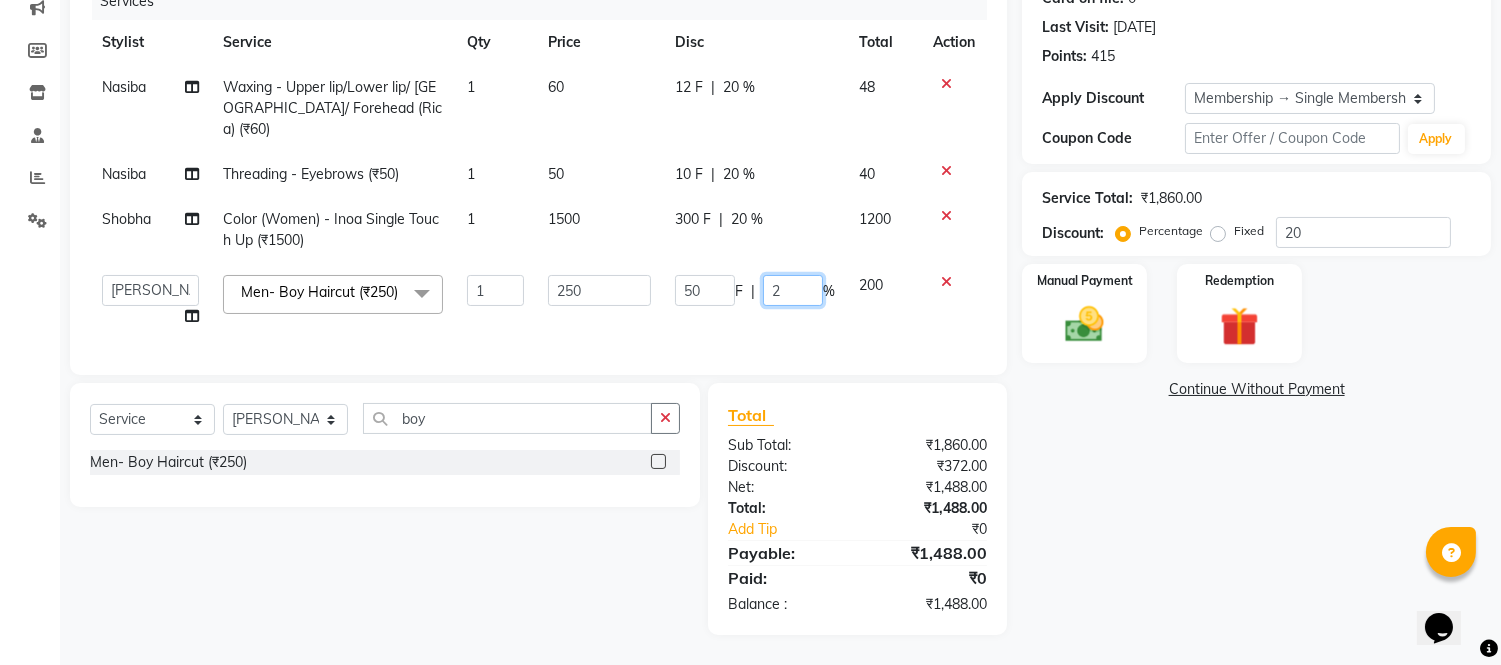 type 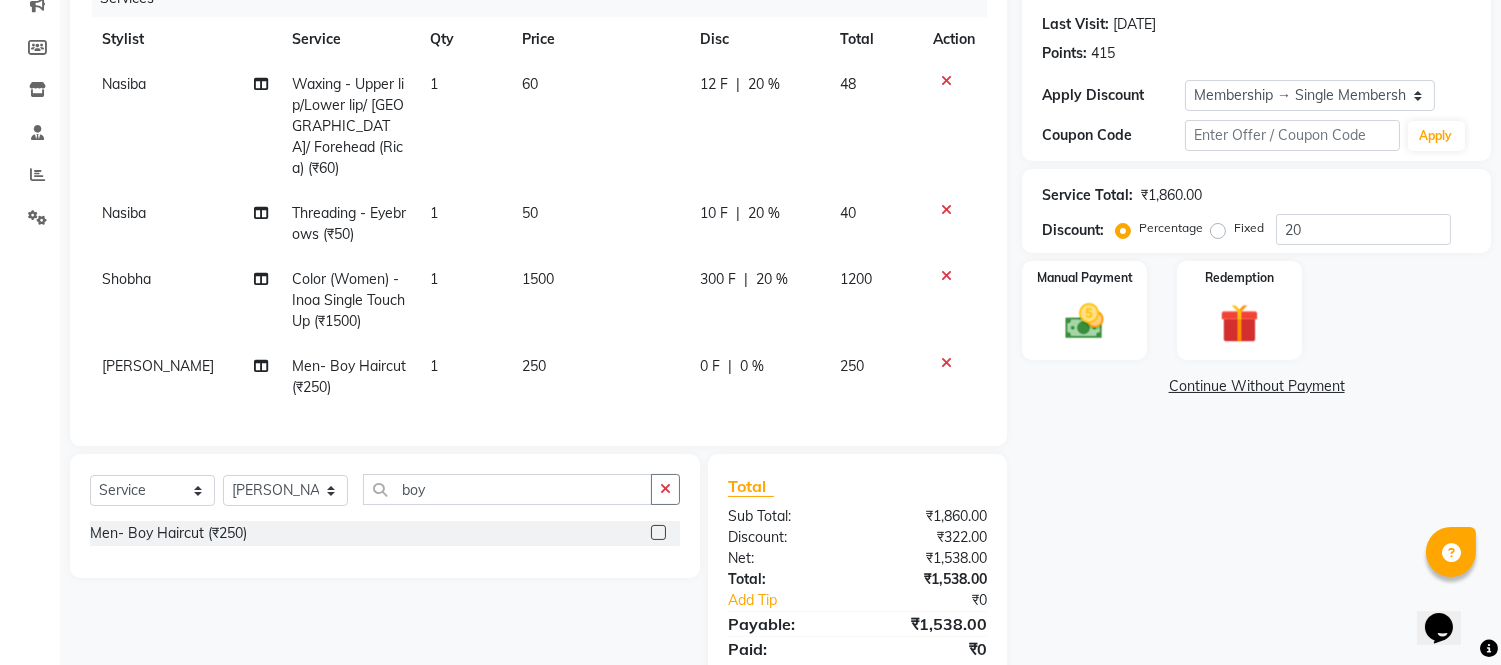 click on "Name: [PERSON_NAME] Membership: end on [DATE] Total Visits:  26 Card on file:  0 Last Visit:   [DATE] Points:   415  Apply Discount Select Membership → Single Membership  Loyalty → Loyality level 1  Coupon Code Apply Service Total:  ₹1,860.00  Discount:  Percentage   Fixed  20 Manual Payment Redemption  Continue Without Payment" 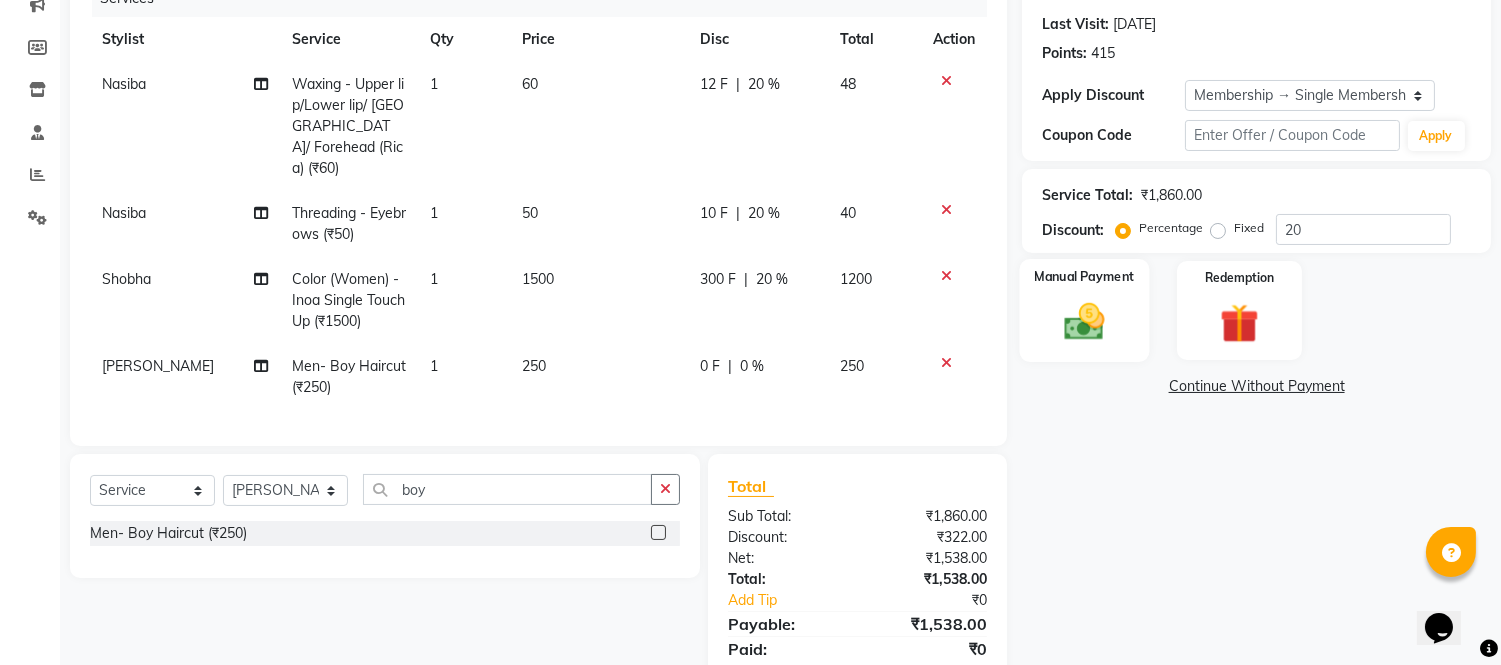 click 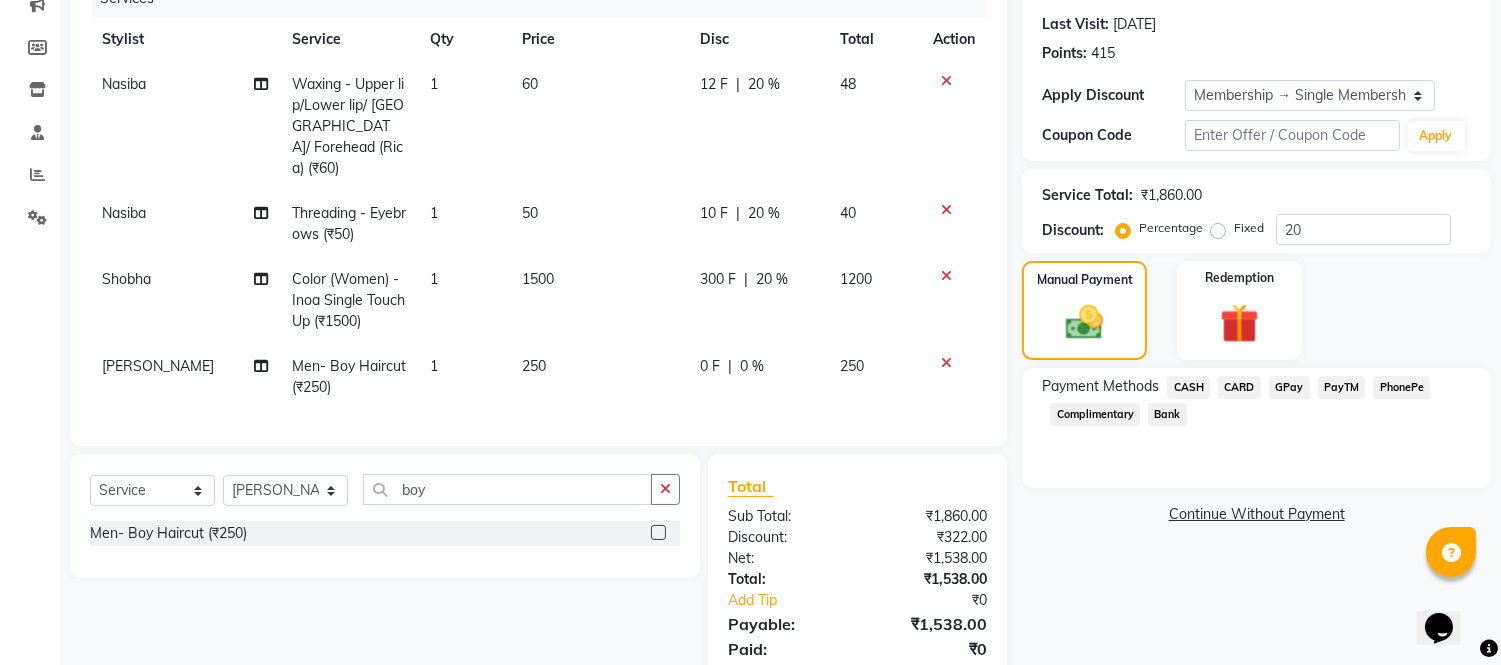 click on "CASH" 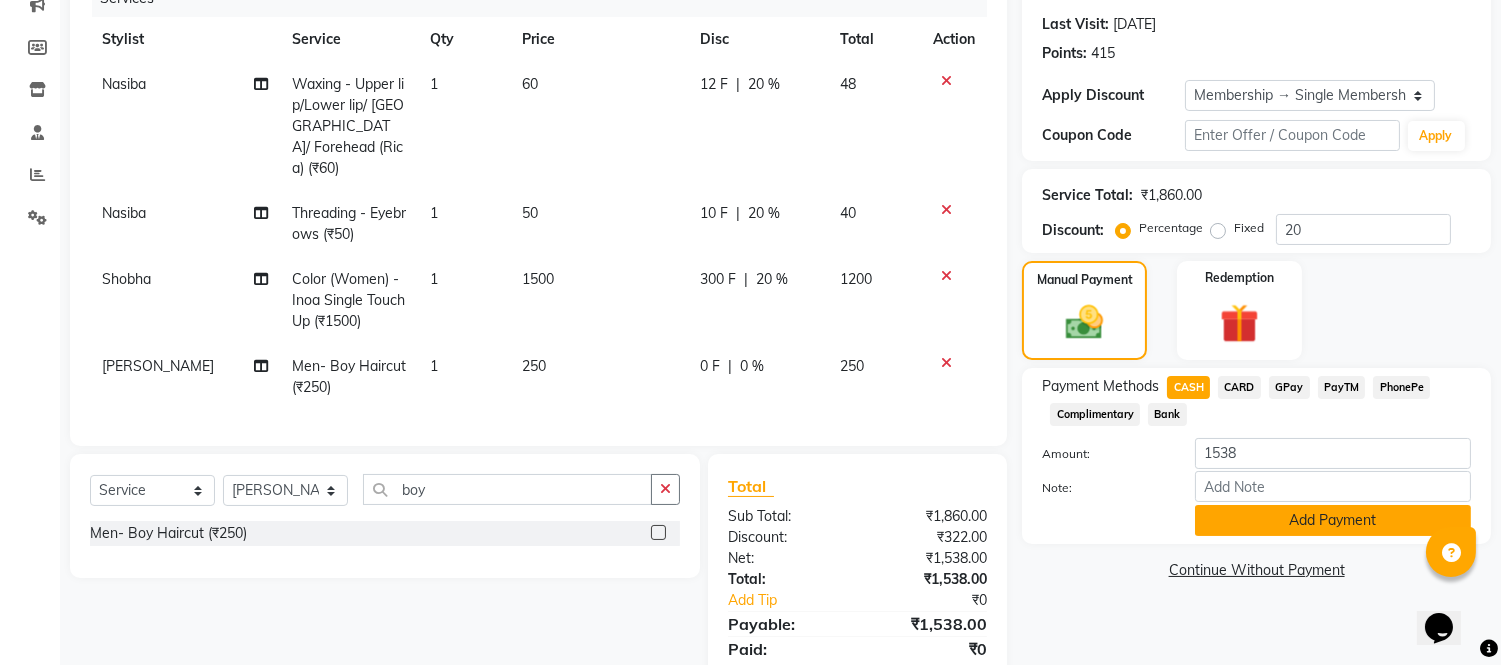 click on "Add Payment" 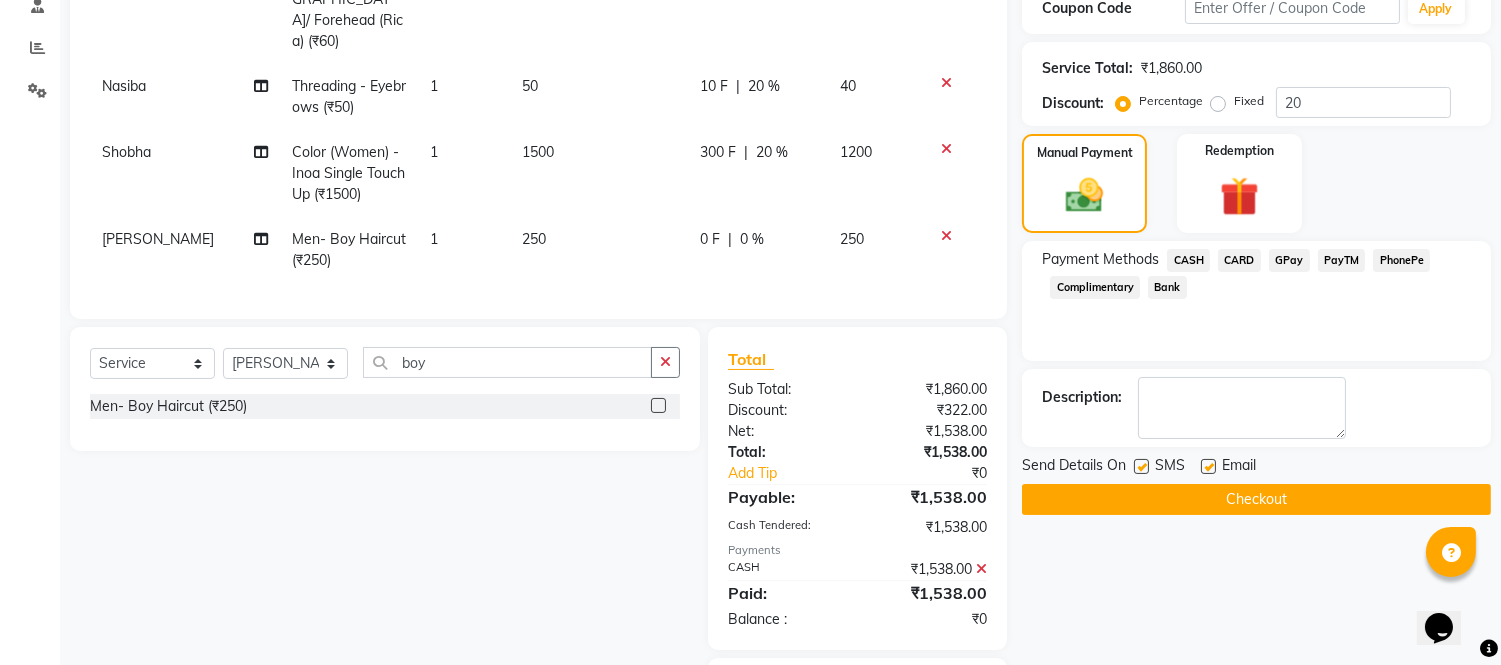 scroll, scrollTop: 475, scrollLeft: 0, axis: vertical 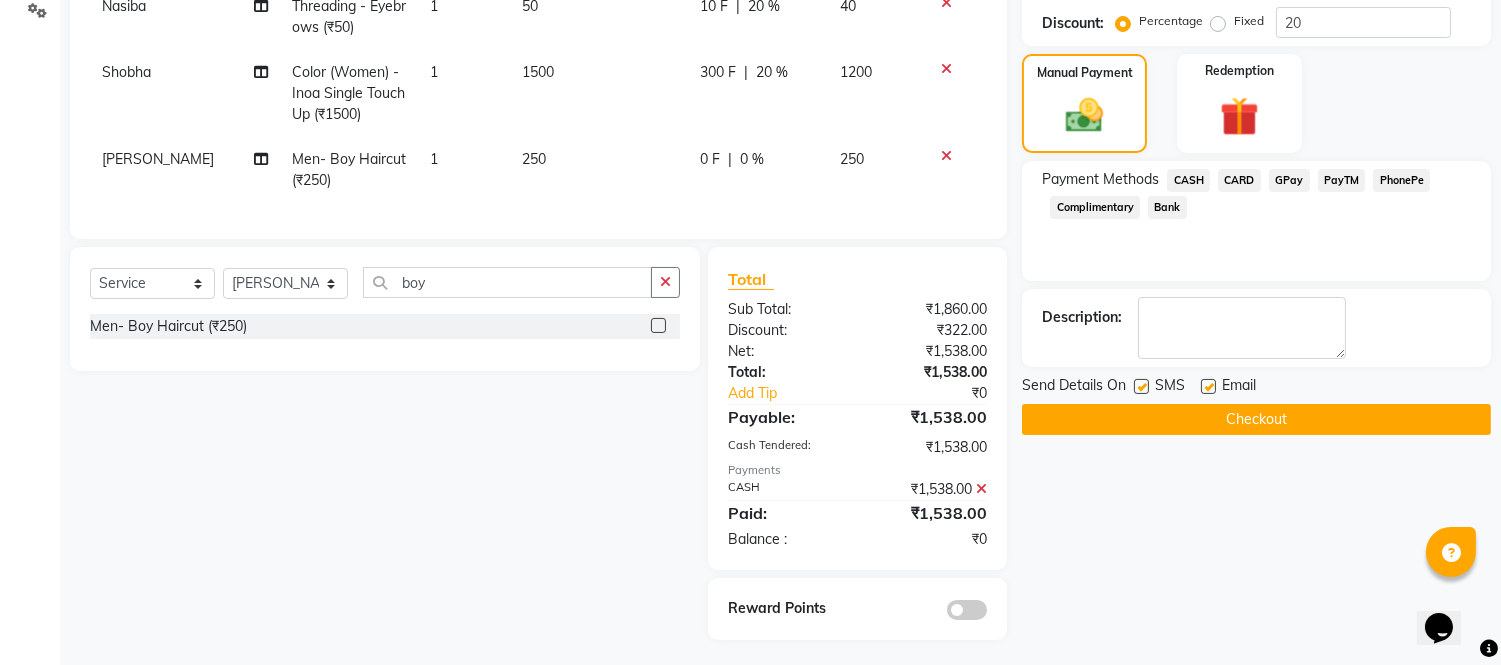 click on "Checkout" 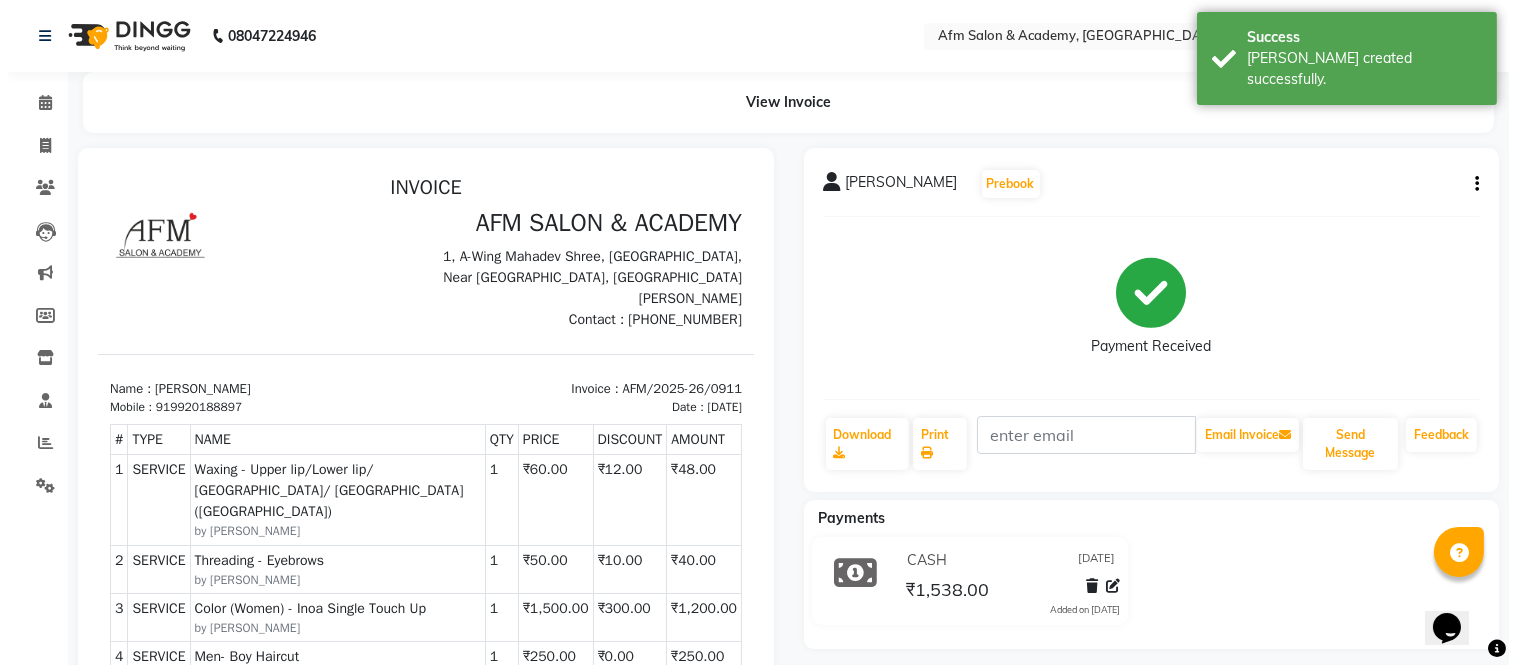 scroll, scrollTop: 0, scrollLeft: 0, axis: both 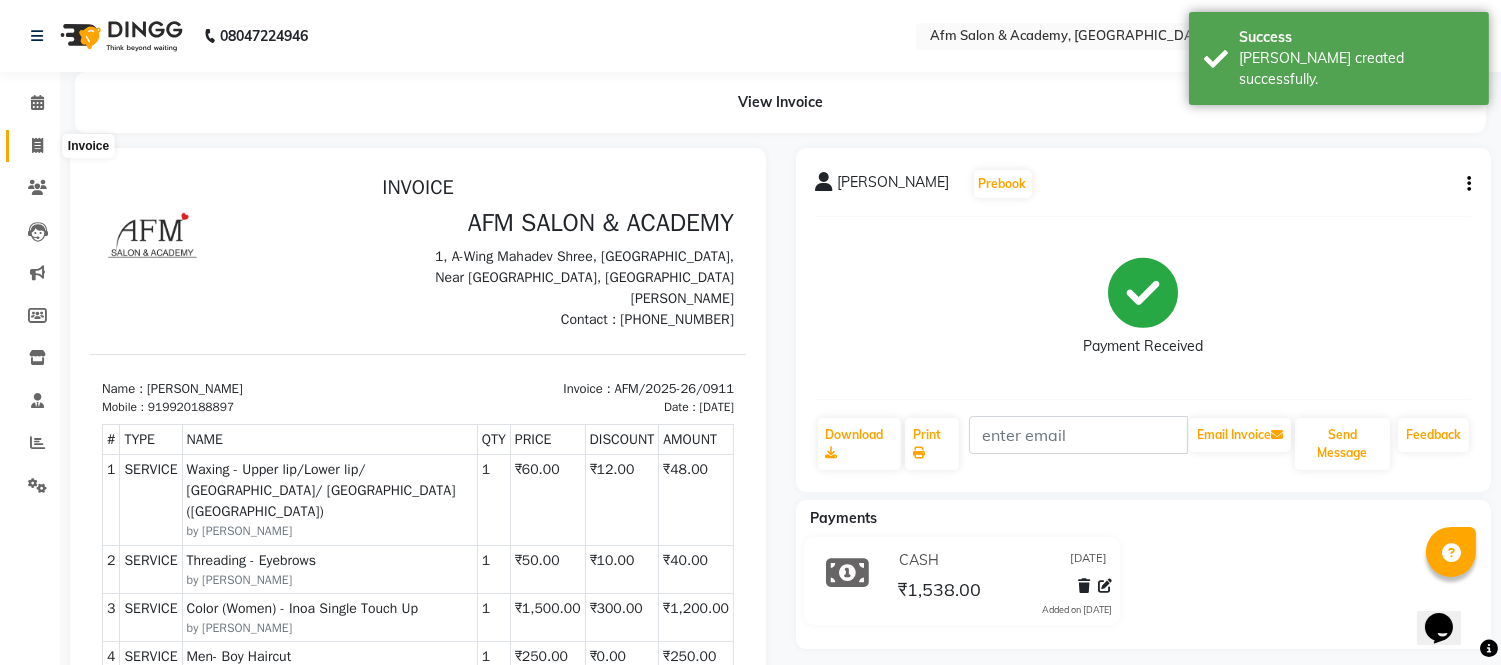 click 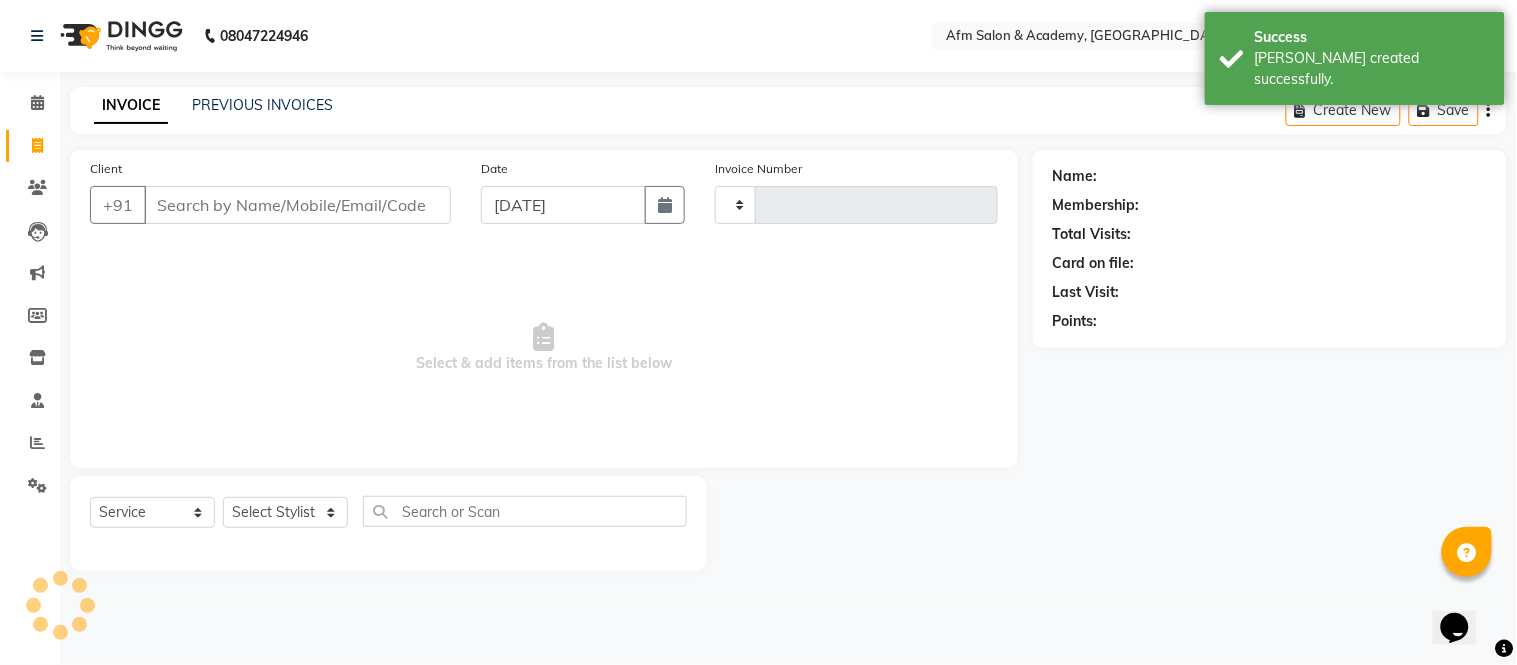 type on "0912" 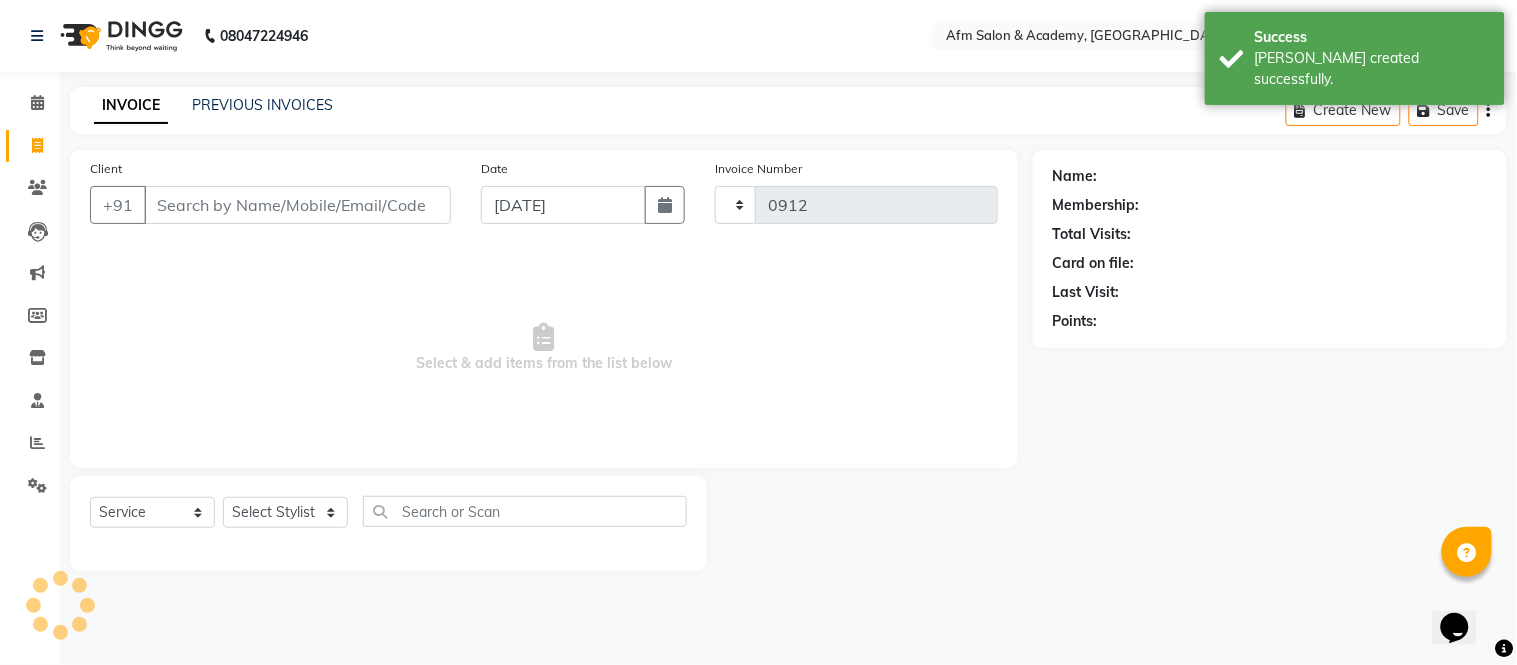 select on "3437" 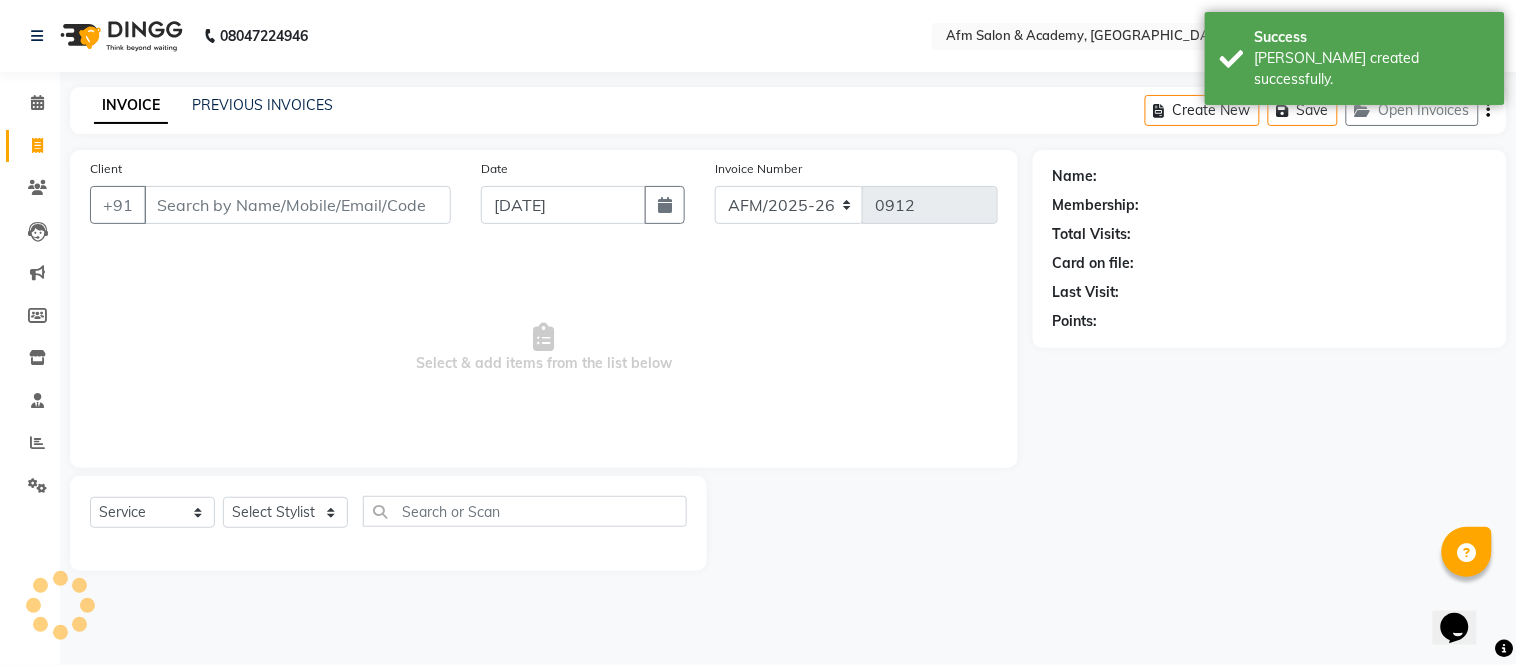 click on "Client" at bounding box center [297, 205] 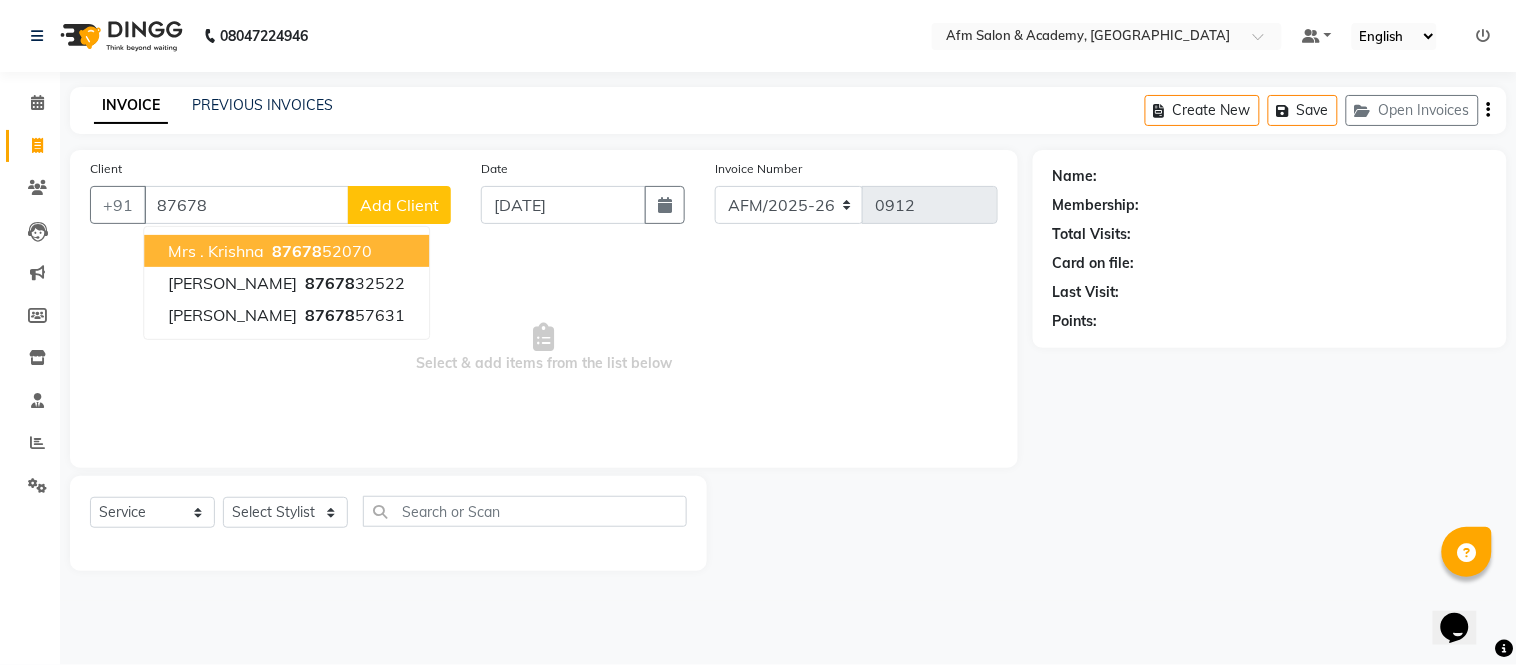 click on "87678" at bounding box center [246, 205] 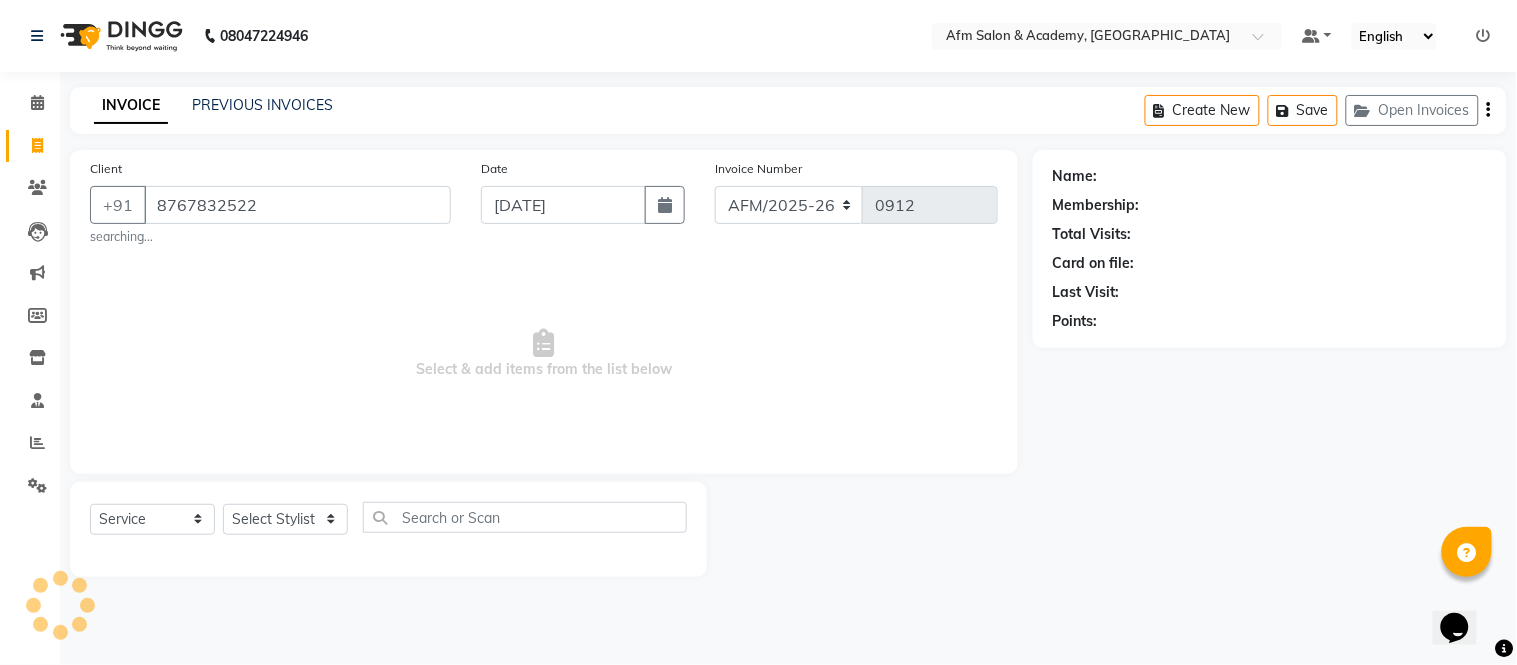 type on "8767832522" 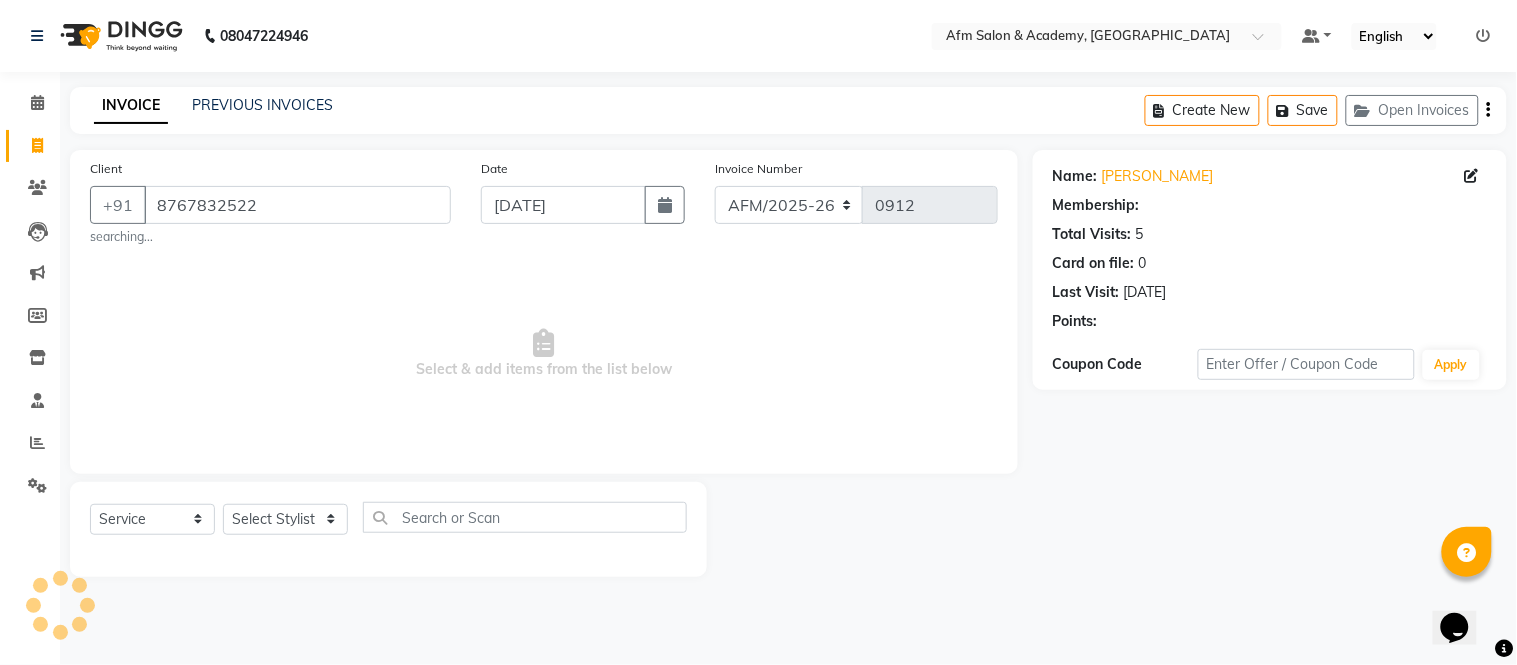 select on "1: Object" 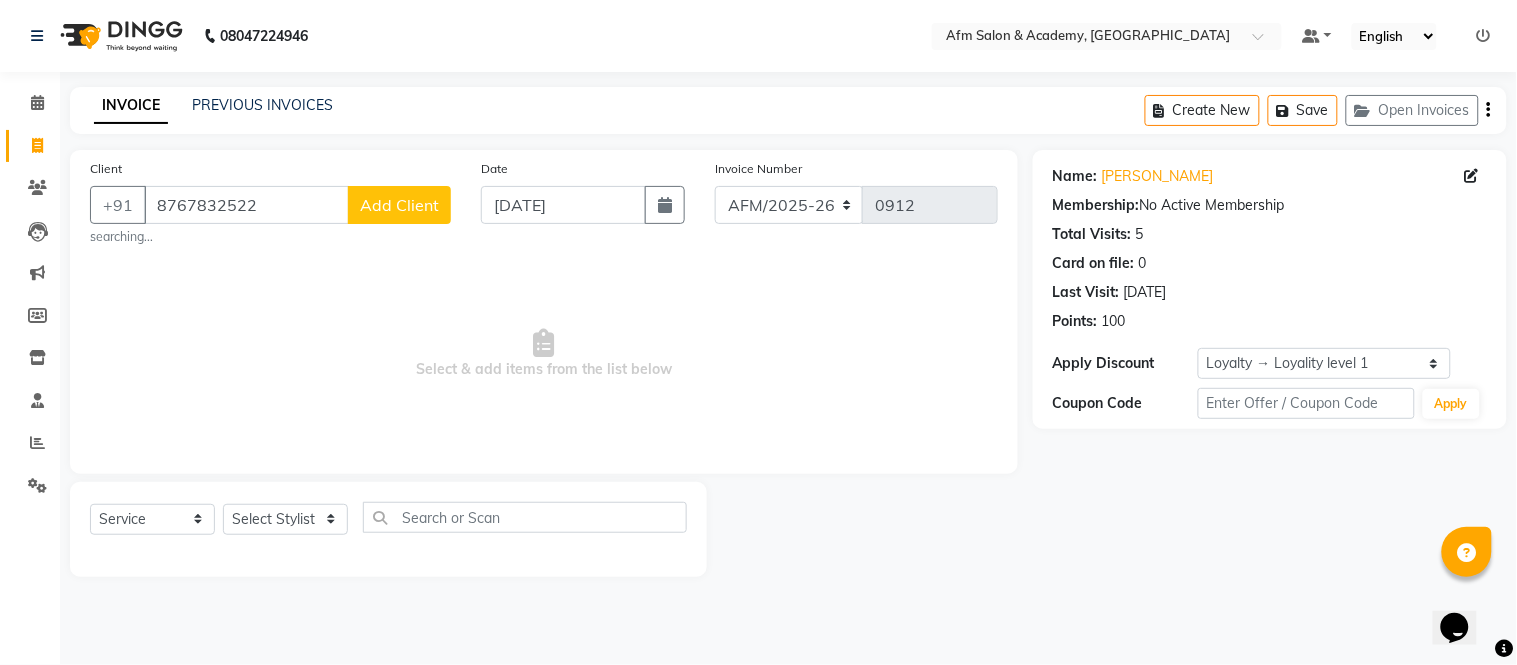 click on "Add Client" 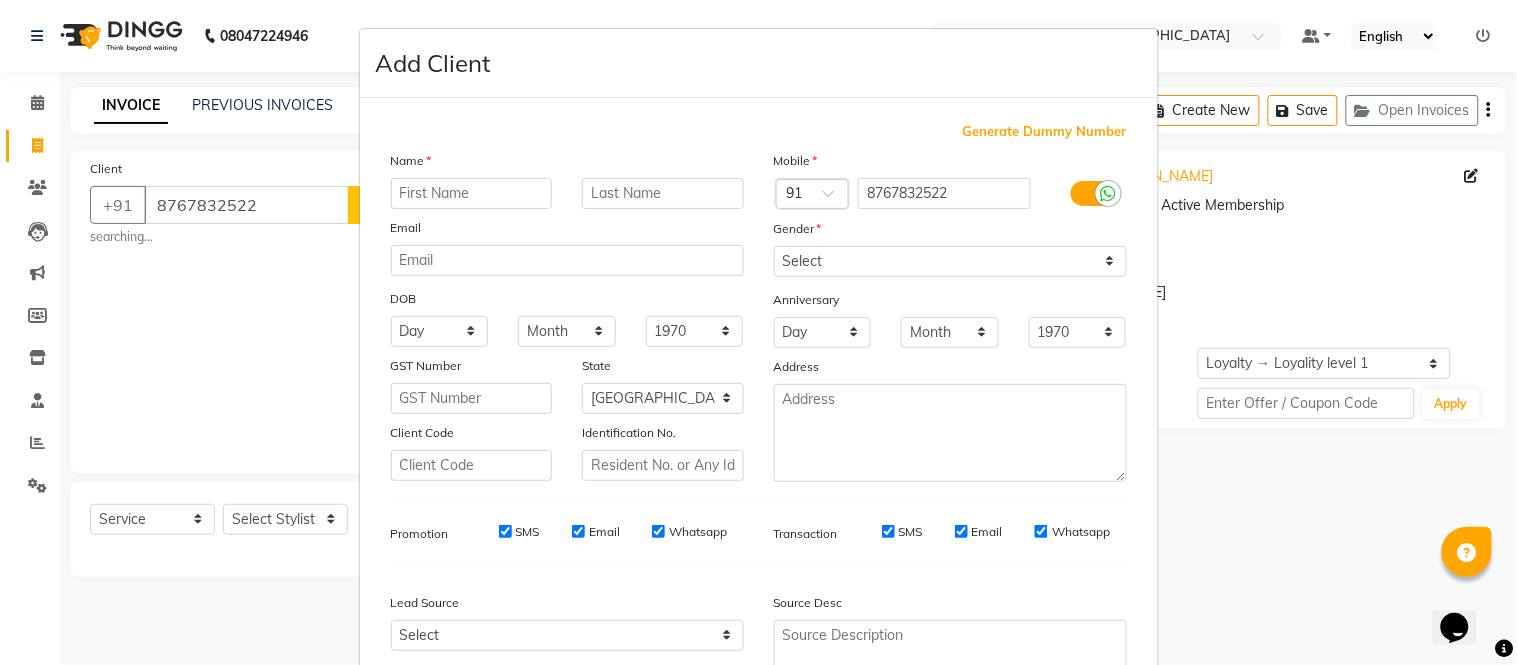 click at bounding box center (472, 193) 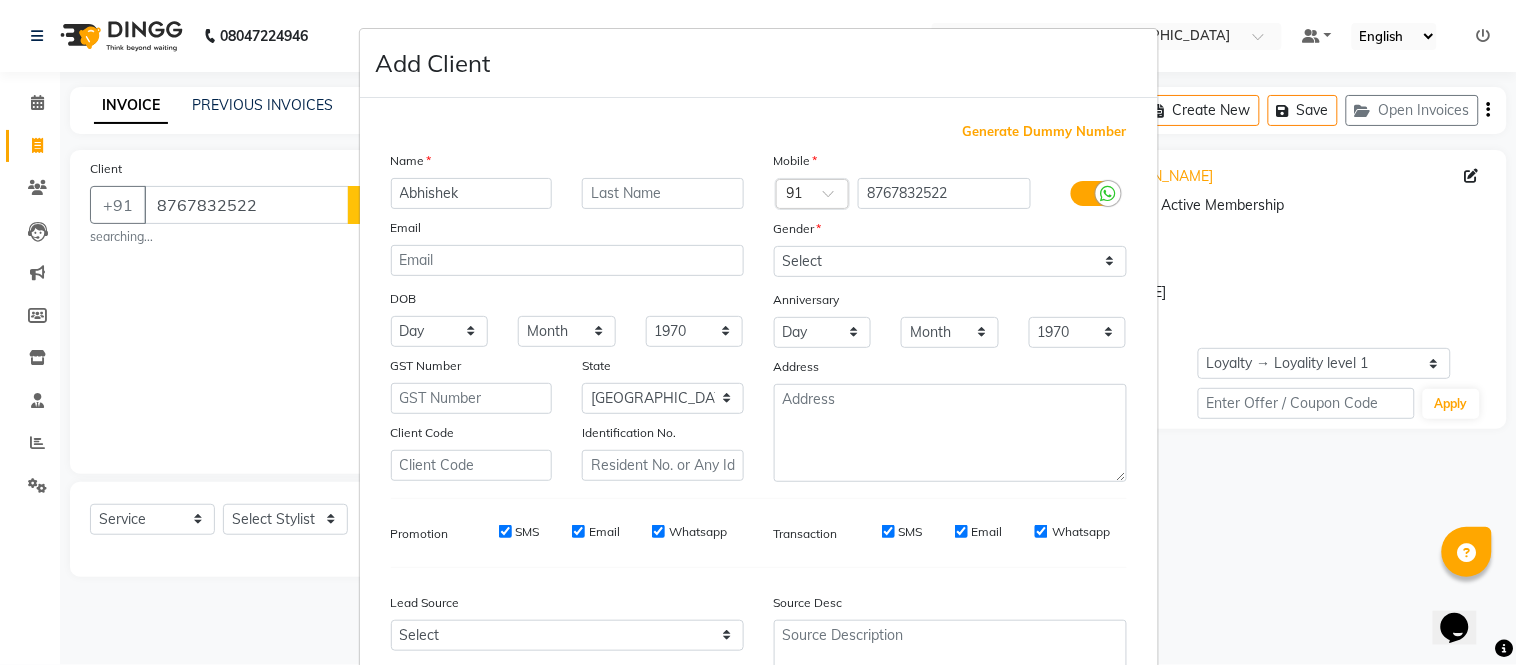 type on "Abhishek" 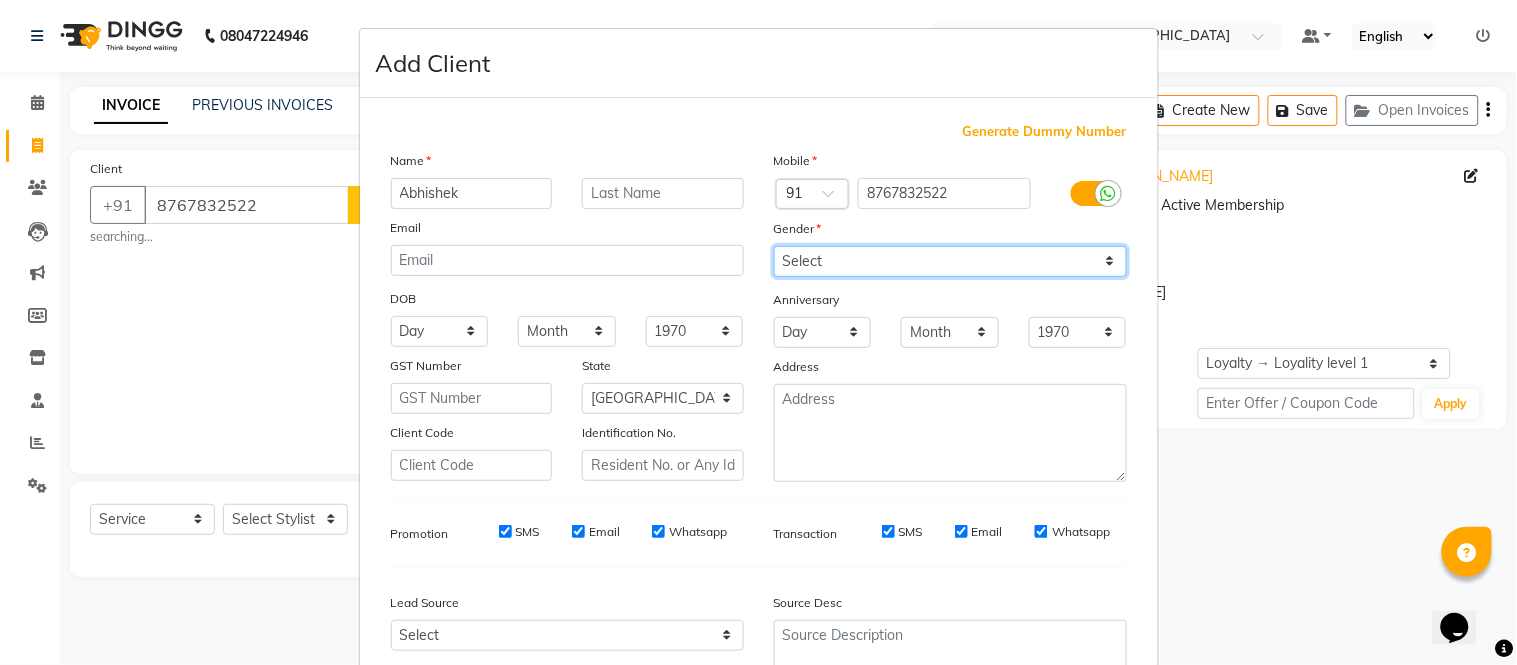 drag, startPoint x: 1102, startPoint y: 258, endPoint x: 1061, endPoint y: 328, distance: 81.12336 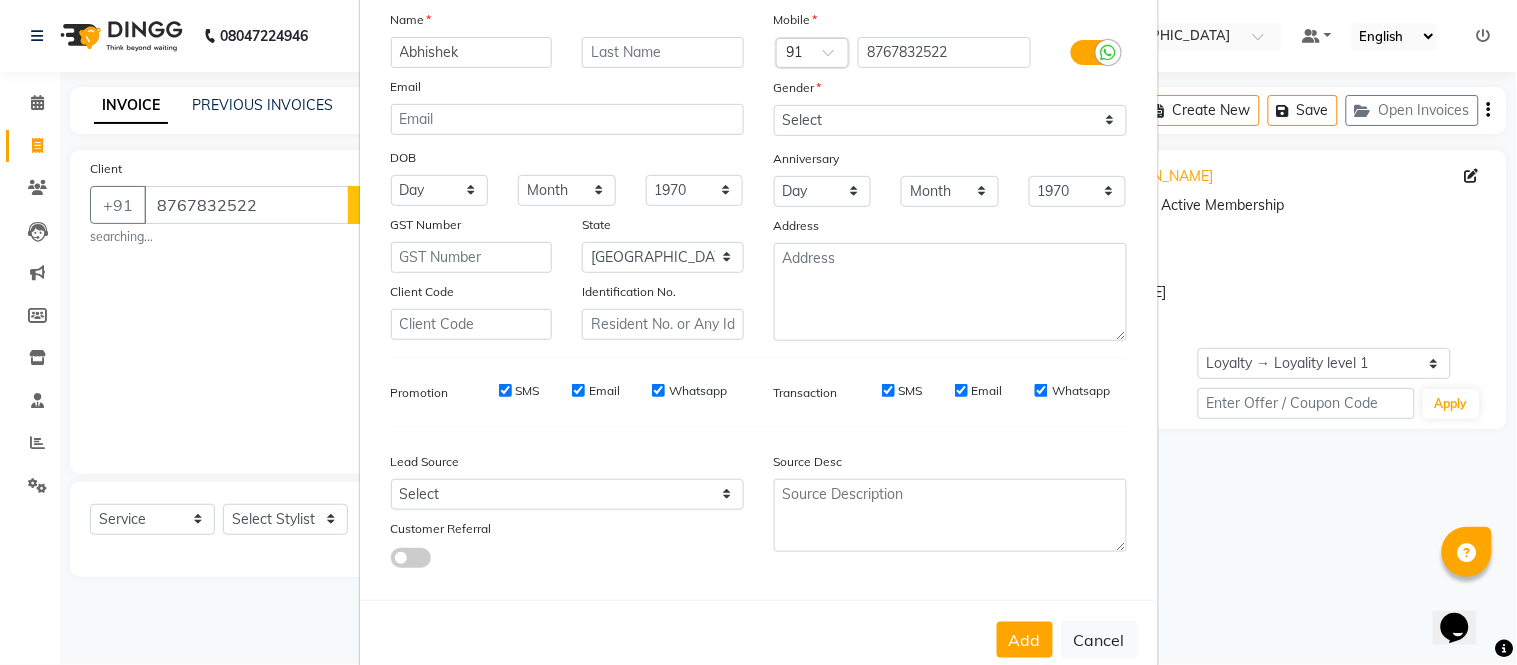 scroll, scrollTop: 185, scrollLeft: 0, axis: vertical 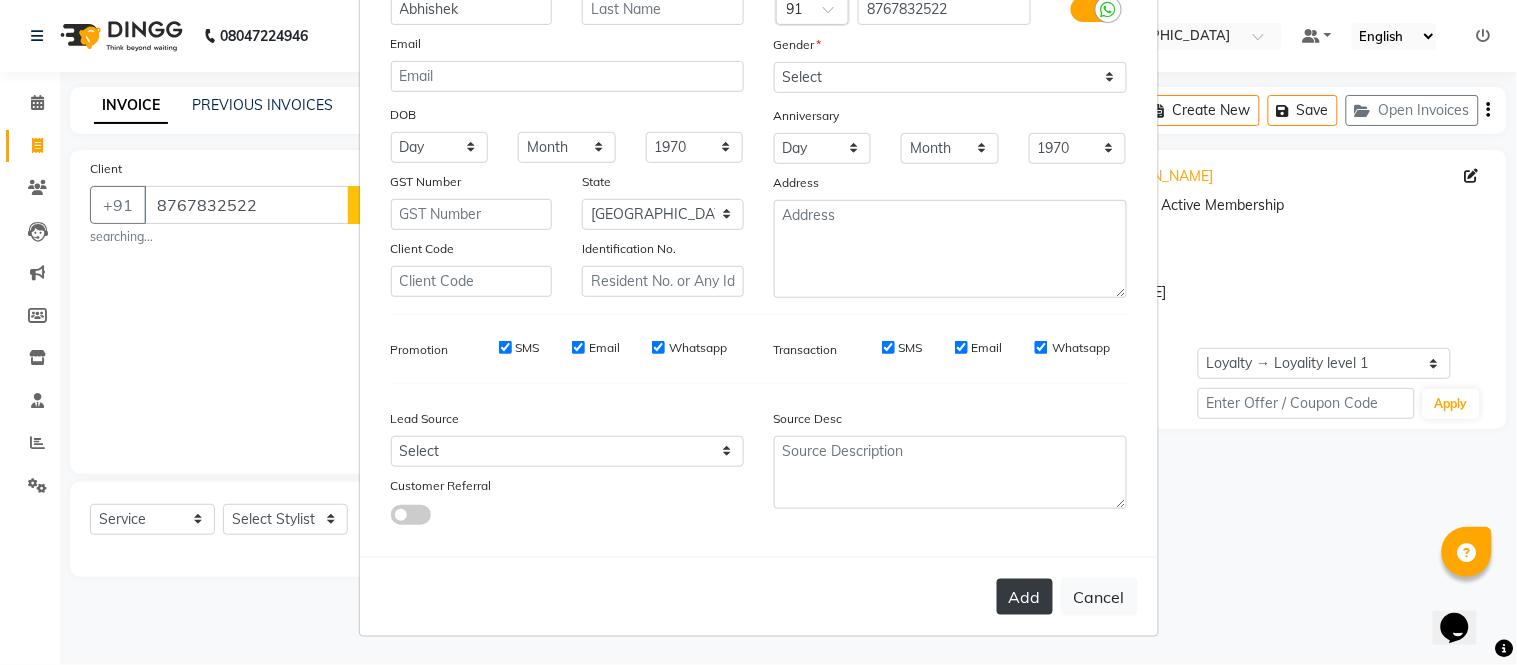 click on "Add" at bounding box center [1025, 597] 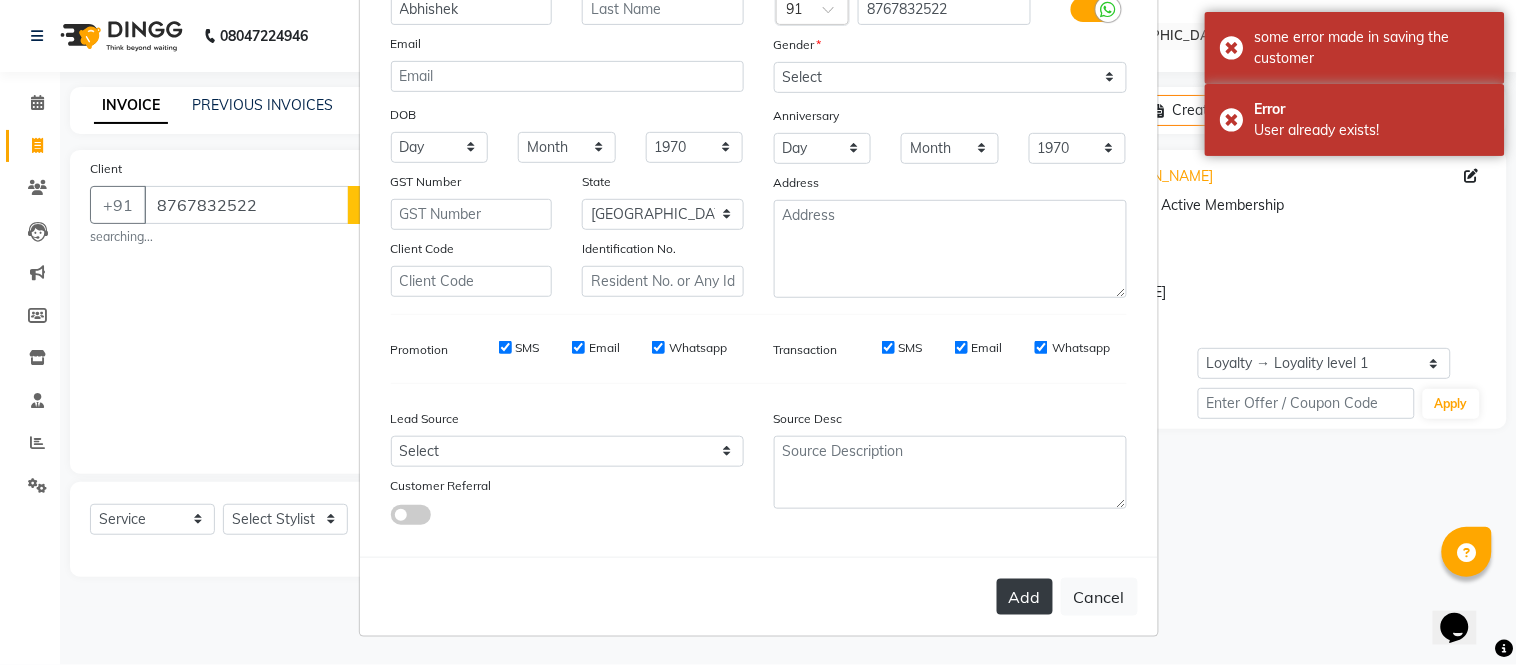click on "Add" at bounding box center [1025, 597] 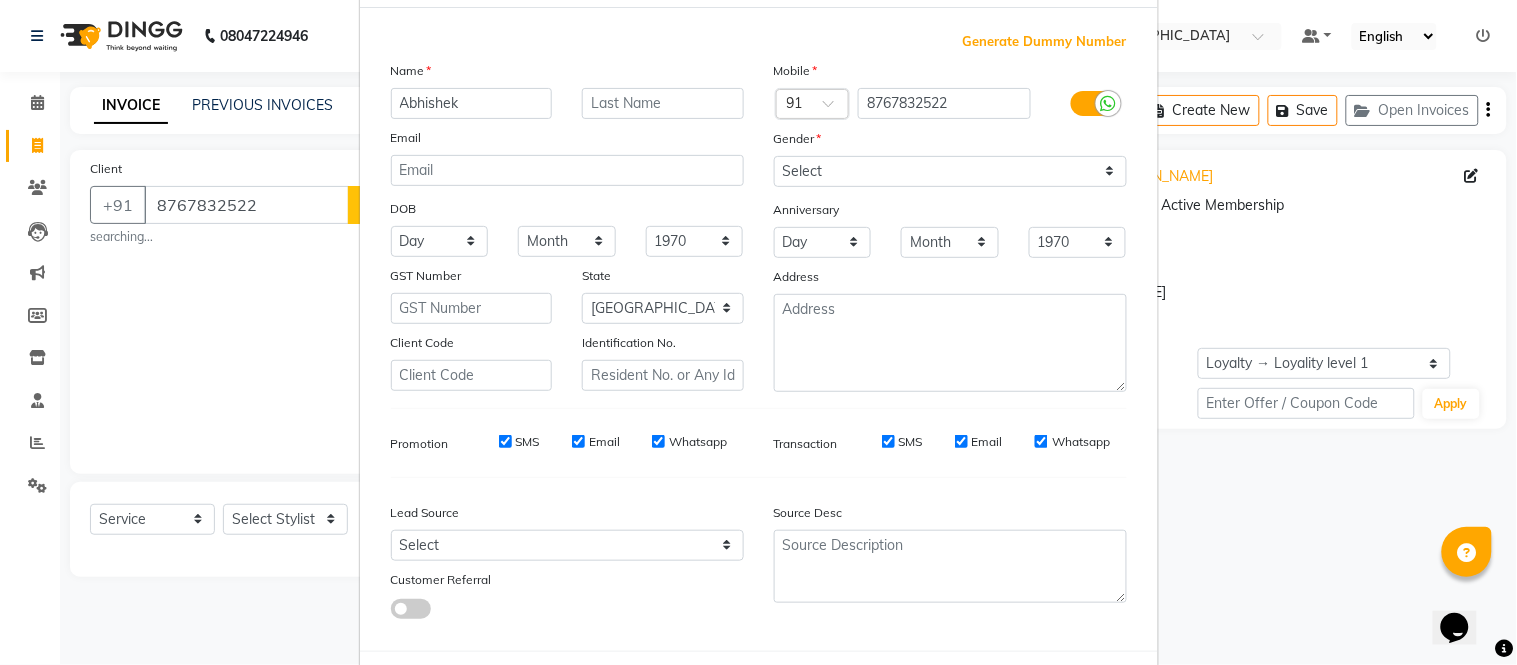 scroll, scrollTop: 52, scrollLeft: 0, axis: vertical 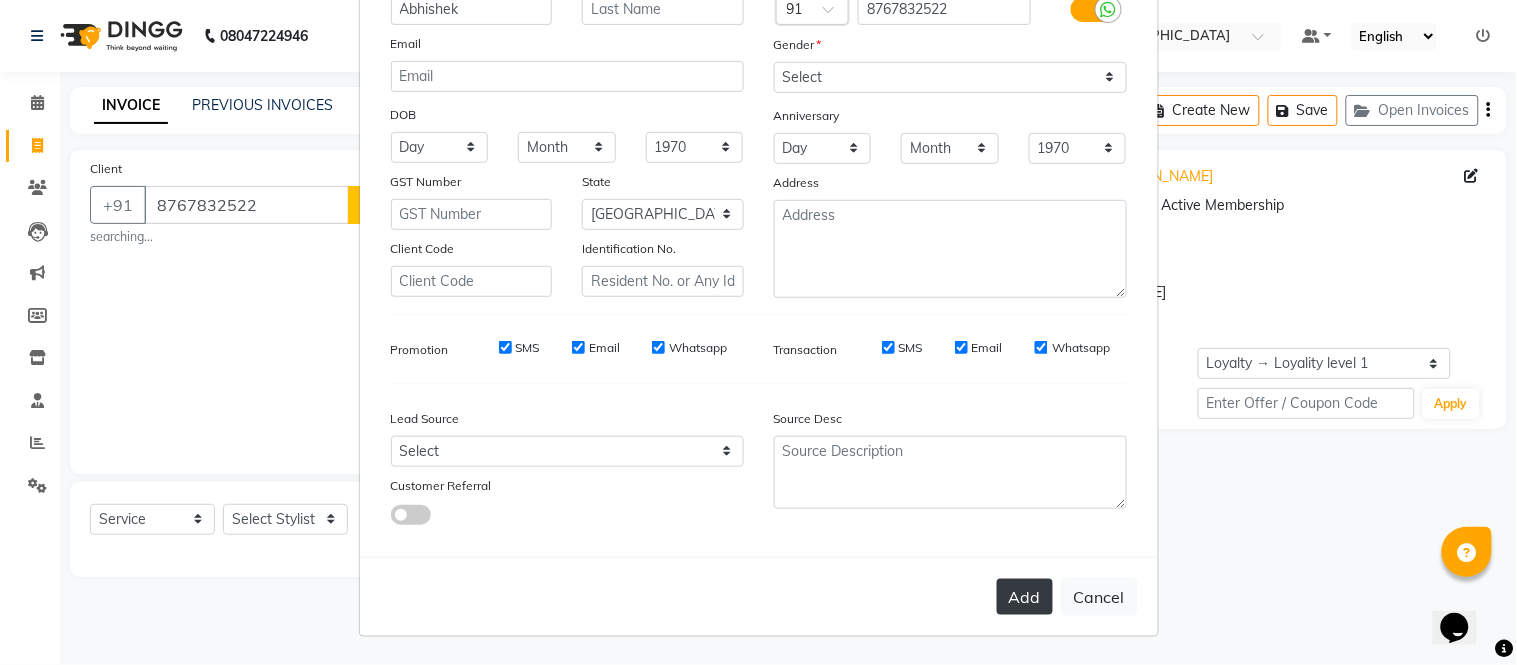 click on "Add" at bounding box center (1025, 597) 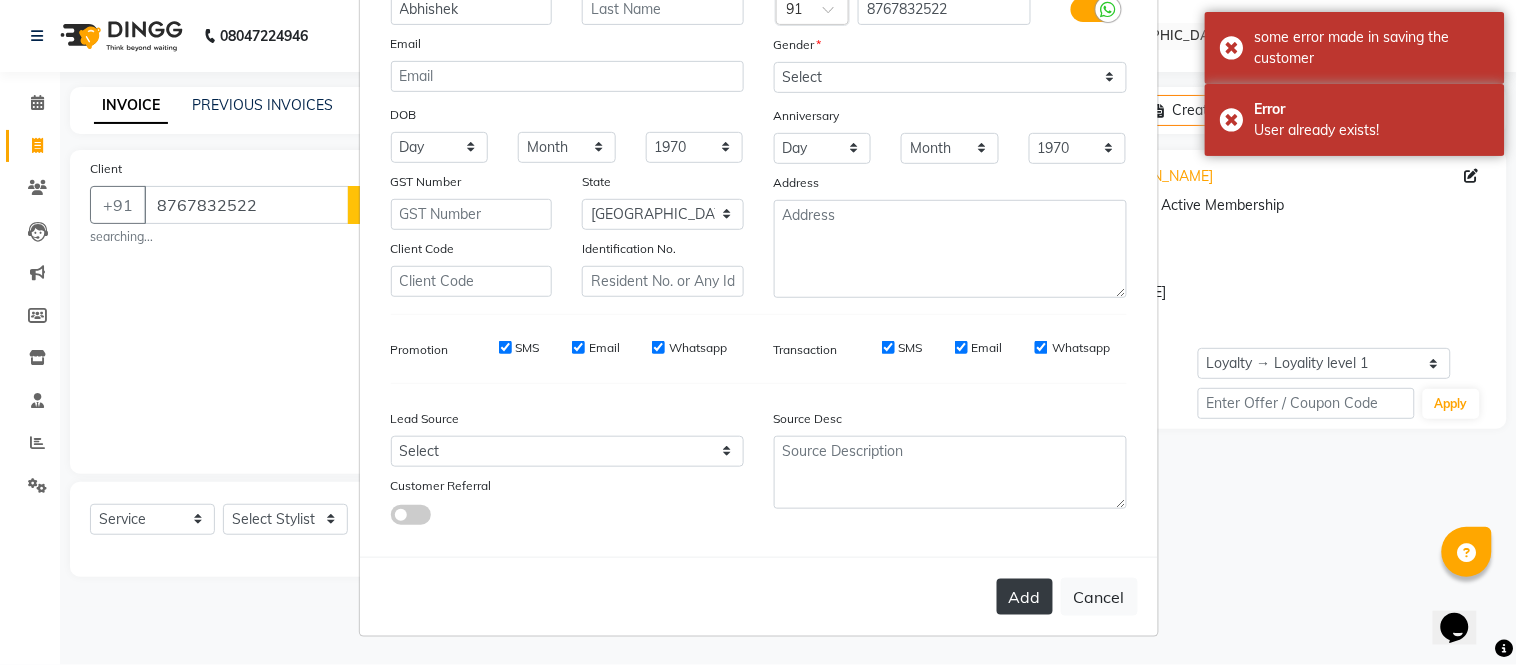 click on "Add" at bounding box center (1025, 597) 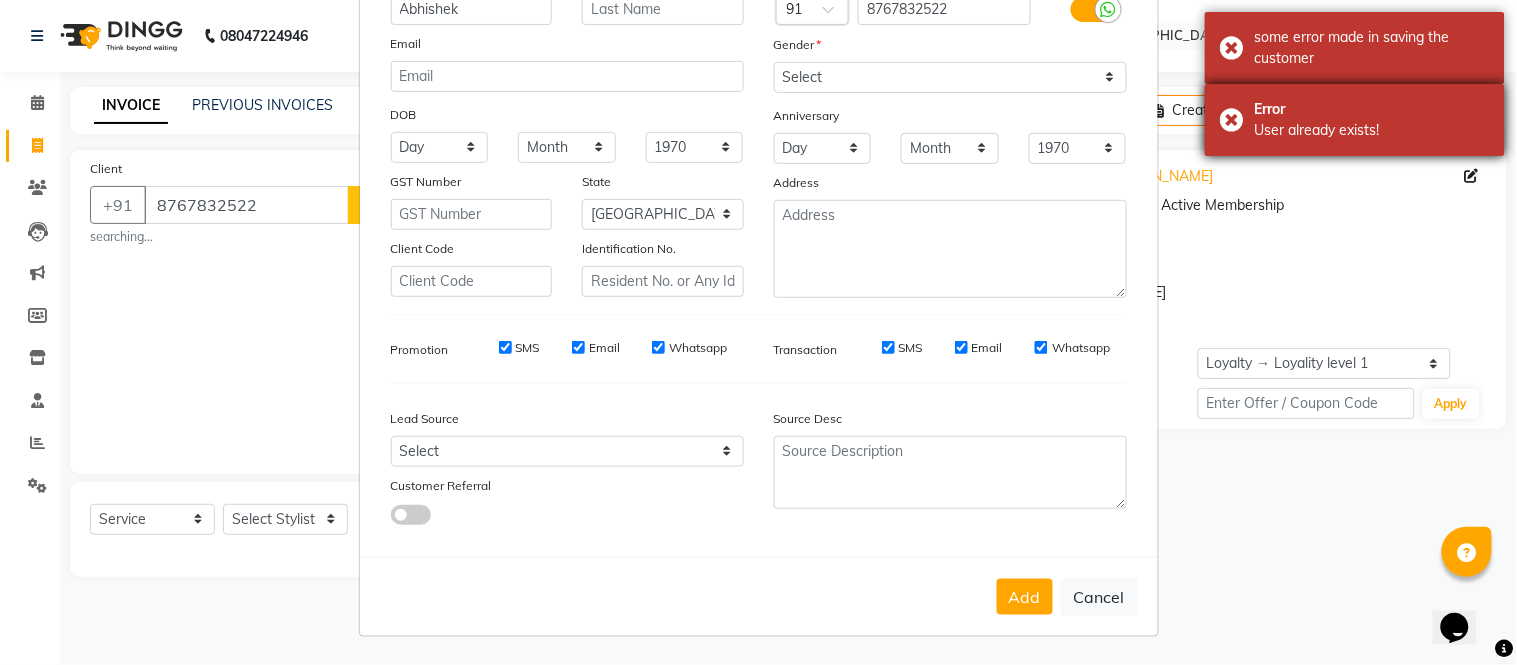 click on "Error   User already exists!" at bounding box center (1355, 120) 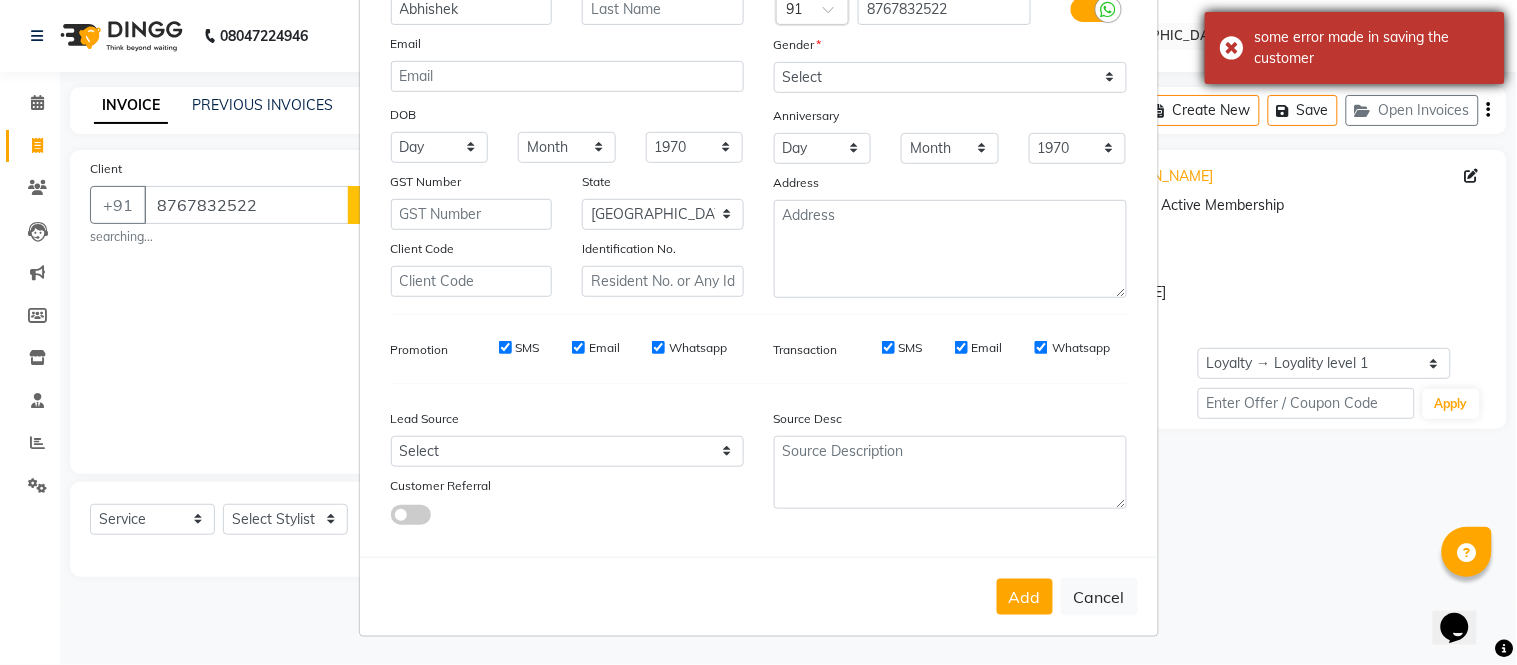 click on "some error made in saving the customer" at bounding box center (1355, 48) 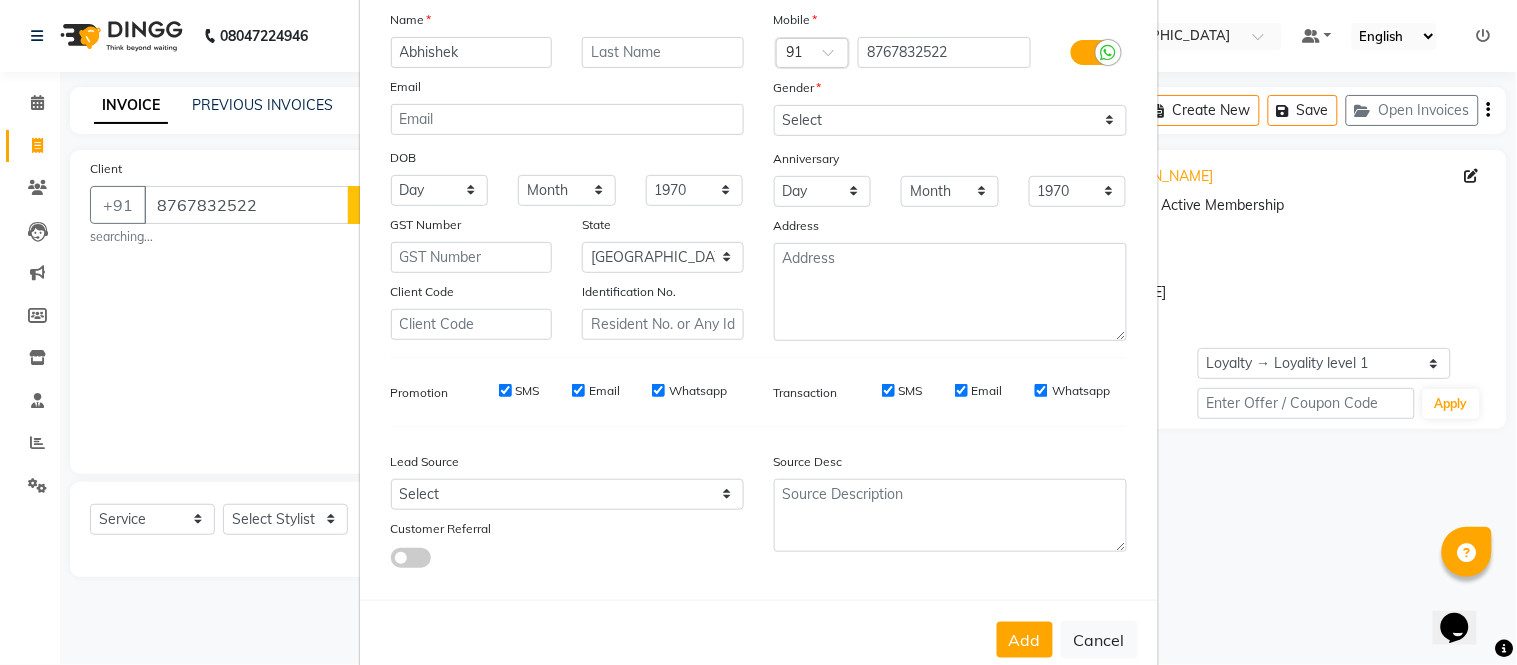 scroll, scrollTop: 96, scrollLeft: 0, axis: vertical 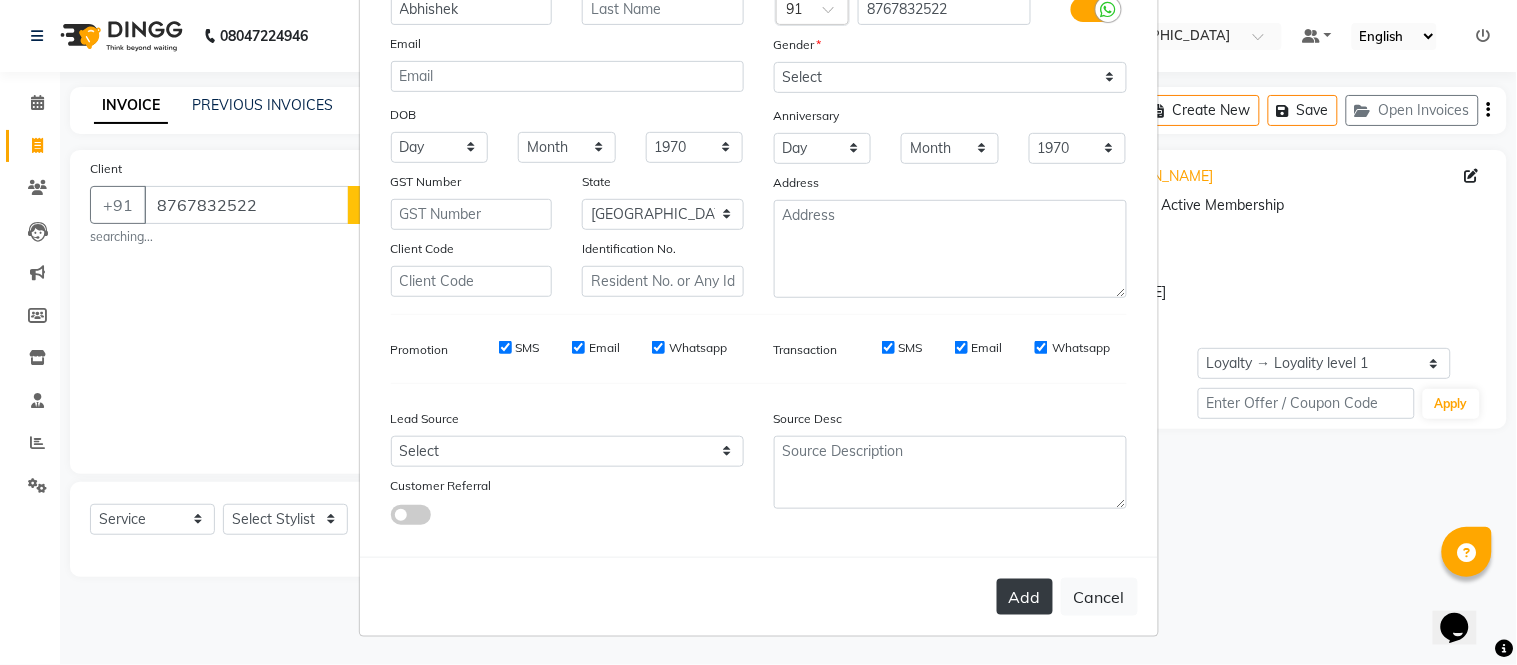 click on "Add" at bounding box center (1025, 597) 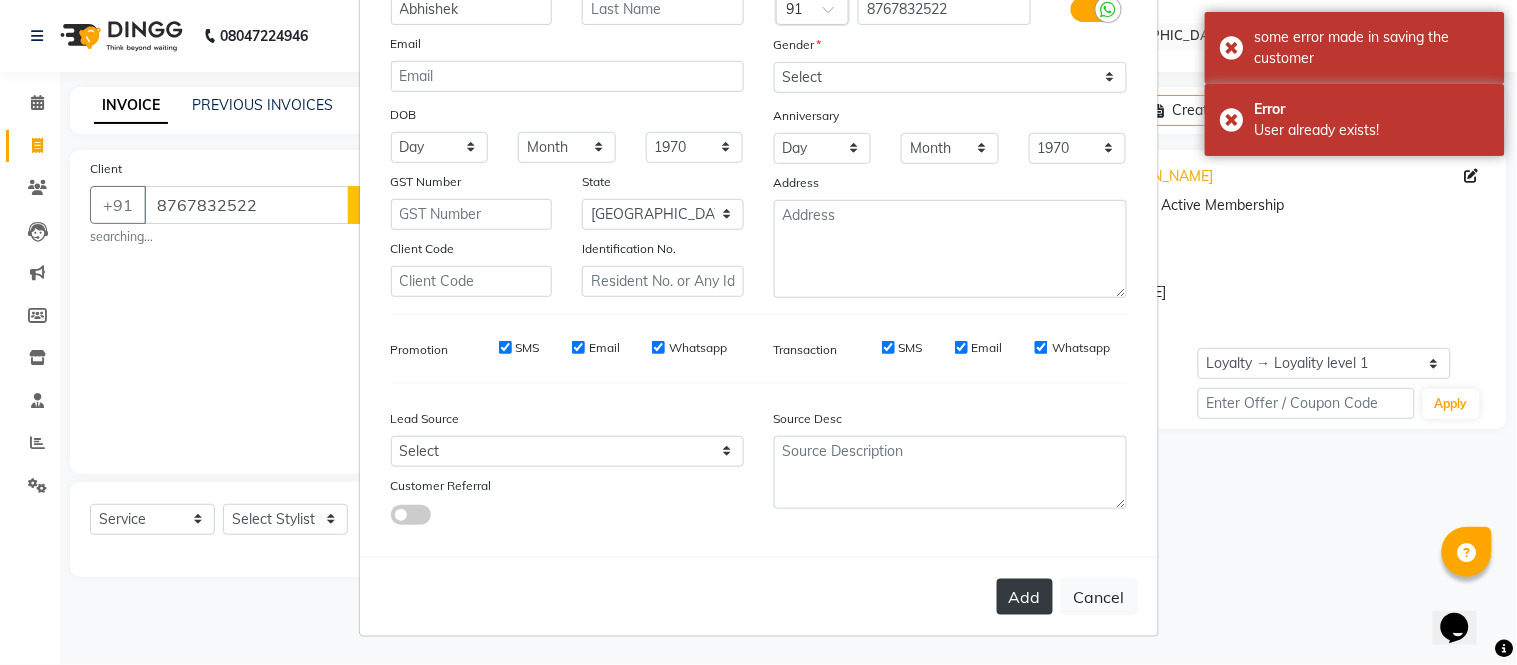 click on "Add" at bounding box center (1025, 597) 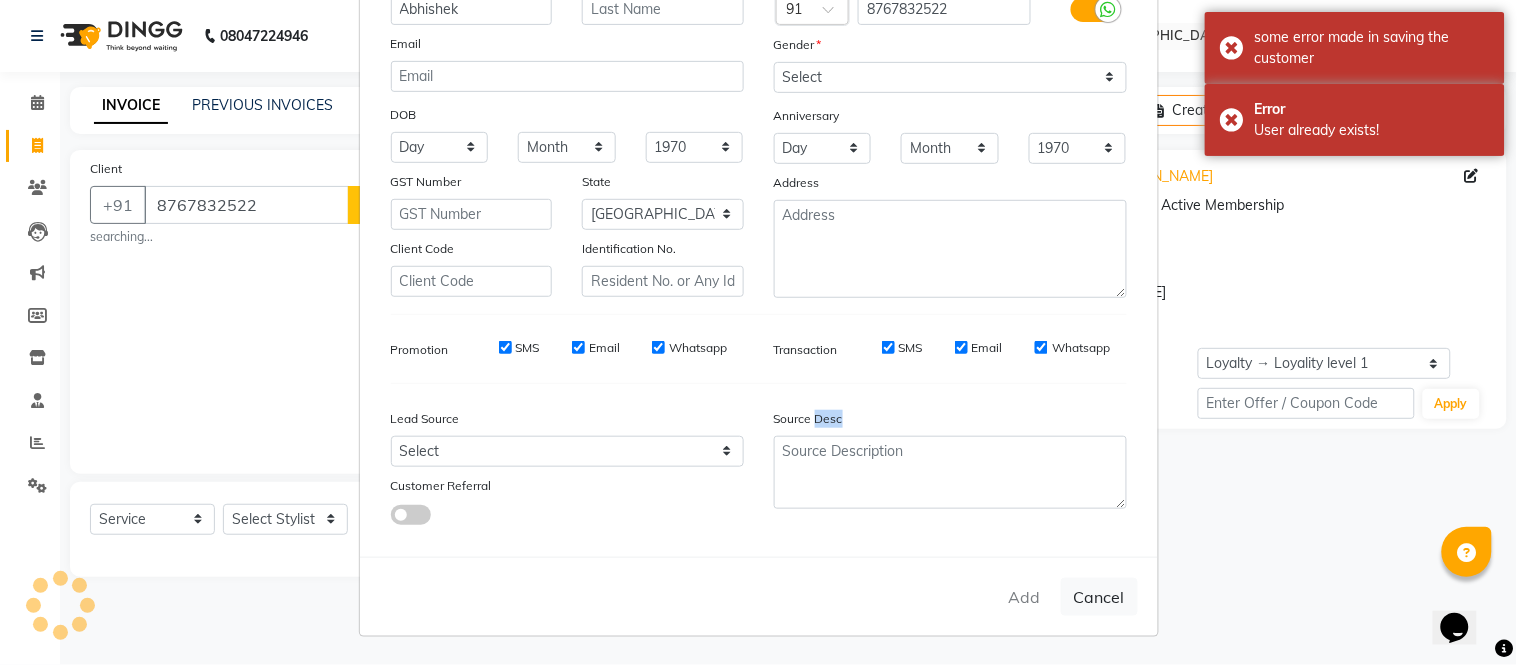 click on "Add   Cancel" at bounding box center (759, 596) 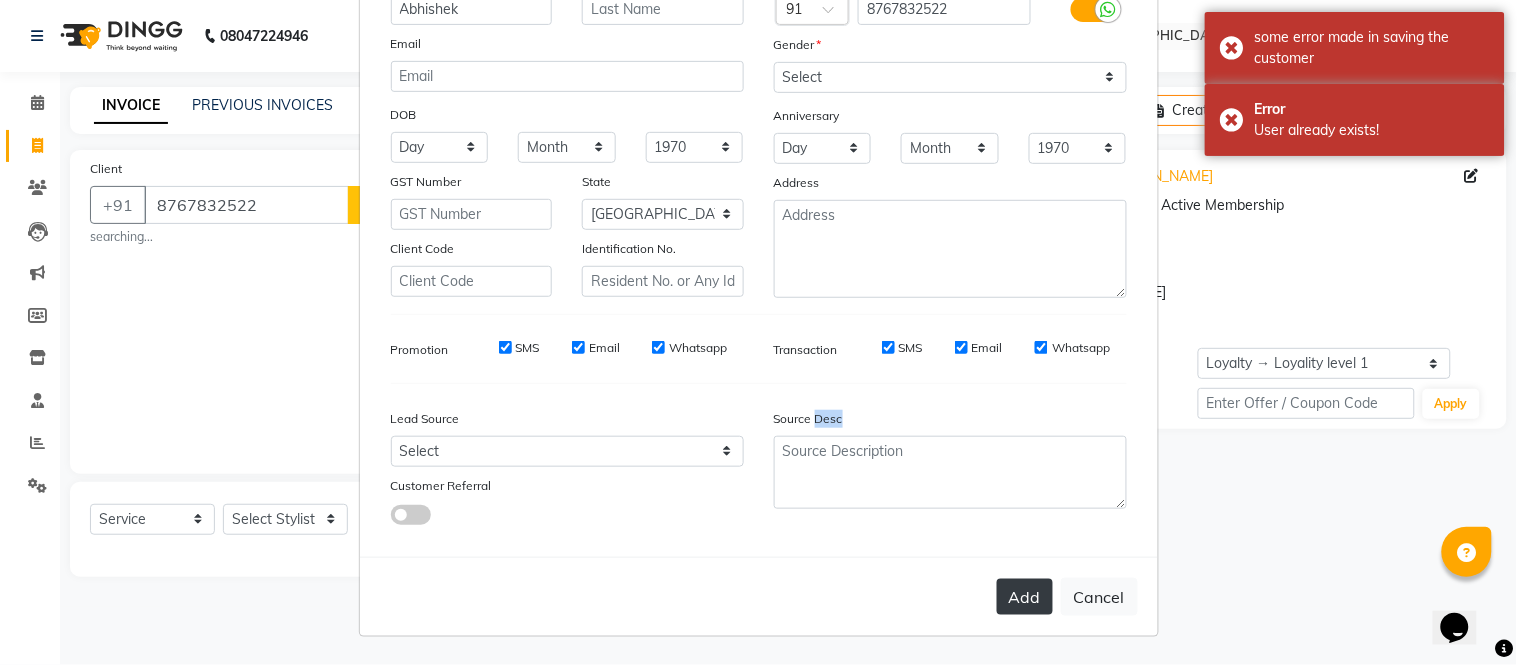 click on "Add" at bounding box center [1025, 597] 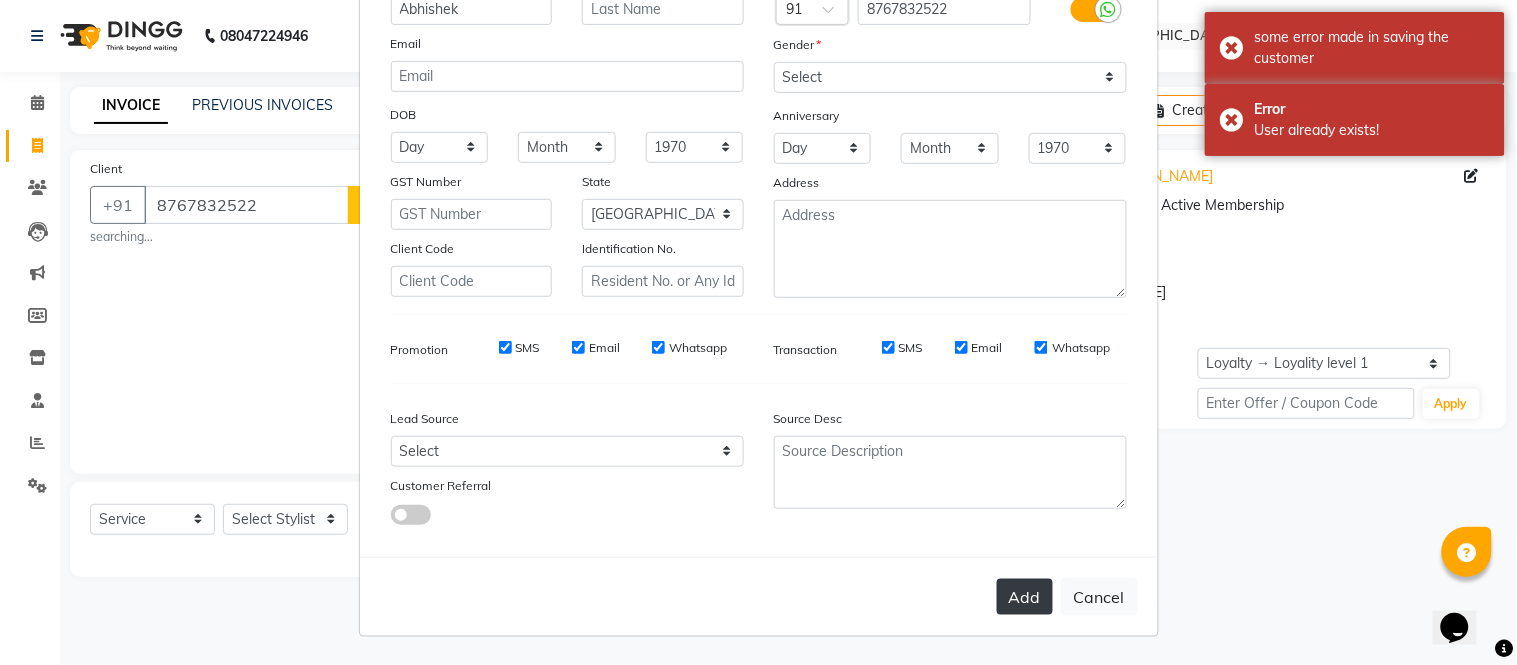 click on "Add   Cancel" at bounding box center [759, 596] 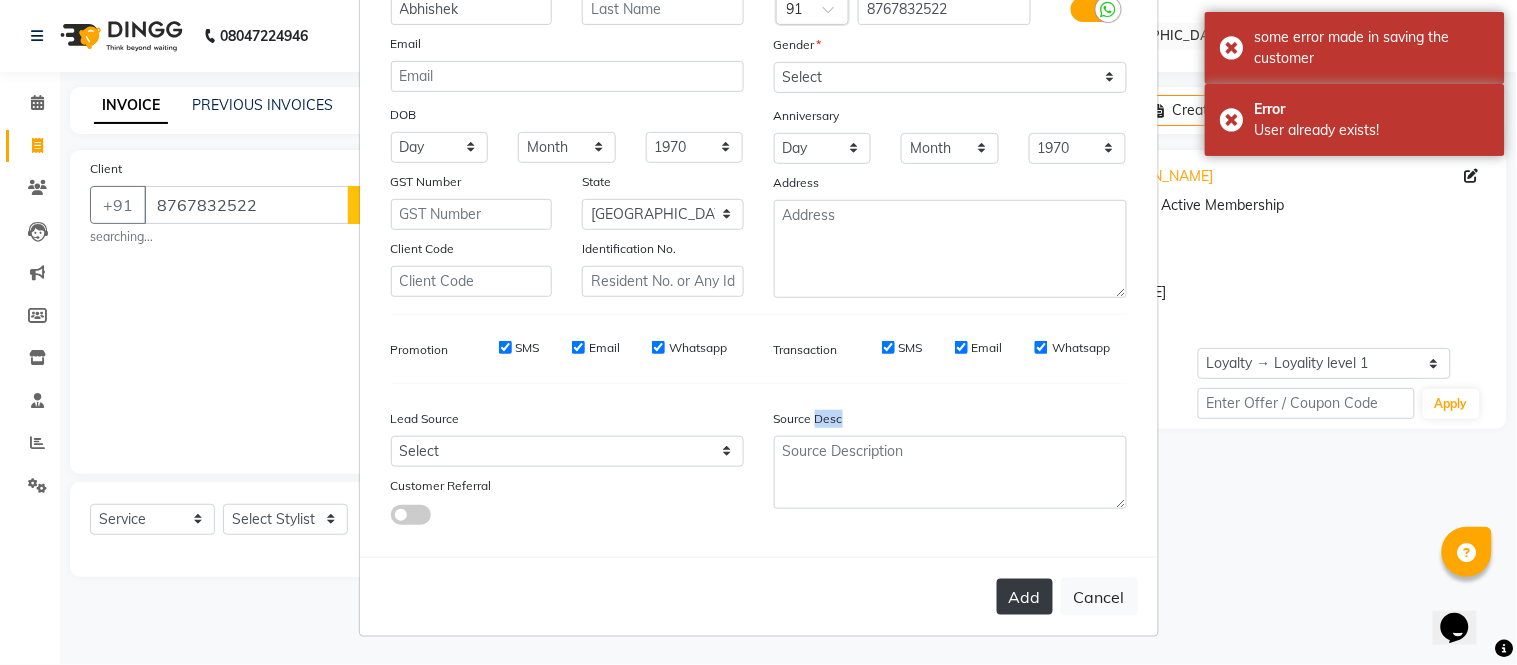 click on "Add   Cancel" at bounding box center (759, 596) 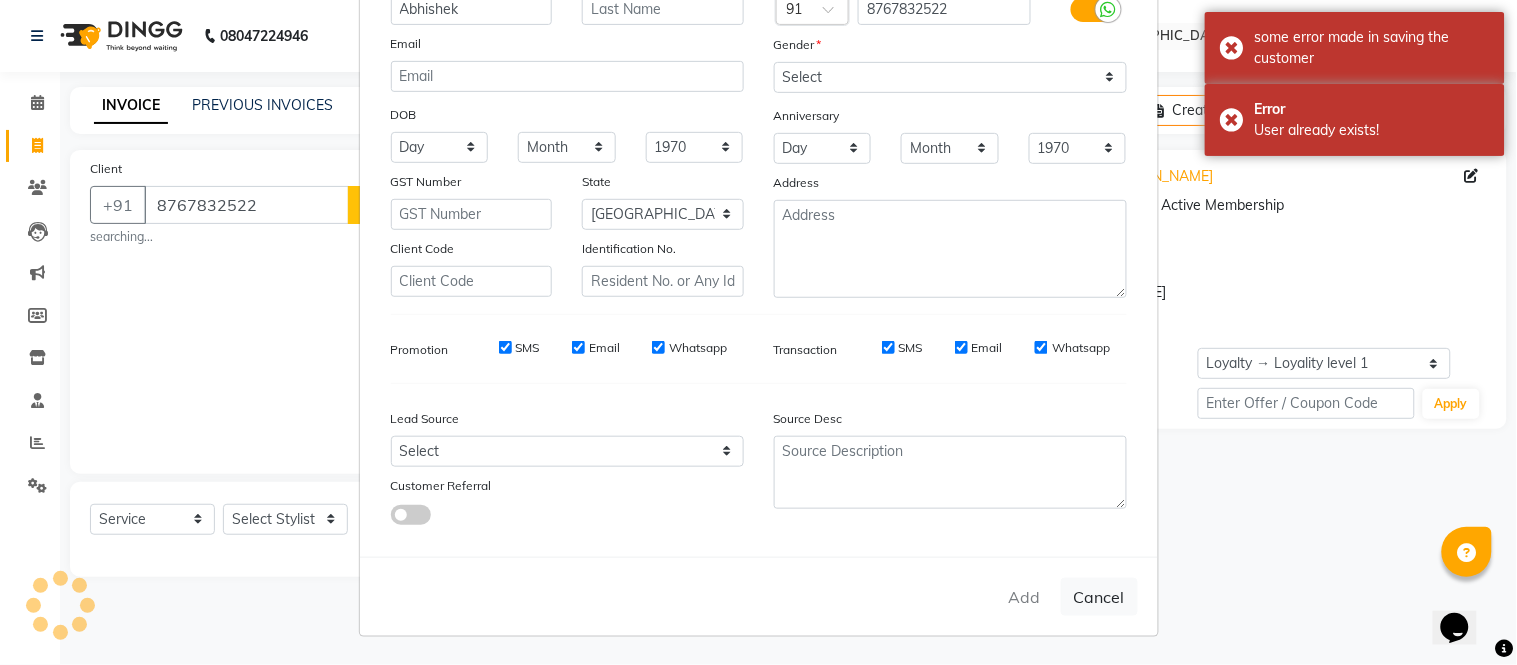 click on "Add   Cancel" at bounding box center (759, 596) 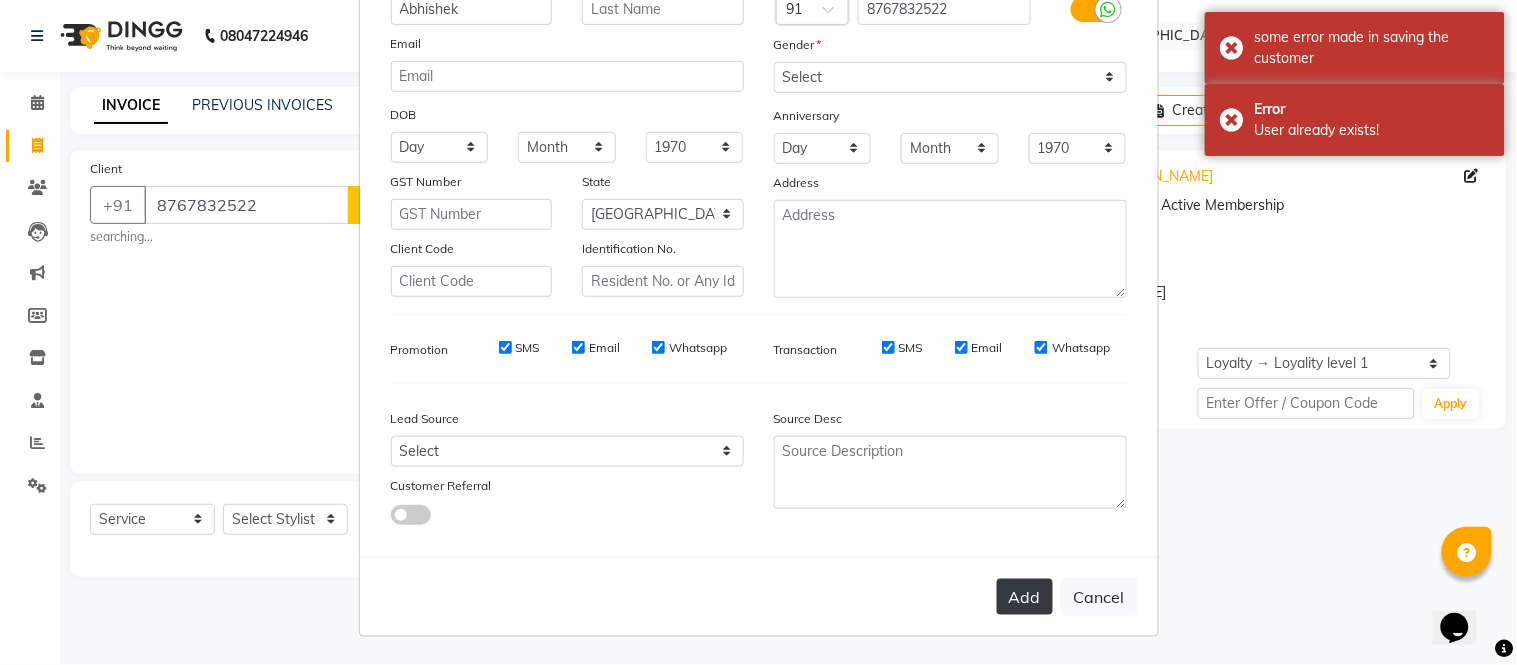 click on "Add" at bounding box center (1025, 597) 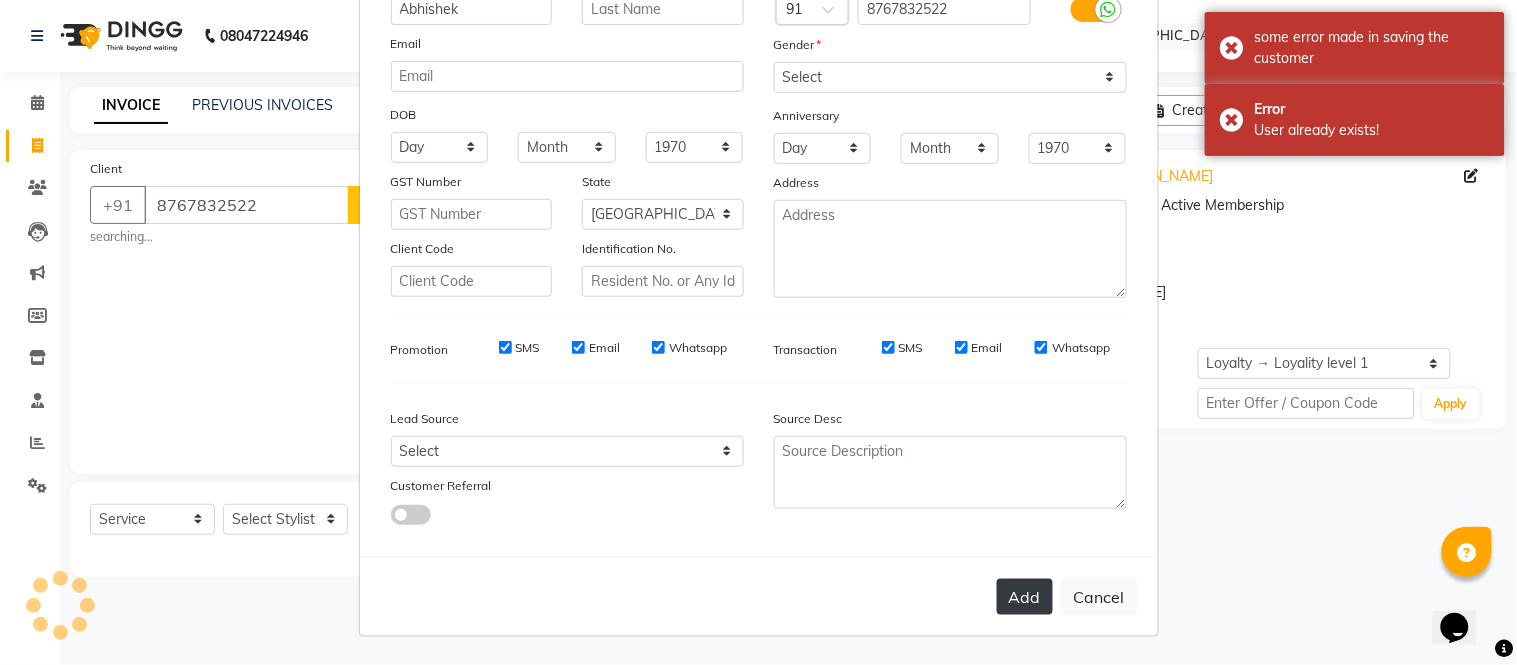 click on "Add" at bounding box center (1025, 597) 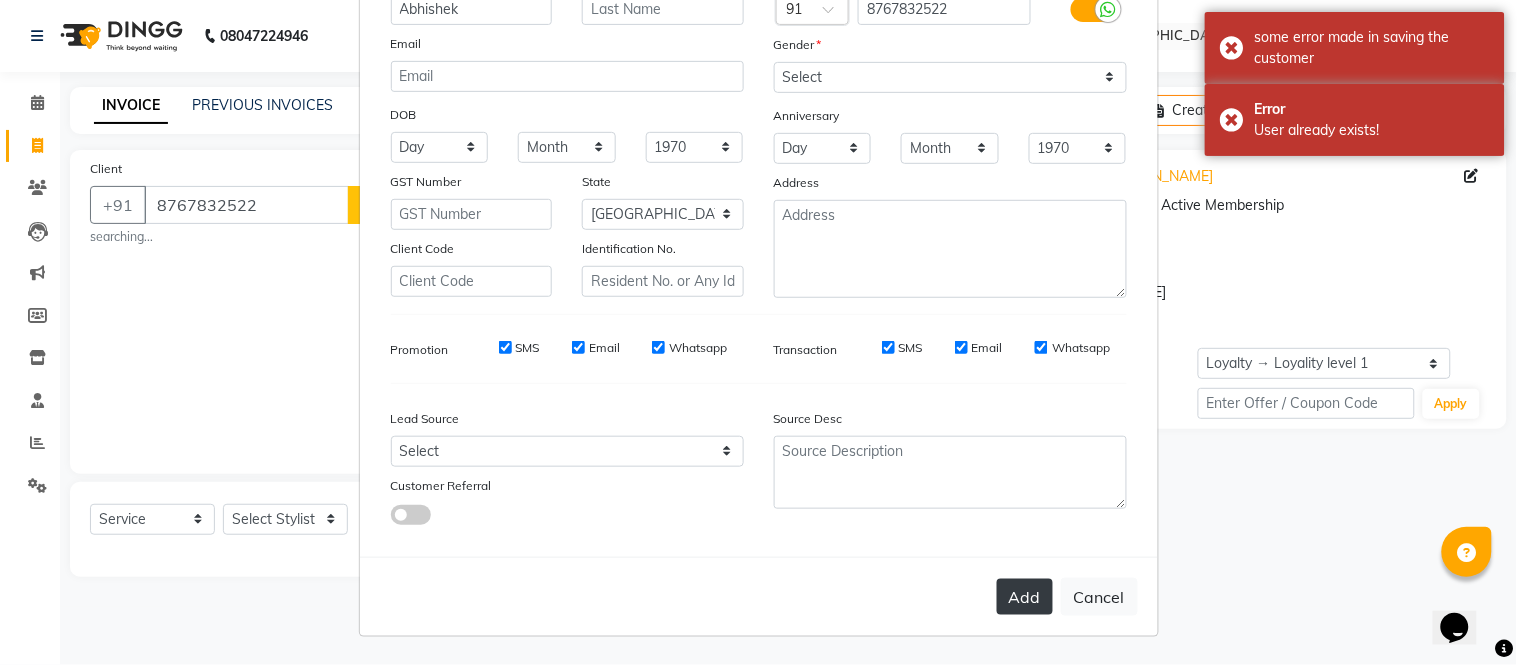 click on "Add" at bounding box center [1025, 597] 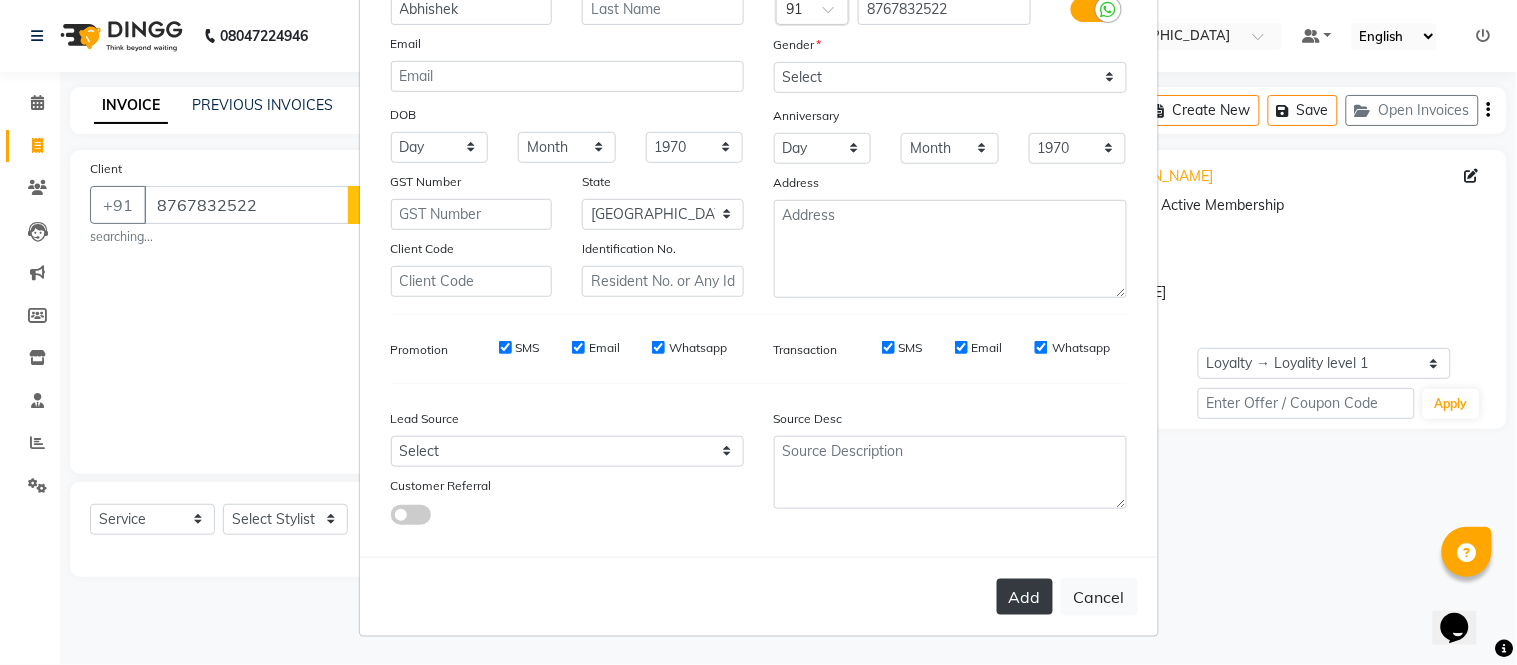 click on "Add" at bounding box center [1025, 597] 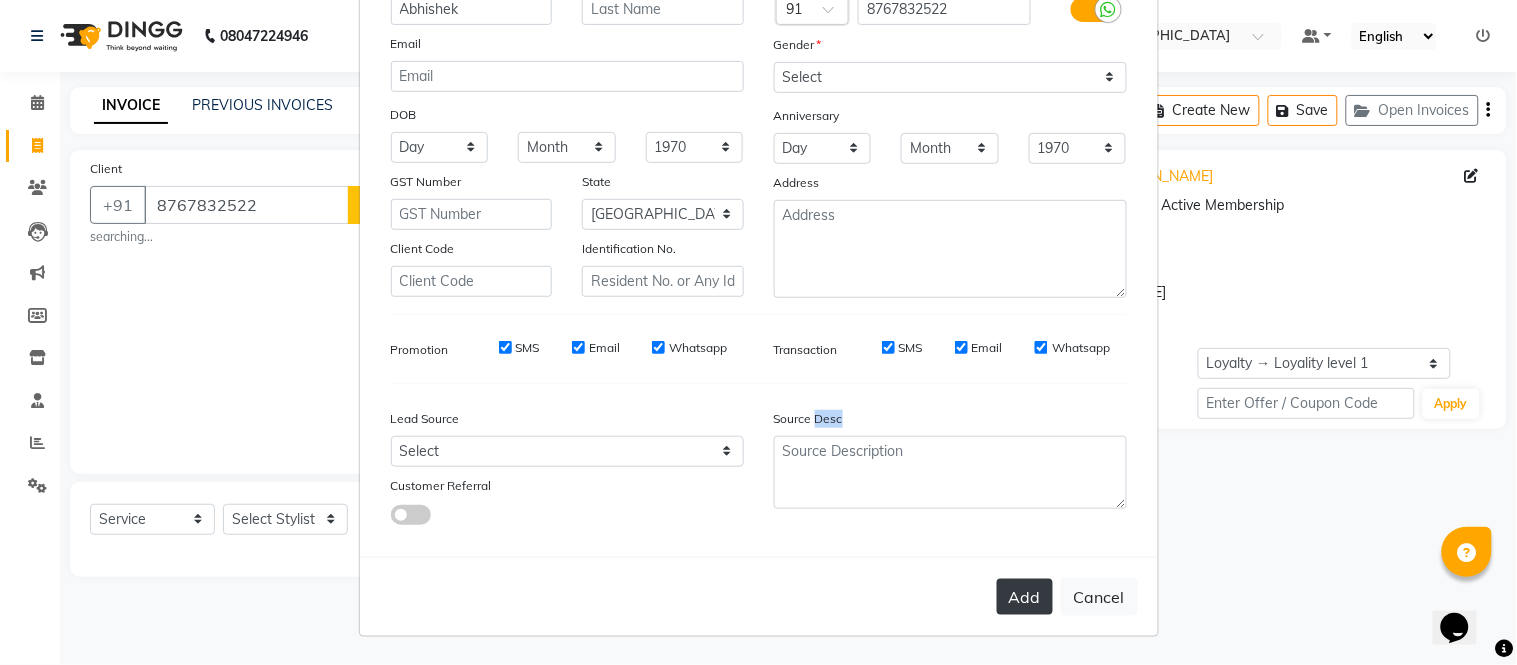 click on "Add   Cancel" at bounding box center (759, 596) 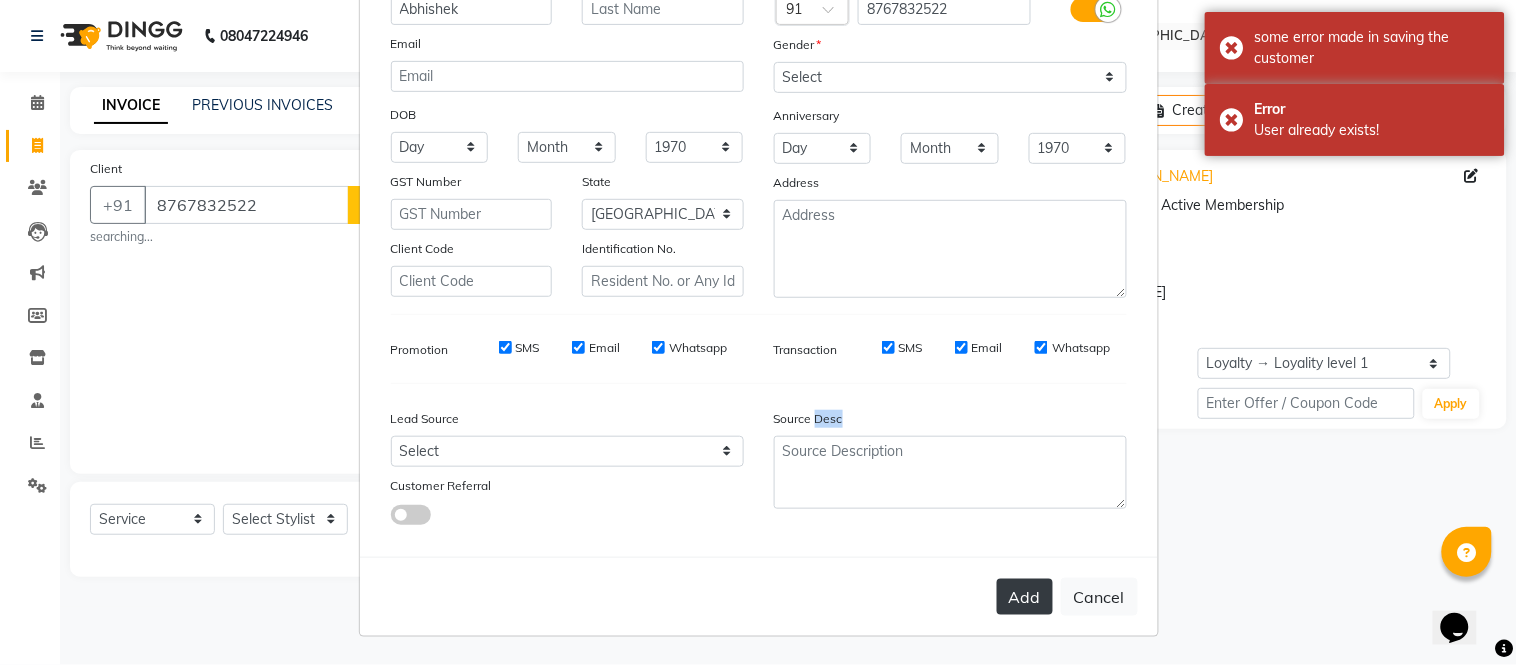 click on "Add" at bounding box center [1025, 597] 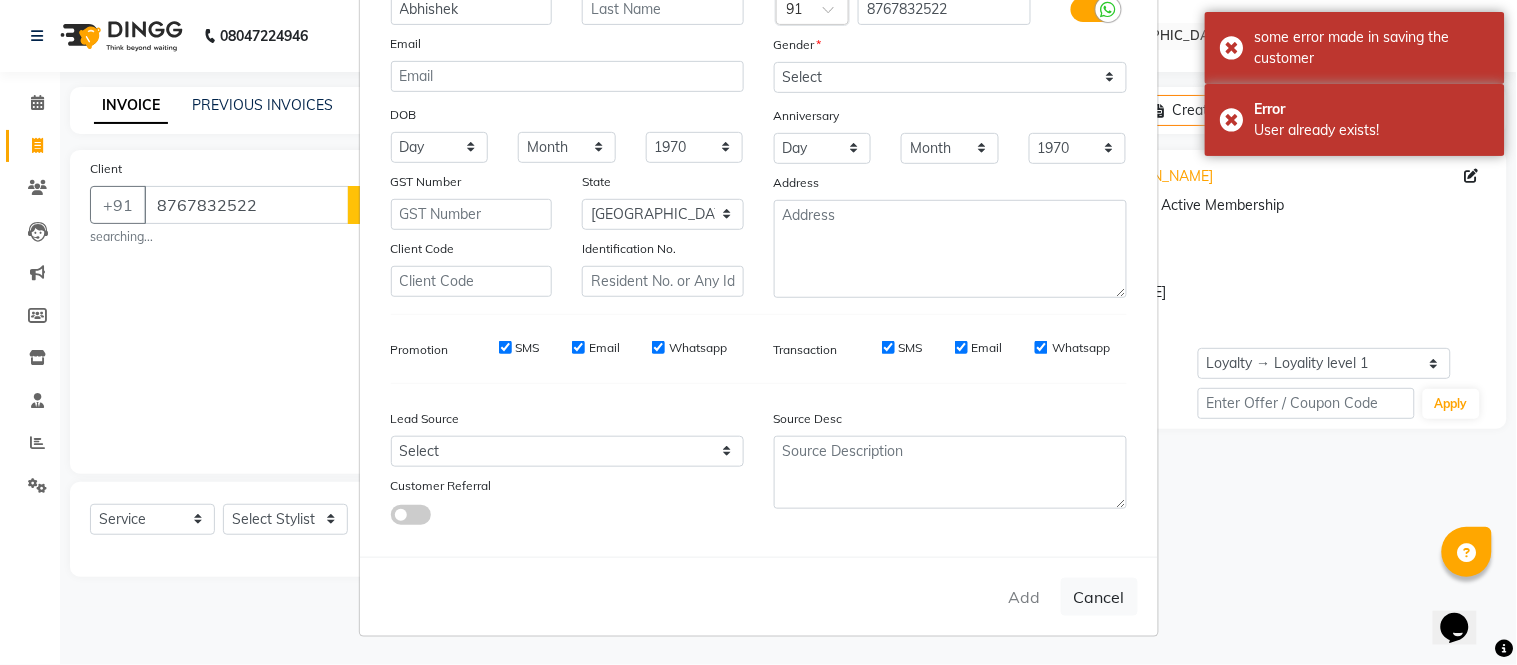 click on "Add   Cancel" at bounding box center [759, 596] 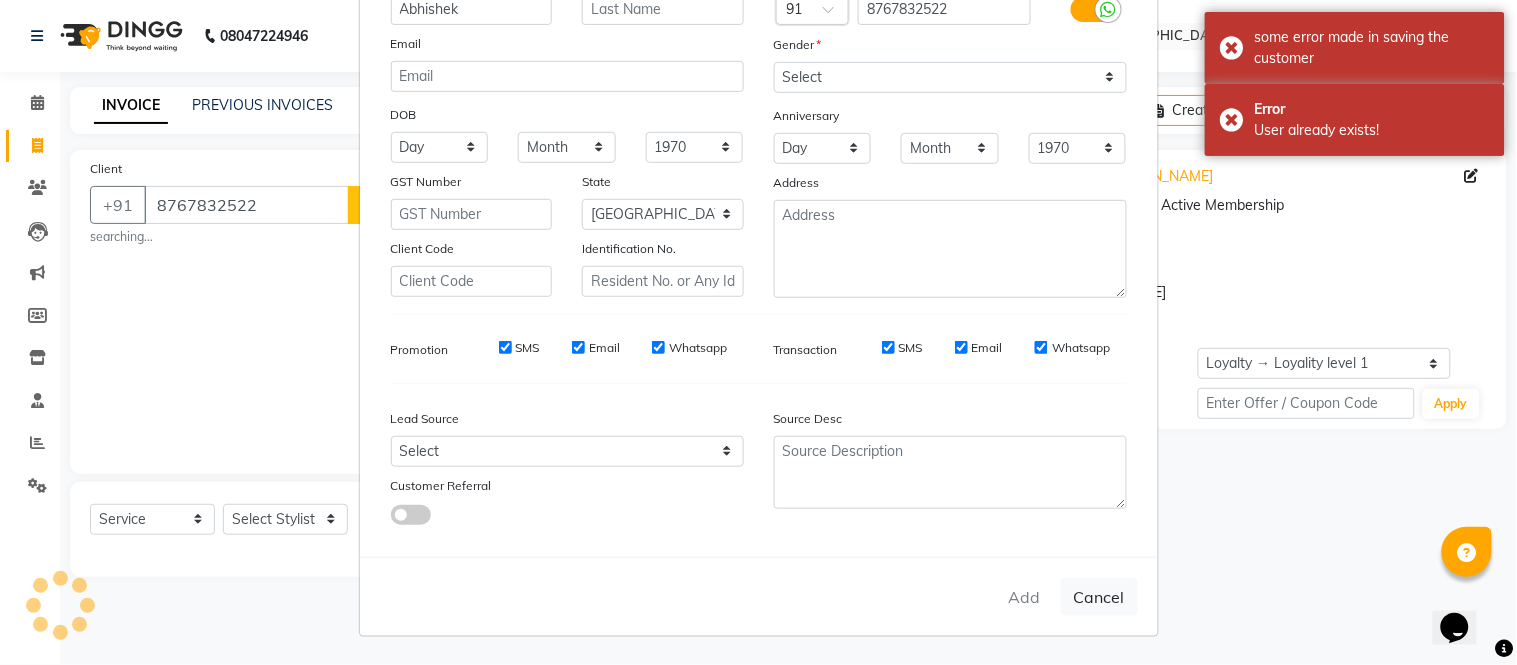 click on "Add   Cancel" at bounding box center (759, 596) 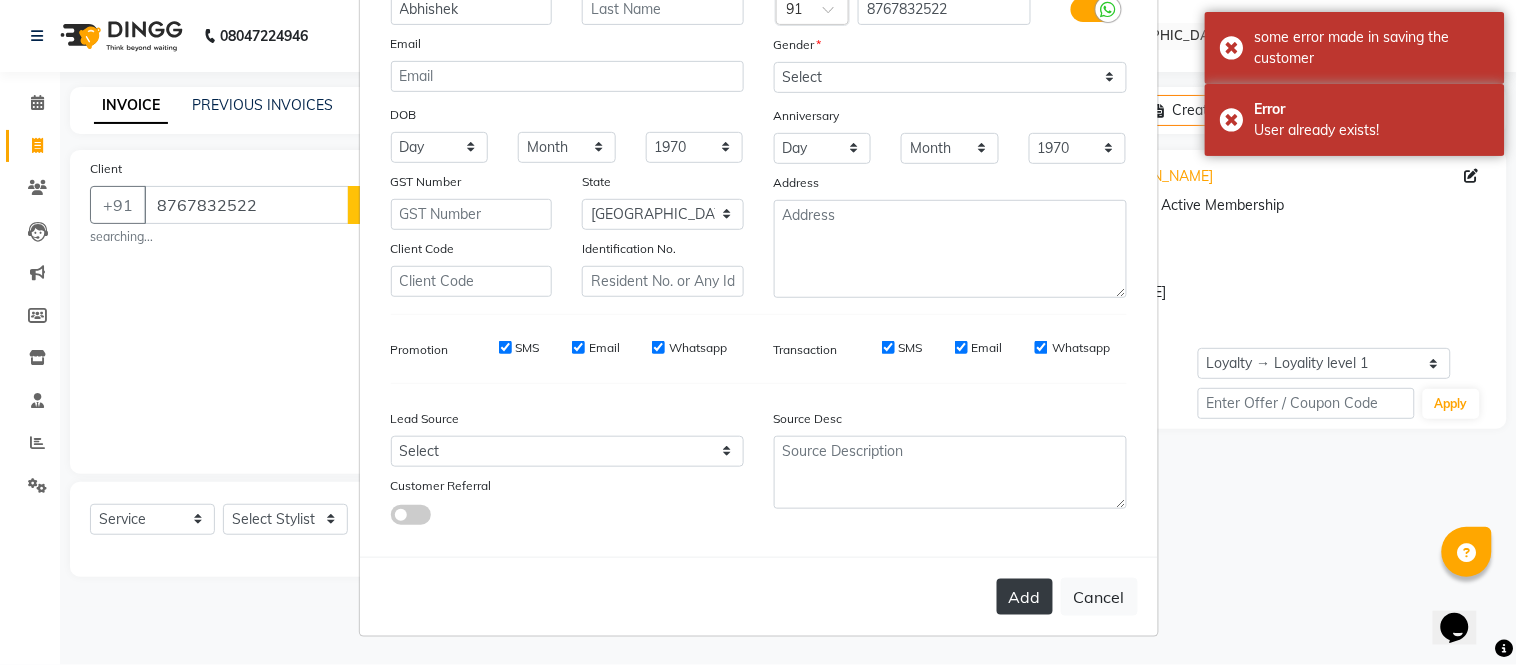 click on "Add" at bounding box center (1025, 597) 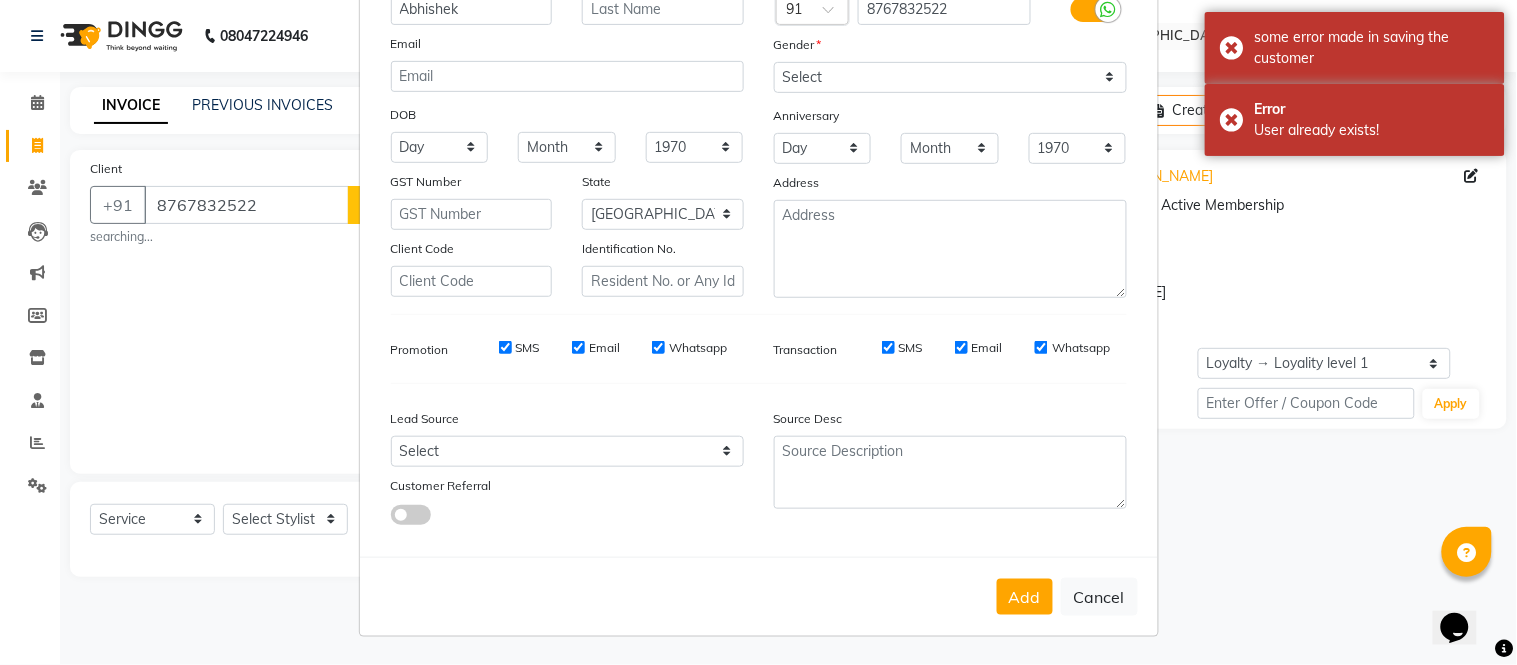click on "Add Client Generate Dummy Number Name Abhishek Email DOB Day 01 02 03 04 05 06 07 08 09 10 11 12 13 14 15 16 17 18 19 20 21 22 23 24 25 26 27 28 29 30 31 Month January February March April May June July August September October November [DATE] 1941 1942 1943 1944 1945 1946 1947 1948 1949 1950 1951 1952 1953 1954 1955 1956 1957 1958 1959 1960 1961 1962 1963 1964 1965 1966 1967 1968 1969 1970 1971 1972 1973 1974 1975 1976 1977 1978 1979 1980 1981 1982 1983 1984 1985 1986 1987 1988 1989 1990 1991 1992 1993 1994 1995 1996 1997 1998 1999 2000 2001 2002 2003 2004 2005 2006 2007 2008 2009 2010 2011 2012 2013 2014 2015 2016 2017 2018 2019 2020 2021 2022 2023 2024 GST Number State Select [GEOGRAPHIC_DATA] [GEOGRAPHIC_DATA] [GEOGRAPHIC_DATA] [GEOGRAPHIC_DATA] [GEOGRAPHIC_DATA] [GEOGRAPHIC_DATA] [GEOGRAPHIC_DATA] [GEOGRAPHIC_DATA] and [GEOGRAPHIC_DATA] [GEOGRAPHIC_DATA] [GEOGRAPHIC_DATA] [GEOGRAPHIC_DATA] [GEOGRAPHIC_DATA] [GEOGRAPHIC_DATA] [GEOGRAPHIC_DATA] [GEOGRAPHIC_DATA] [GEOGRAPHIC_DATA] [GEOGRAPHIC_DATA] [GEOGRAPHIC_DATA] [GEOGRAPHIC_DATA] [GEOGRAPHIC_DATA] [GEOGRAPHIC_DATA] [GEOGRAPHIC_DATA] [GEOGRAPHIC_DATA] [GEOGRAPHIC_DATA] [GEOGRAPHIC_DATA] [GEOGRAPHIC_DATA] [GEOGRAPHIC_DATA] [GEOGRAPHIC_DATA] Sikkim" at bounding box center (758, 332) 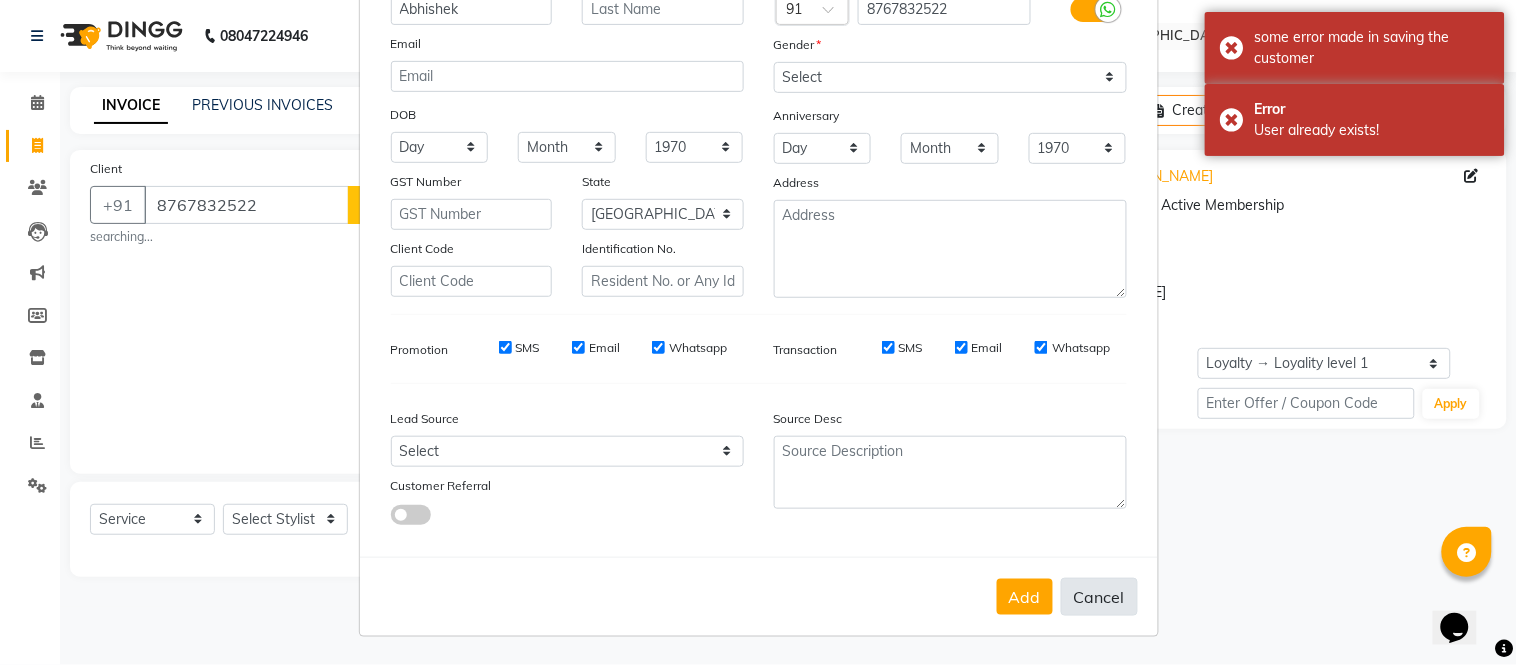 click on "Cancel" at bounding box center [1099, 597] 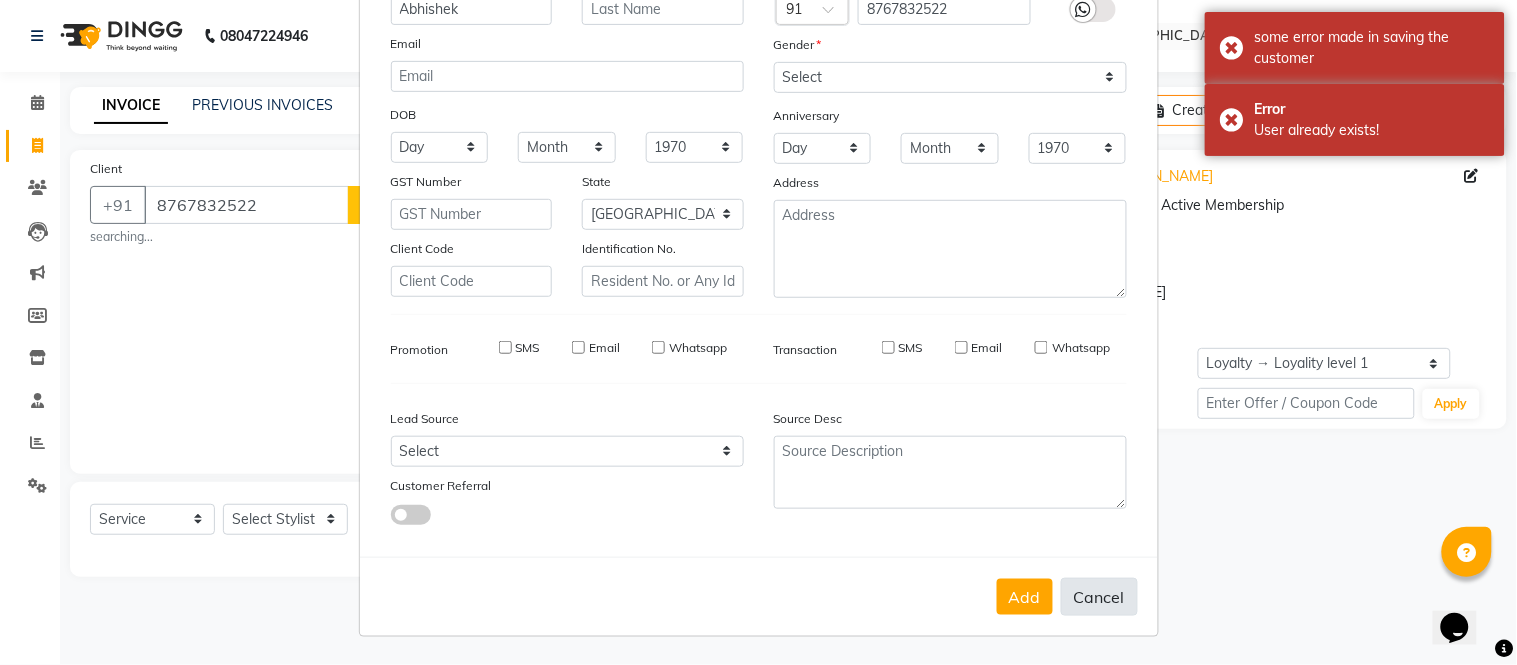 type 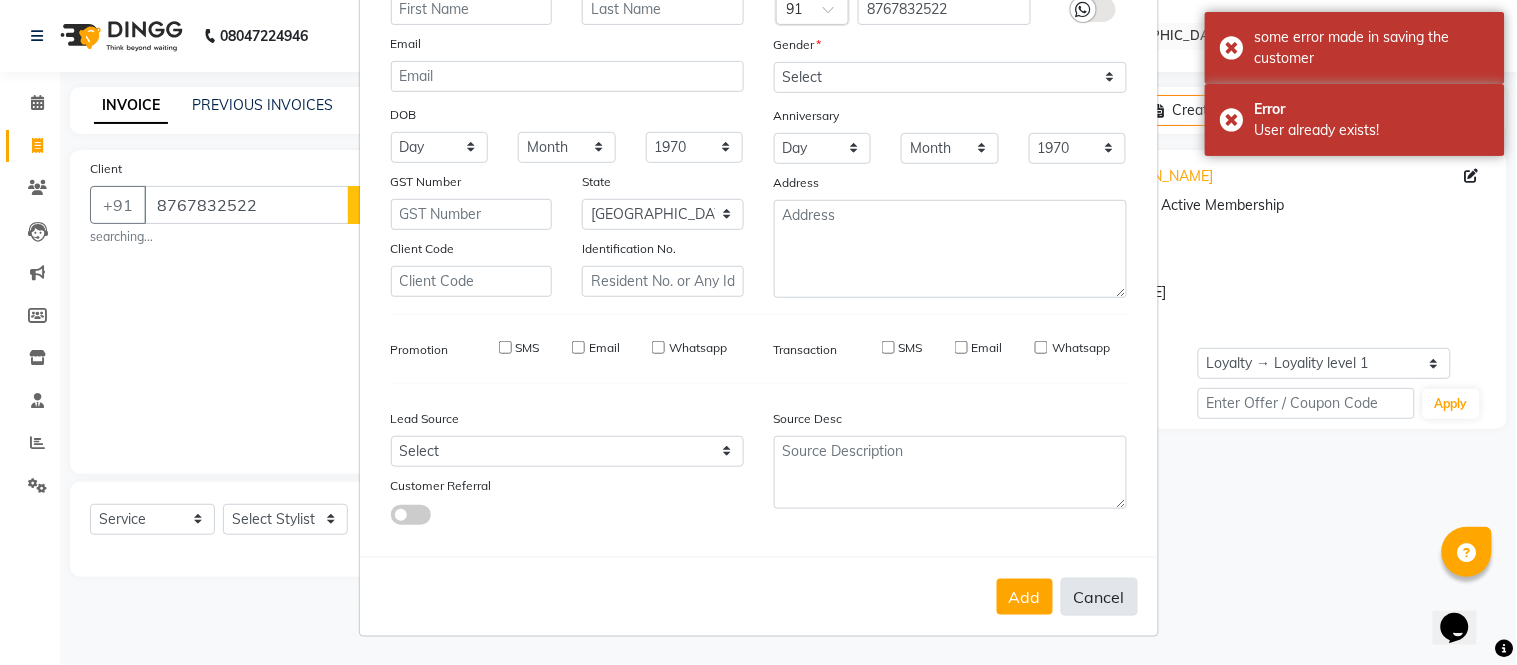 select 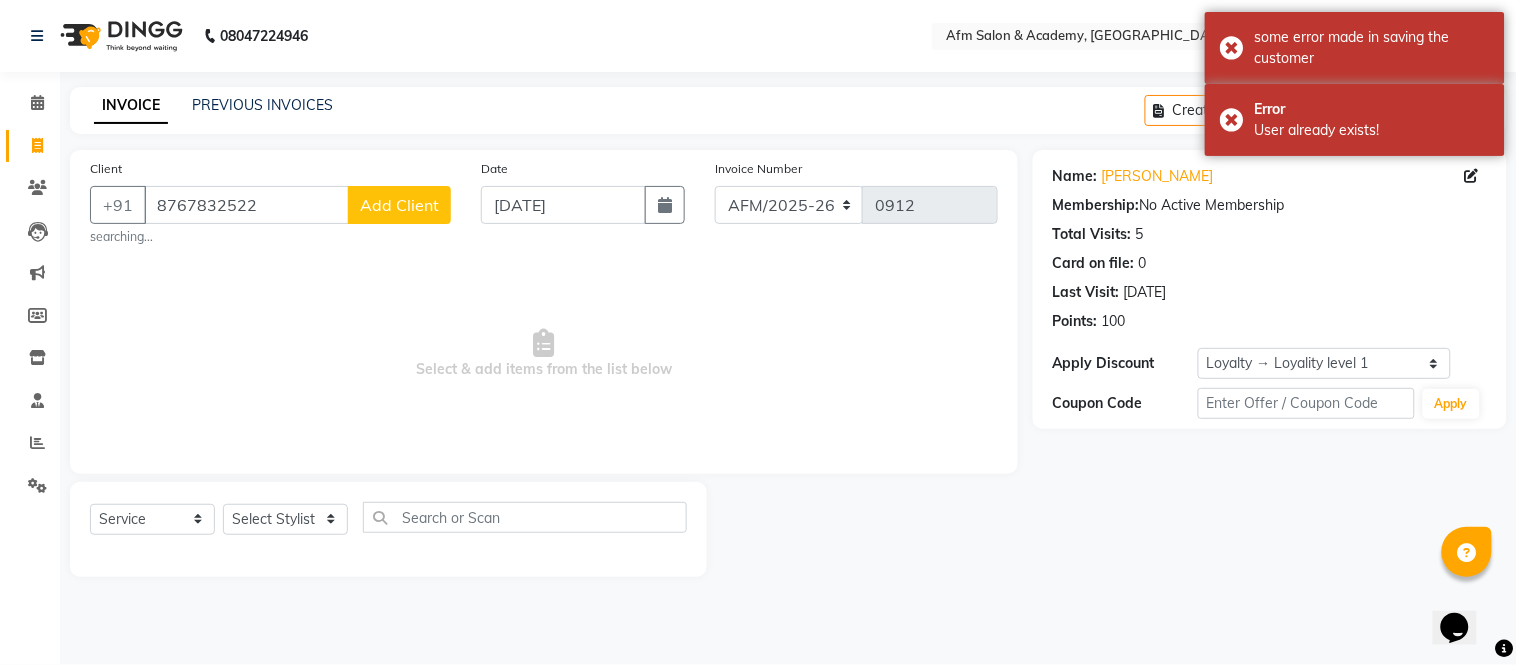 click on "Add Client" 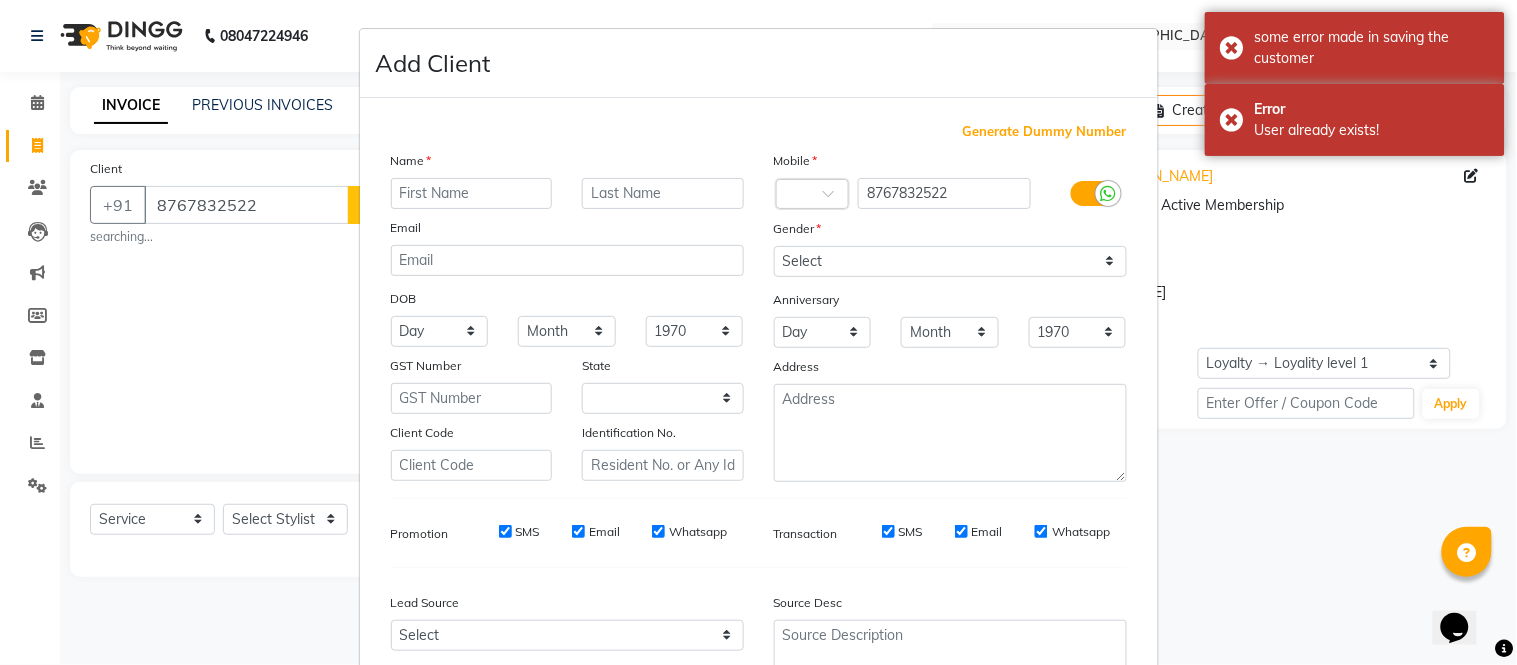 select on "22" 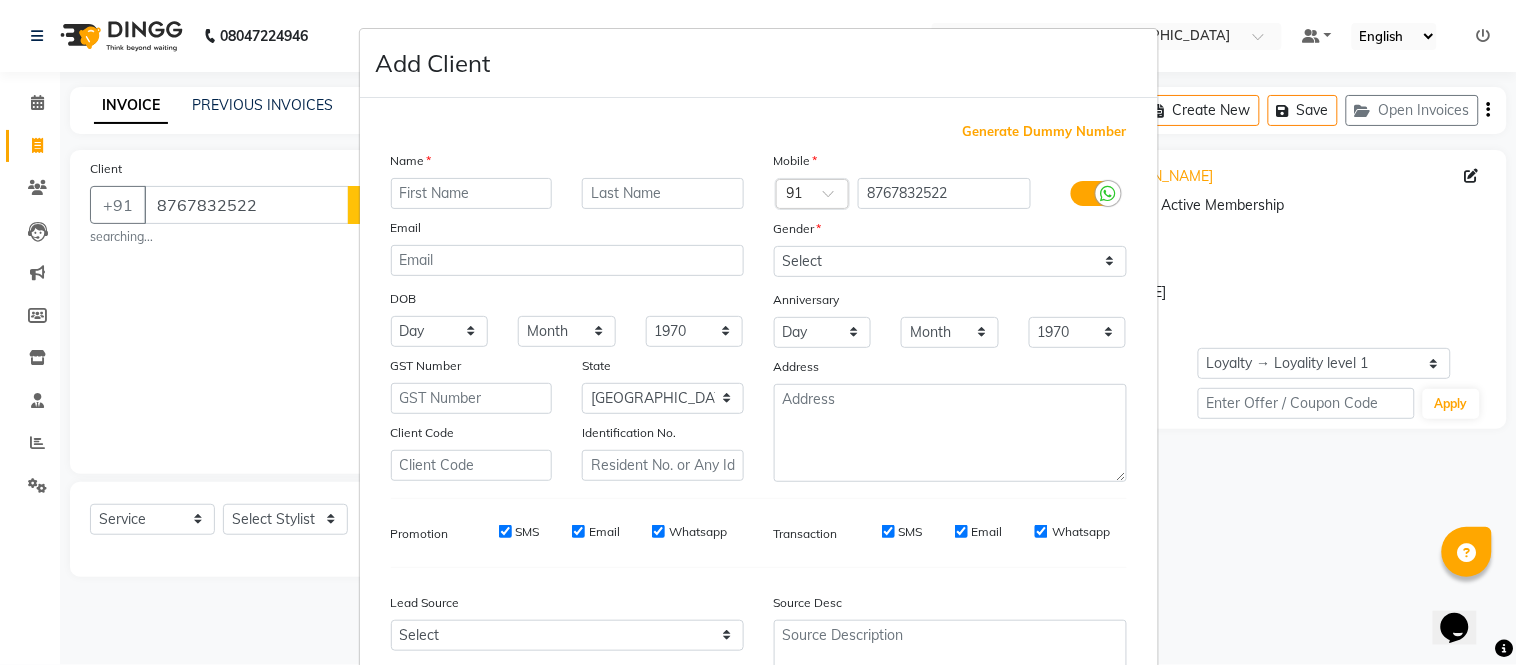 click on "Add Client Generate Dummy Number Name Email DOB Day 01 02 03 04 05 06 07 08 09 10 11 12 13 14 15 16 17 18 19 20 21 22 23 24 25 26 27 28 29 30 31 Month January February March April May June July August September October November [DATE] 1941 1942 1943 1944 1945 1946 1947 1948 1949 1950 1951 1952 1953 1954 1955 1956 1957 1958 1959 1960 1961 1962 1963 1964 1965 1966 1967 1968 1969 1970 1971 1972 1973 1974 1975 1976 1977 1978 1979 1980 1981 1982 1983 1984 1985 1986 1987 1988 1989 1990 1991 1992 1993 1994 1995 1996 1997 1998 1999 2000 2001 2002 2003 2004 2005 2006 2007 2008 2009 2010 2011 2012 2013 2014 2015 2016 2017 2018 2019 2020 2021 2022 2023 2024 GST Number State Select [GEOGRAPHIC_DATA] [GEOGRAPHIC_DATA] [GEOGRAPHIC_DATA] [GEOGRAPHIC_DATA] [GEOGRAPHIC_DATA] [GEOGRAPHIC_DATA] [GEOGRAPHIC_DATA] [GEOGRAPHIC_DATA] and [GEOGRAPHIC_DATA] [GEOGRAPHIC_DATA] [GEOGRAPHIC_DATA] [GEOGRAPHIC_DATA] [GEOGRAPHIC_DATA] [GEOGRAPHIC_DATA] [GEOGRAPHIC_DATA] [GEOGRAPHIC_DATA] [GEOGRAPHIC_DATA] [GEOGRAPHIC_DATA] [GEOGRAPHIC_DATA] [GEOGRAPHIC_DATA] [GEOGRAPHIC_DATA] [GEOGRAPHIC_DATA] [GEOGRAPHIC_DATA] [GEOGRAPHIC_DATA] [GEOGRAPHIC_DATA] [GEOGRAPHIC_DATA] [GEOGRAPHIC_DATA] [GEOGRAPHIC_DATA] [GEOGRAPHIC_DATA] [GEOGRAPHIC_DATA] [GEOGRAPHIC_DATA]" at bounding box center [758, 332] 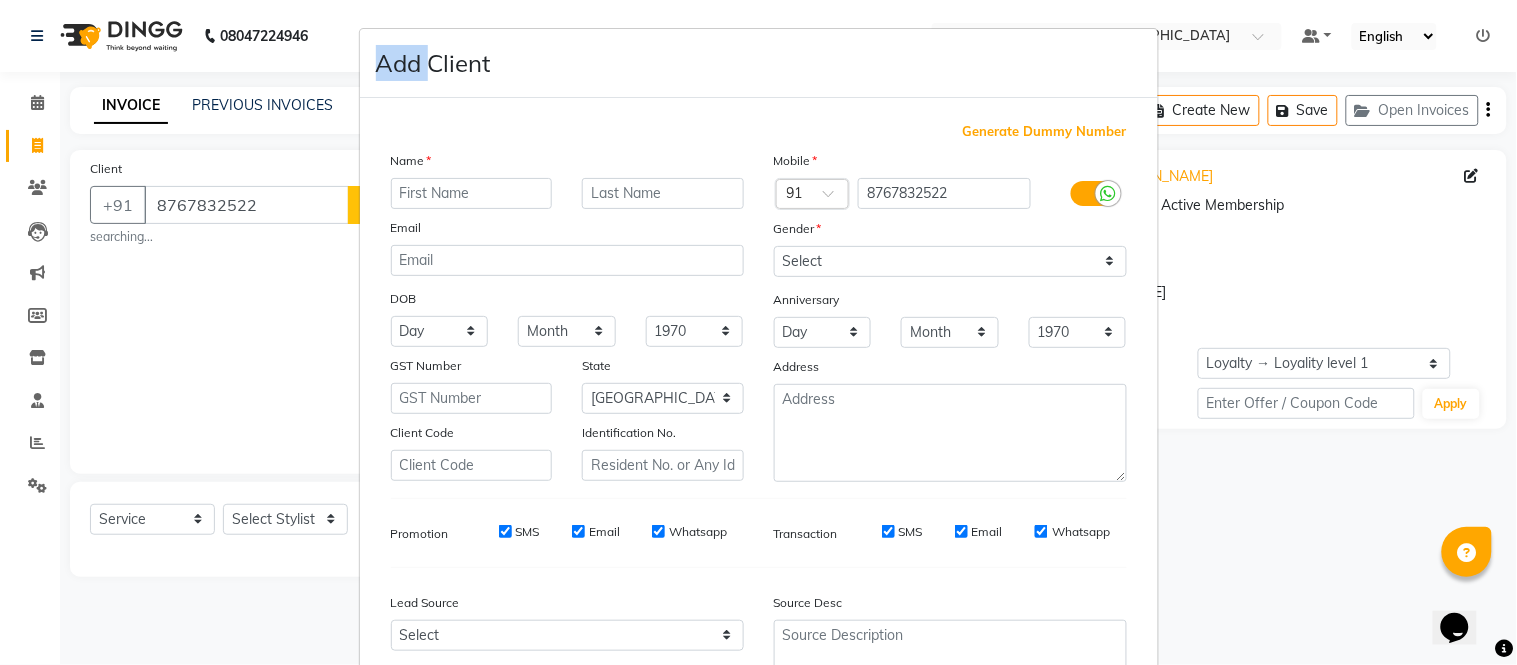 click on "Add Client Generate Dummy Number Name Email DOB Day 01 02 03 04 05 06 07 08 09 10 11 12 13 14 15 16 17 18 19 20 21 22 23 24 25 26 27 28 29 30 31 Month January February March April May June July August September October November [DATE] 1941 1942 1943 1944 1945 1946 1947 1948 1949 1950 1951 1952 1953 1954 1955 1956 1957 1958 1959 1960 1961 1962 1963 1964 1965 1966 1967 1968 1969 1970 1971 1972 1973 1974 1975 1976 1977 1978 1979 1980 1981 1982 1983 1984 1985 1986 1987 1988 1989 1990 1991 1992 1993 1994 1995 1996 1997 1998 1999 2000 2001 2002 2003 2004 2005 2006 2007 2008 2009 2010 2011 2012 2013 2014 2015 2016 2017 2018 2019 2020 2021 2022 2023 2024 GST Number State Select [GEOGRAPHIC_DATA] [GEOGRAPHIC_DATA] [GEOGRAPHIC_DATA] [GEOGRAPHIC_DATA] [GEOGRAPHIC_DATA] [GEOGRAPHIC_DATA] [GEOGRAPHIC_DATA] [GEOGRAPHIC_DATA] and [GEOGRAPHIC_DATA] [GEOGRAPHIC_DATA] [GEOGRAPHIC_DATA] [GEOGRAPHIC_DATA] [GEOGRAPHIC_DATA] [GEOGRAPHIC_DATA] [GEOGRAPHIC_DATA] [GEOGRAPHIC_DATA] [GEOGRAPHIC_DATA] [GEOGRAPHIC_DATA] [GEOGRAPHIC_DATA] [GEOGRAPHIC_DATA] [GEOGRAPHIC_DATA] [GEOGRAPHIC_DATA] [GEOGRAPHIC_DATA] [GEOGRAPHIC_DATA] [GEOGRAPHIC_DATA] [GEOGRAPHIC_DATA] [GEOGRAPHIC_DATA] [GEOGRAPHIC_DATA] [GEOGRAPHIC_DATA] [GEOGRAPHIC_DATA] [GEOGRAPHIC_DATA]" at bounding box center (758, 332) 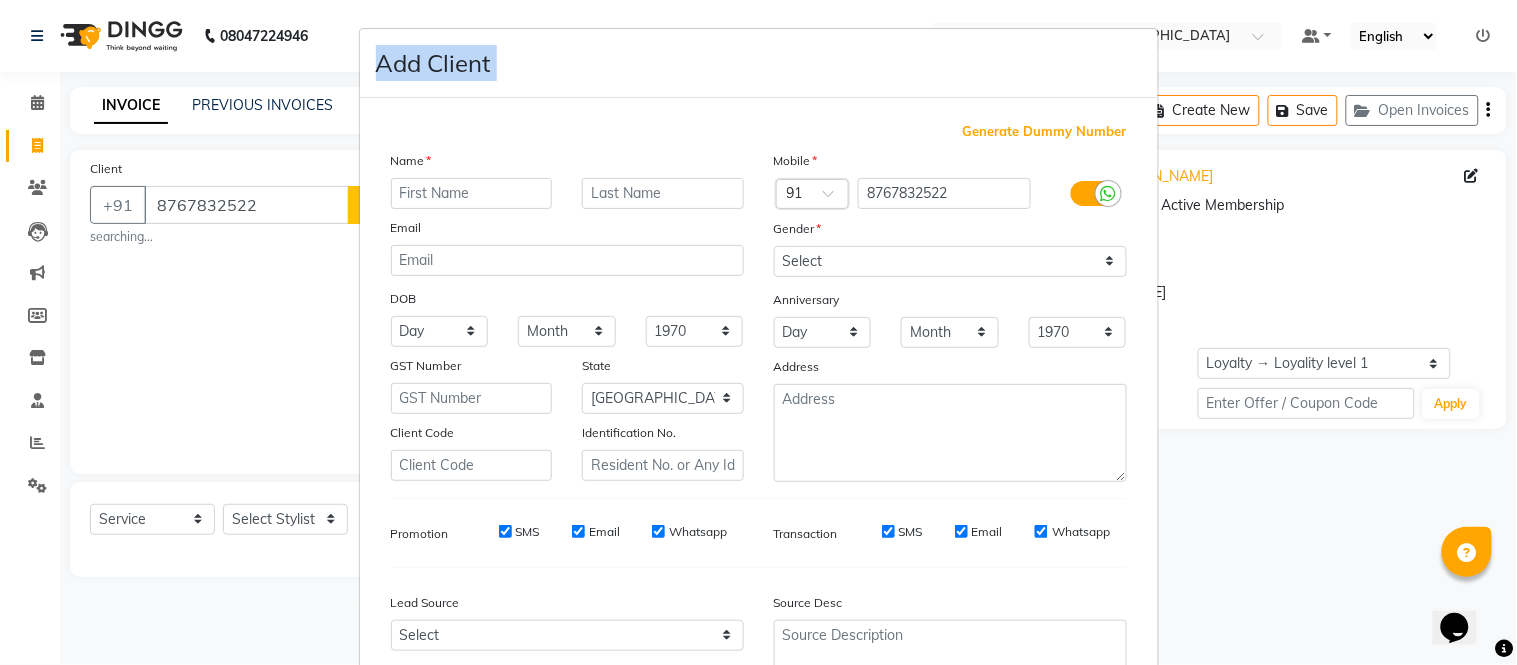 click on "Add Client Generate Dummy Number Name Email DOB Day 01 02 03 04 05 06 07 08 09 10 11 12 13 14 15 16 17 18 19 20 21 22 23 24 25 26 27 28 29 30 31 Month January February March April May June July August September October November [DATE] 1941 1942 1943 1944 1945 1946 1947 1948 1949 1950 1951 1952 1953 1954 1955 1956 1957 1958 1959 1960 1961 1962 1963 1964 1965 1966 1967 1968 1969 1970 1971 1972 1973 1974 1975 1976 1977 1978 1979 1980 1981 1982 1983 1984 1985 1986 1987 1988 1989 1990 1991 1992 1993 1994 1995 1996 1997 1998 1999 2000 2001 2002 2003 2004 2005 2006 2007 2008 2009 2010 2011 2012 2013 2014 2015 2016 2017 2018 2019 2020 2021 2022 2023 2024 GST Number State Select [GEOGRAPHIC_DATA] [GEOGRAPHIC_DATA] [GEOGRAPHIC_DATA] [GEOGRAPHIC_DATA] [GEOGRAPHIC_DATA] [GEOGRAPHIC_DATA] [GEOGRAPHIC_DATA] [GEOGRAPHIC_DATA] and [GEOGRAPHIC_DATA] [GEOGRAPHIC_DATA] [GEOGRAPHIC_DATA] [GEOGRAPHIC_DATA] [GEOGRAPHIC_DATA] [GEOGRAPHIC_DATA] [GEOGRAPHIC_DATA] [GEOGRAPHIC_DATA] [GEOGRAPHIC_DATA] [GEOGRAPHIC_DATA] [GEOGRAPHIC_DATA] [GEOGRAPHIC_DATA] [GEOGRAPHIC_DATA] [GEOGRAPHIC_DATA] [GEOGRAPHIC_DATA] [GEOGRAPHIC_DATA] [GEOGRAPHIC_DATA] [GEOGRAPHIC_DATA] [GEOGRAPHIC_DATA] [GEOGRAPHIC_DATA] [GEOGRAPHIC_DATA] [GEOGRAPHIC_DATA] [GEOGRAPHIC_DATA]" at bounding box center [758, 332] 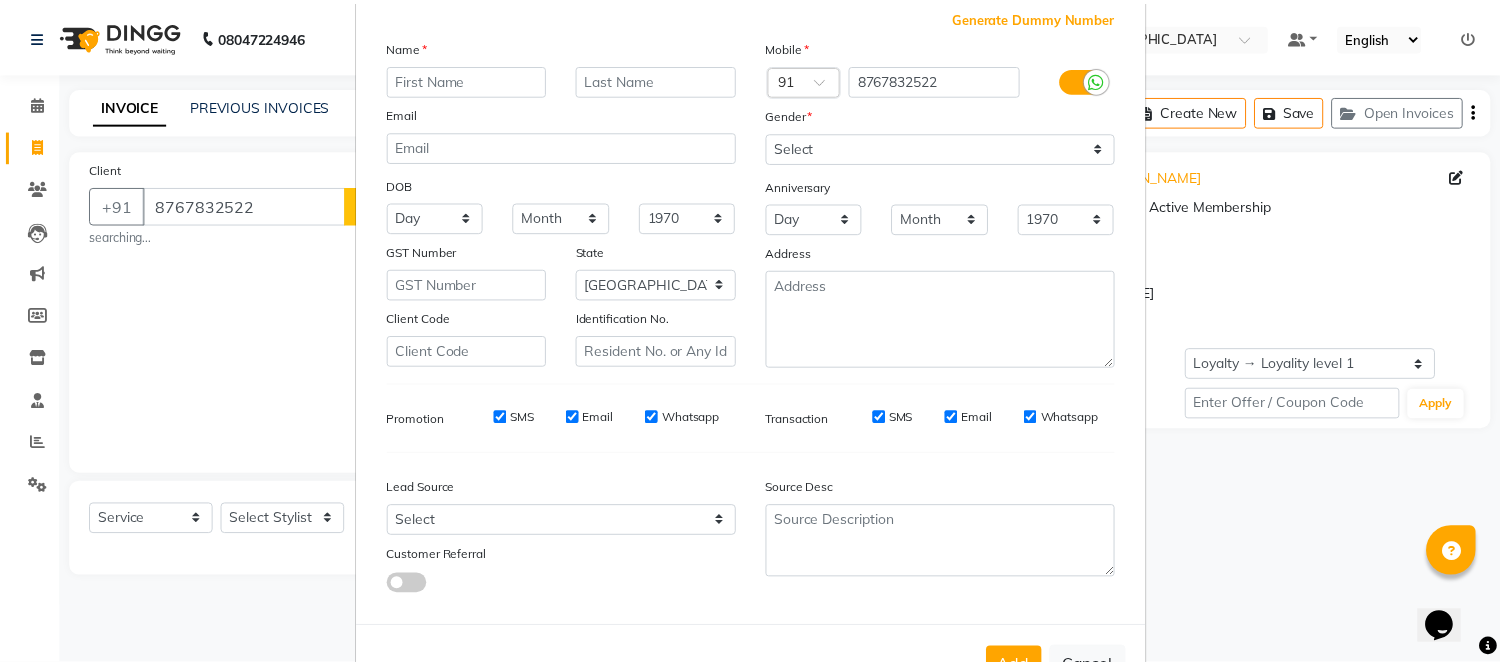 scroll, scrollTop: 185, scrollLeft: 0, axis: vertical 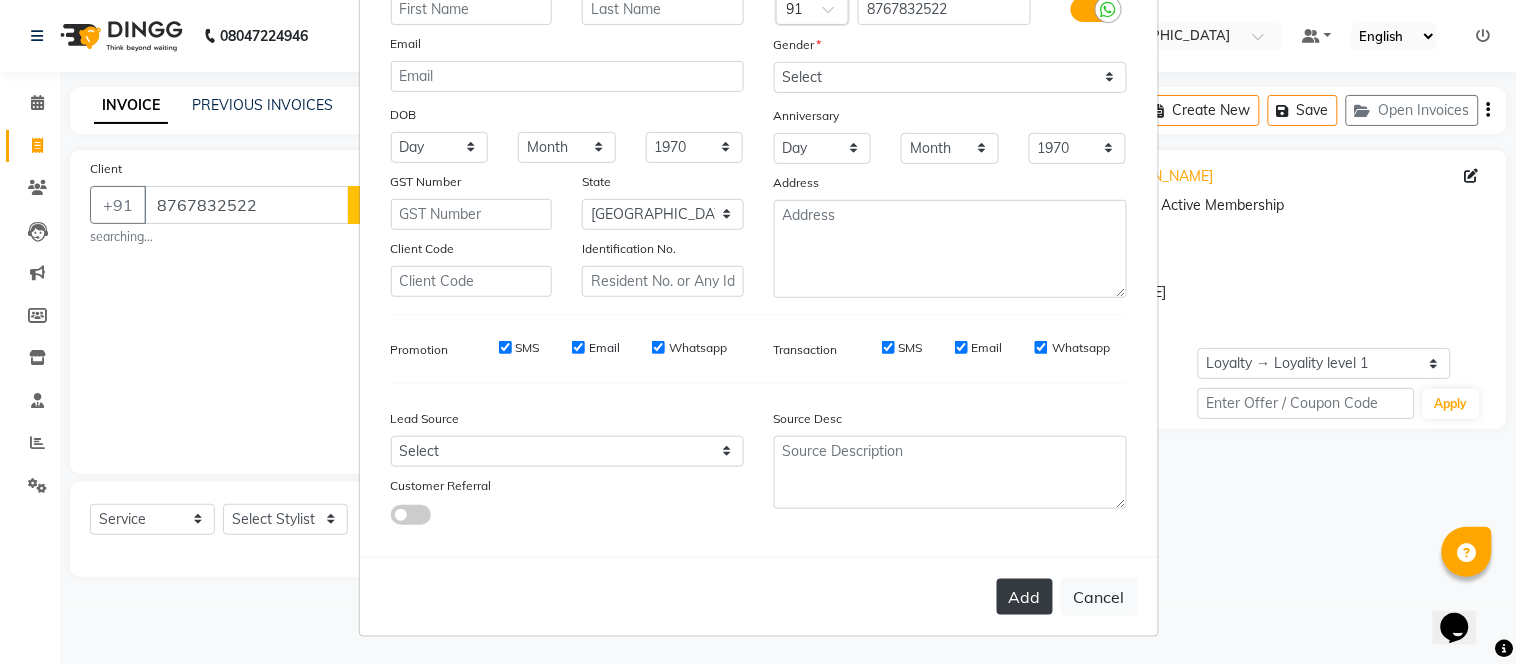click on "Add" at bounding box center (1025, 597) 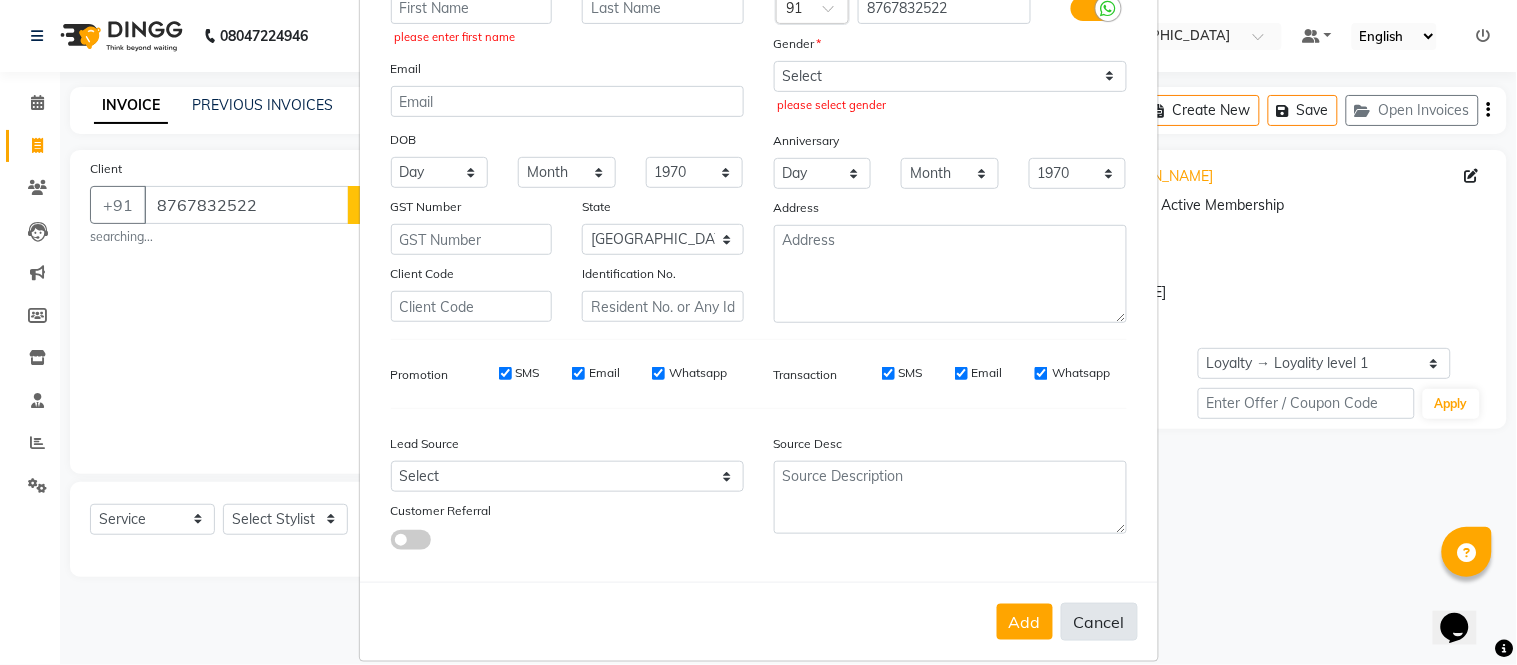 click on "Cancel" at bounding box center (1099, 622) 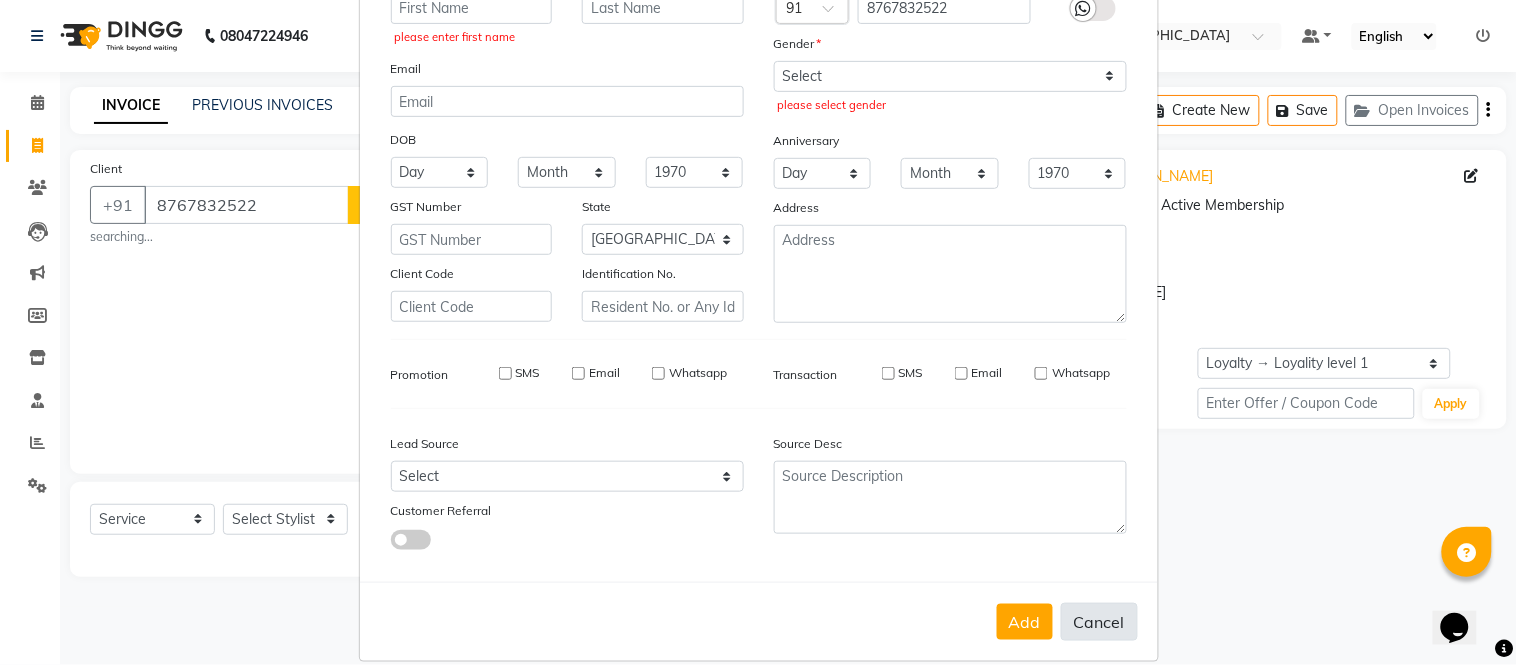 select 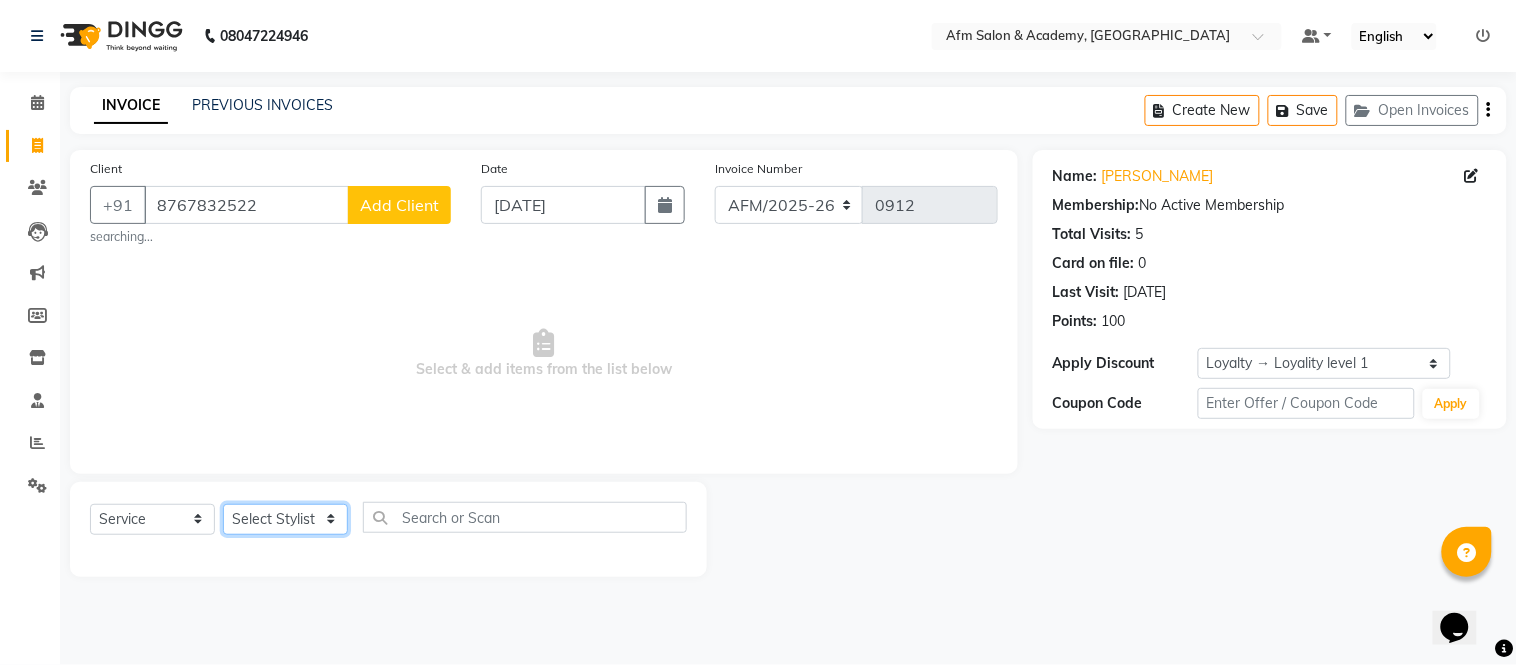 click on "Select Stylist AFM [PERSON_NAME] [PERSON_NAME] [PERSON_NAME] [PERSON_NAME] Front Desk [PERSON_NAME] [PERSON_NAME] [PERSON_NAME] Preeti [PERSON_NAME] [PERSON_NAME] [PERSON_NAME] Sana [PERSON_NAME]" 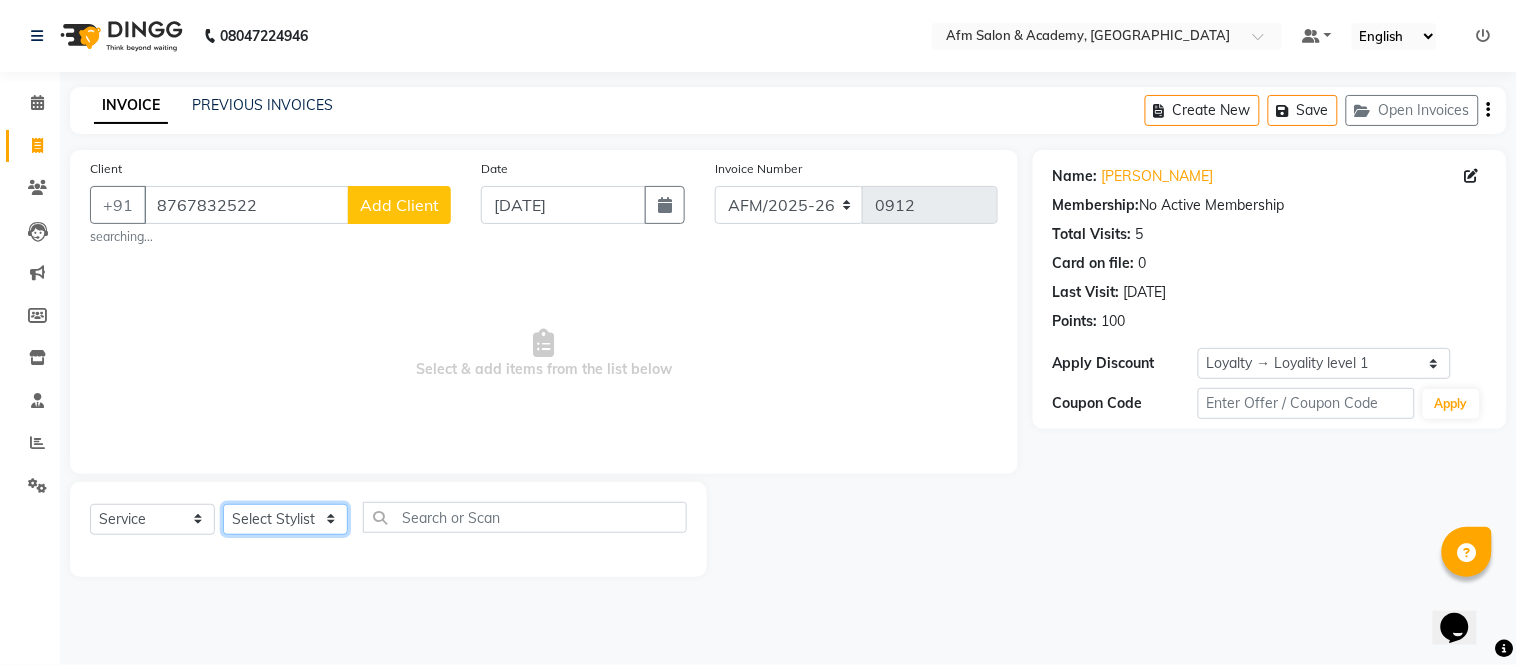 select on "77676" 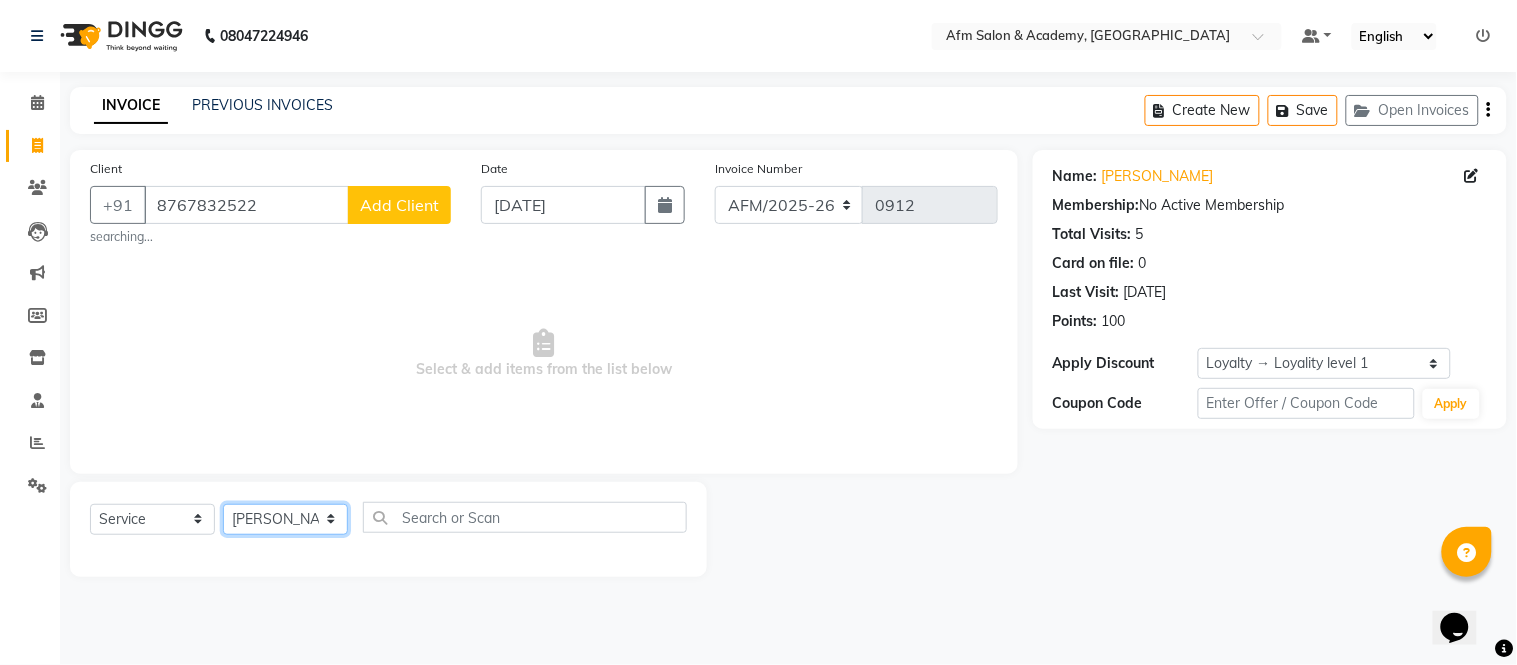 click on "Select Stylist AFM [PERSON_NAME] [PERSON_NAME] [PERSON_NAME] [PERSON_NAME] Front Desk [PERSON_NAME] [PERSON_NAME] [PERSON_NAME] Preeti [PERSON_NAME] [PERSON_NAME] [PERSON_NAME] Sana [PERSON_NAME]" 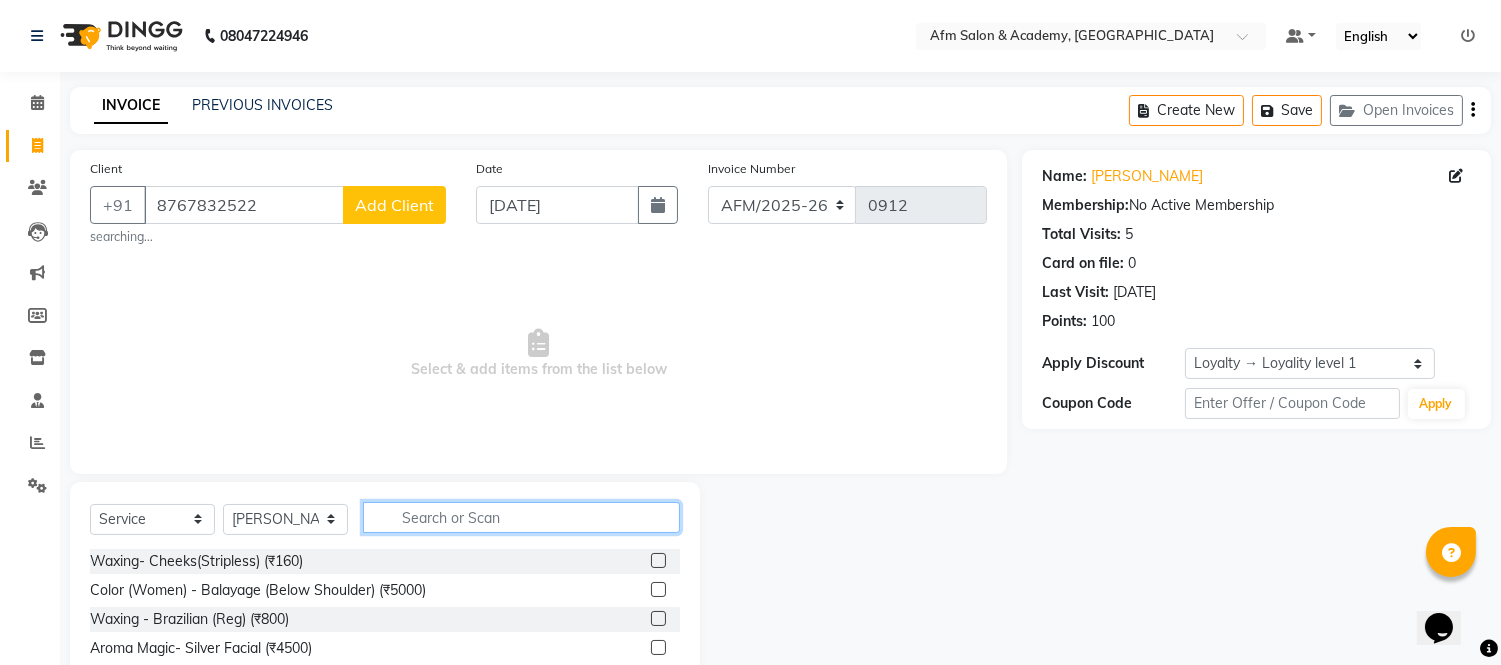 click 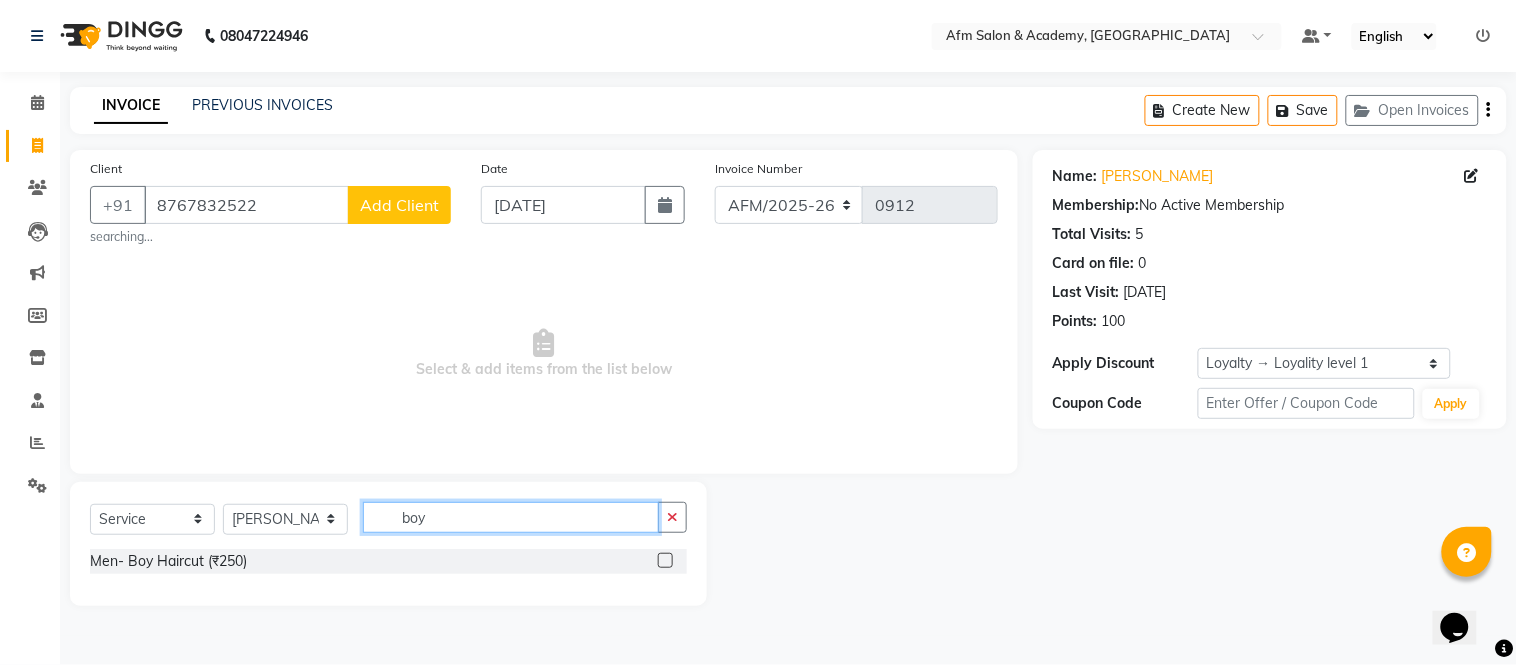 type on "boy" 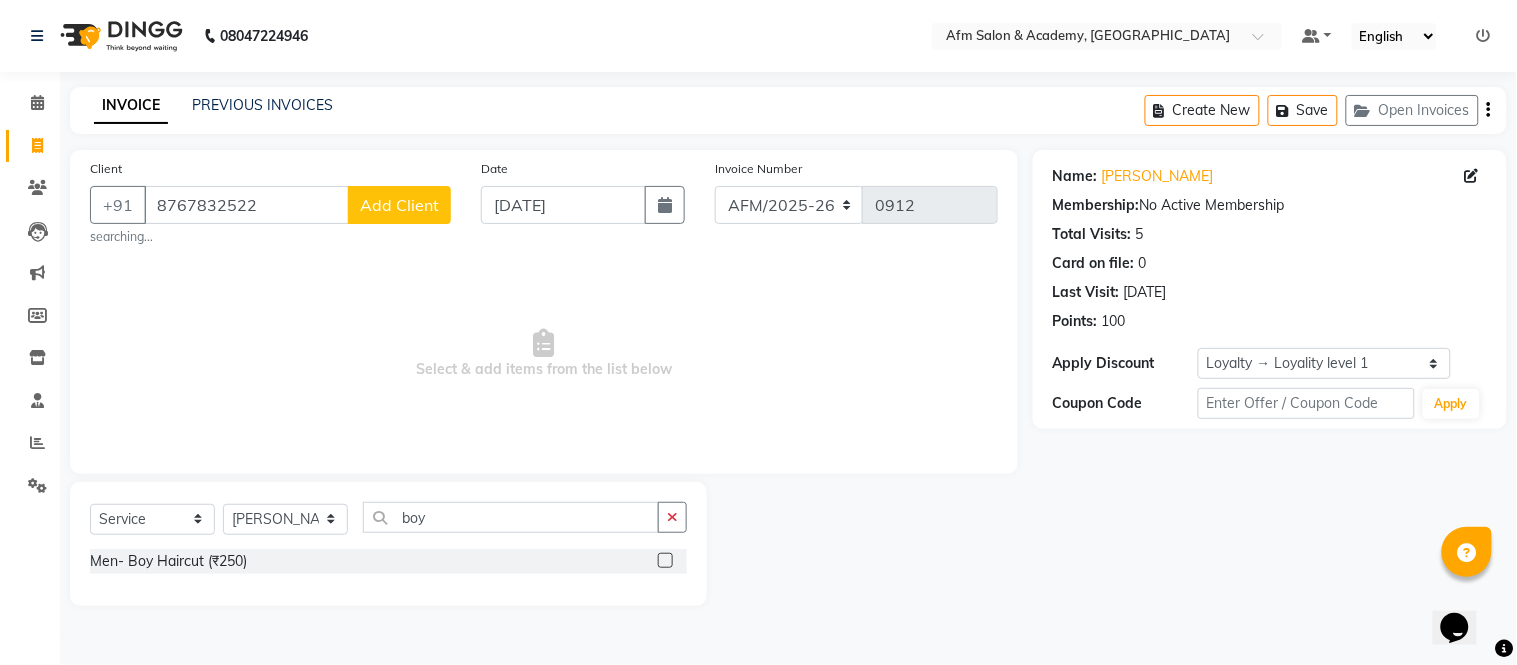 click 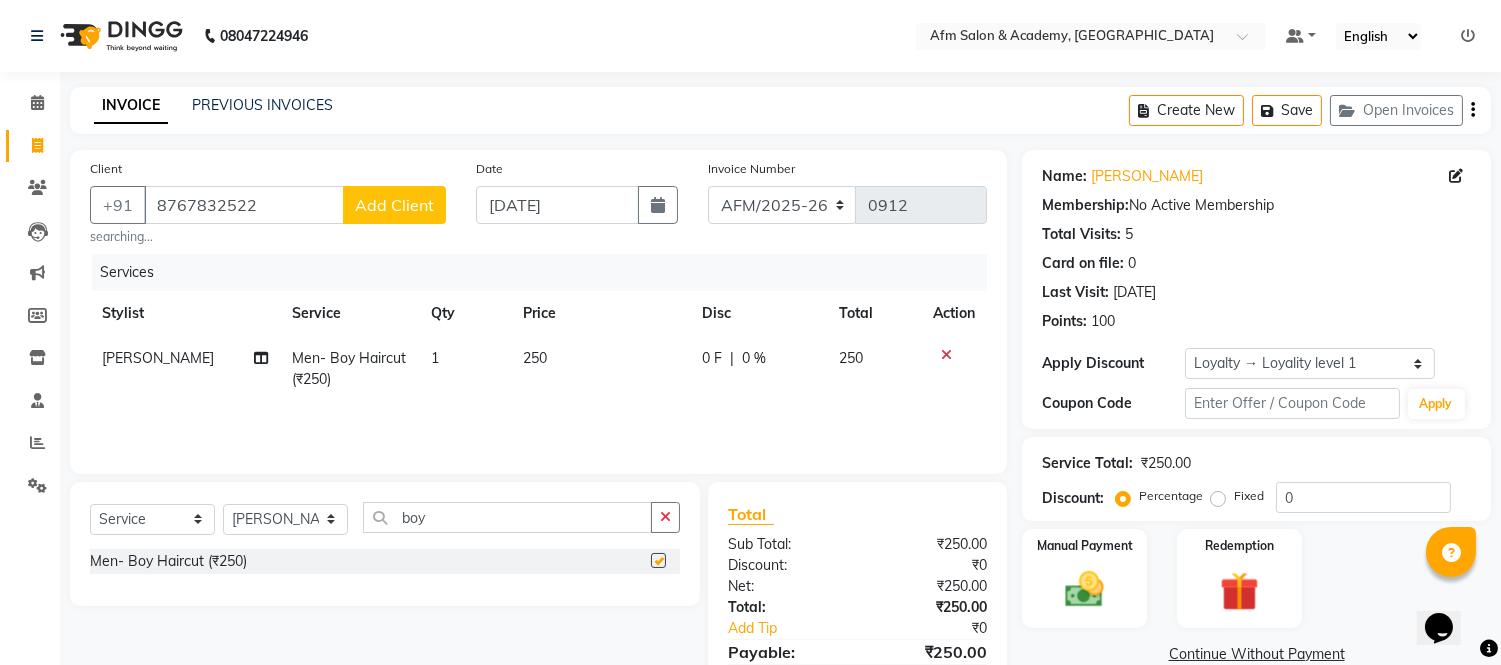 checkbox on "false" 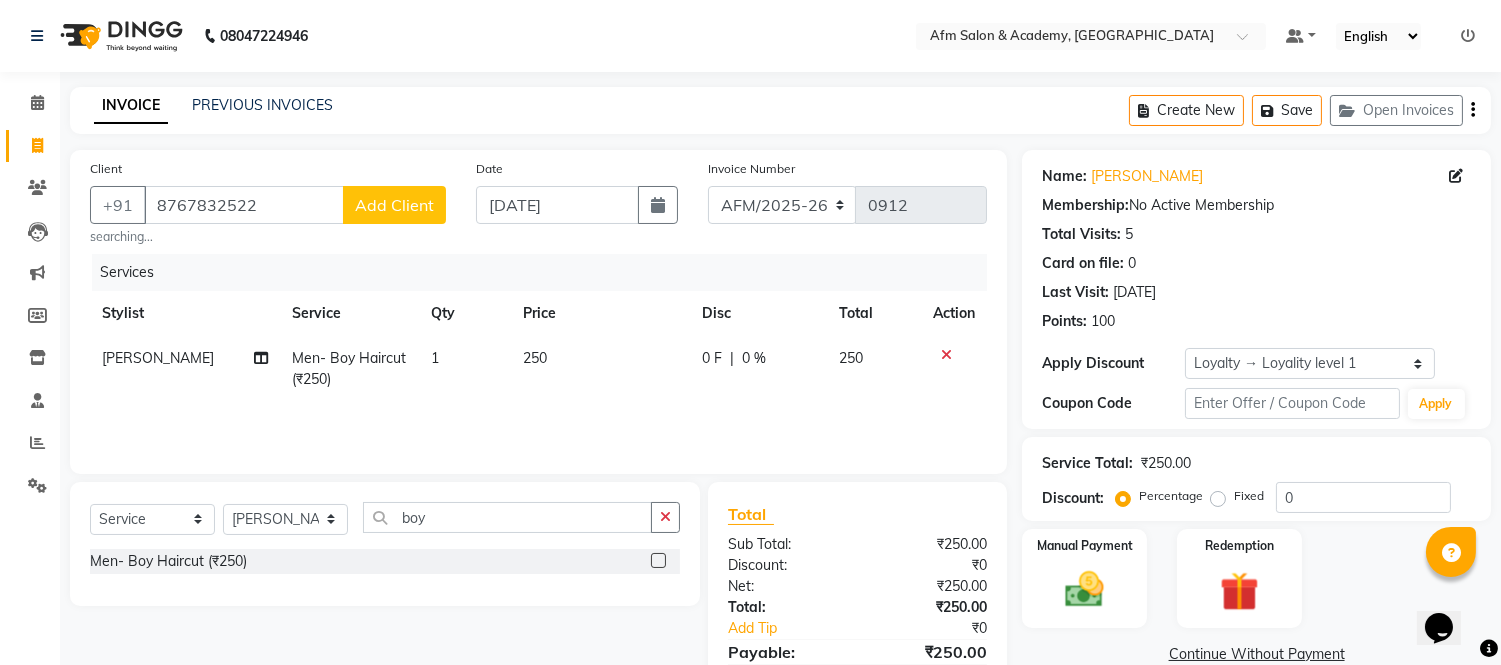scroll, scrollTop: 100, scrollLeft: 0, axis: vertical 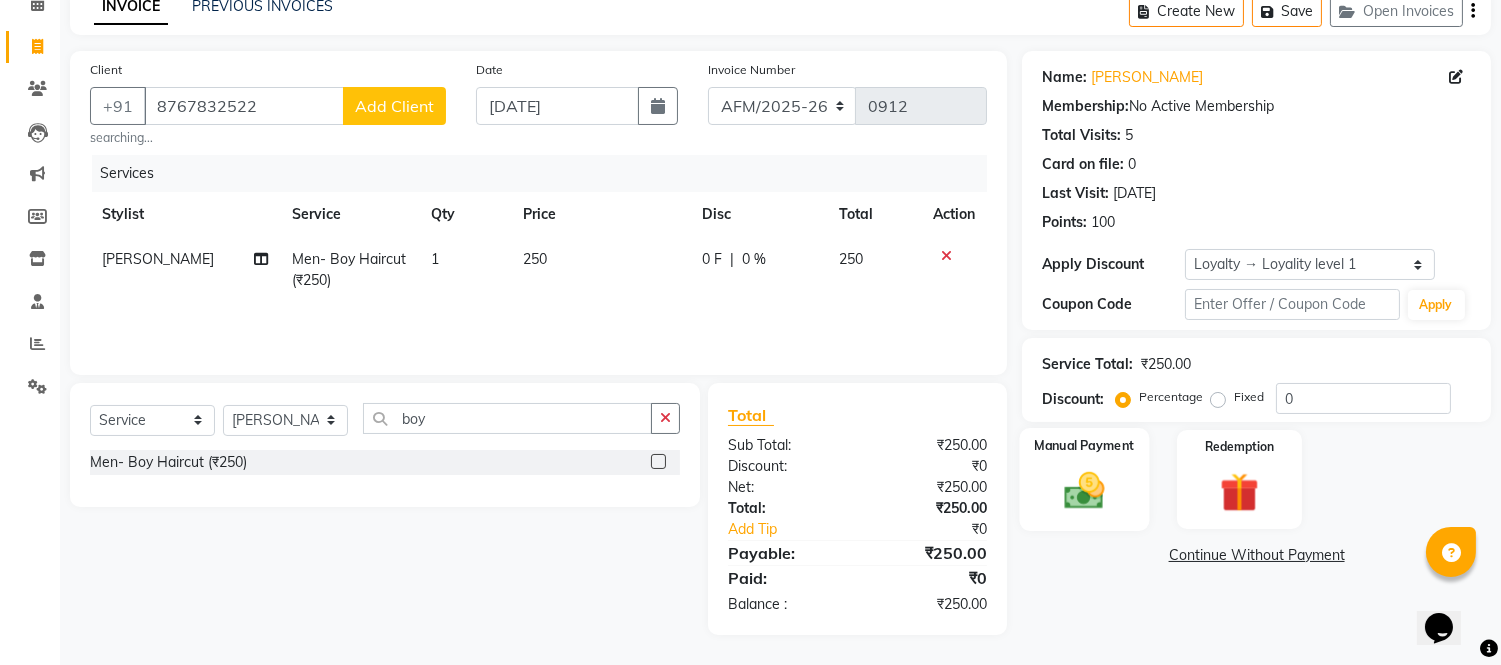click 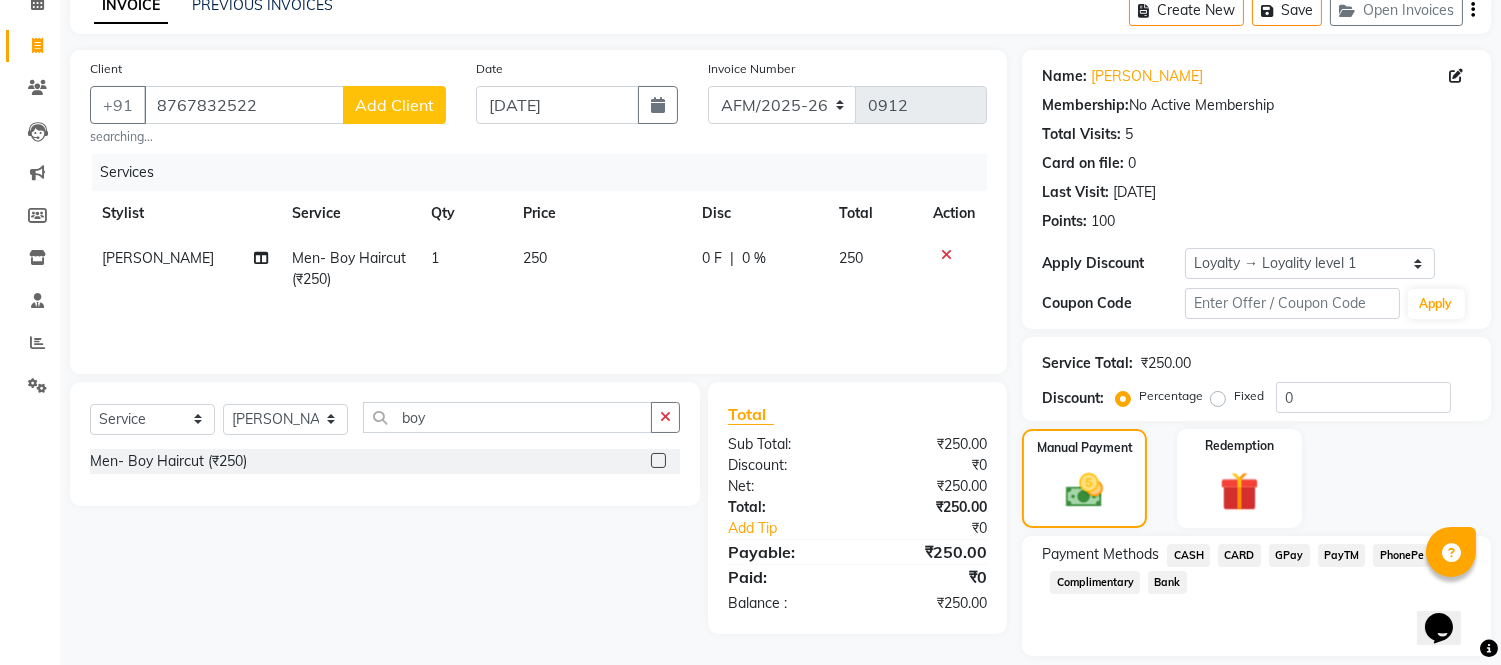 click on "GPay" 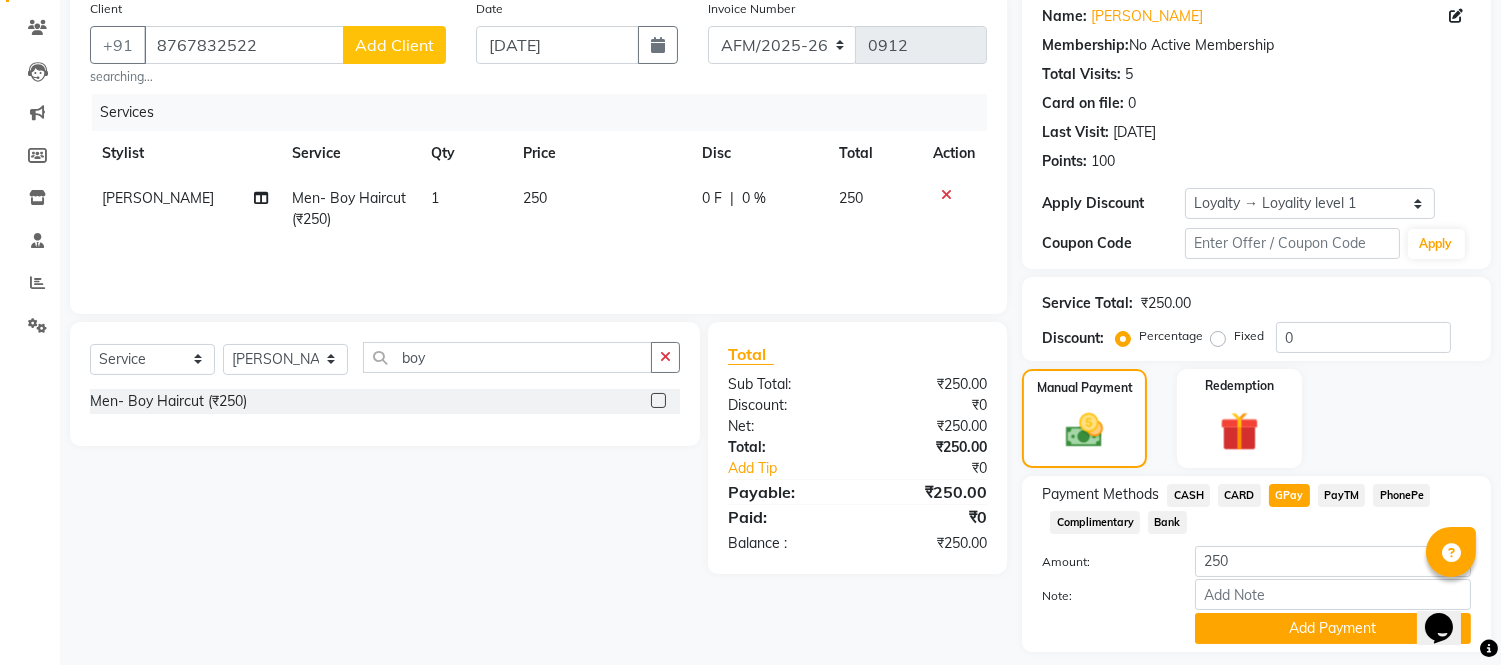 scroll, scrollTop: 217, scrollLeft: 0, axis: vertical 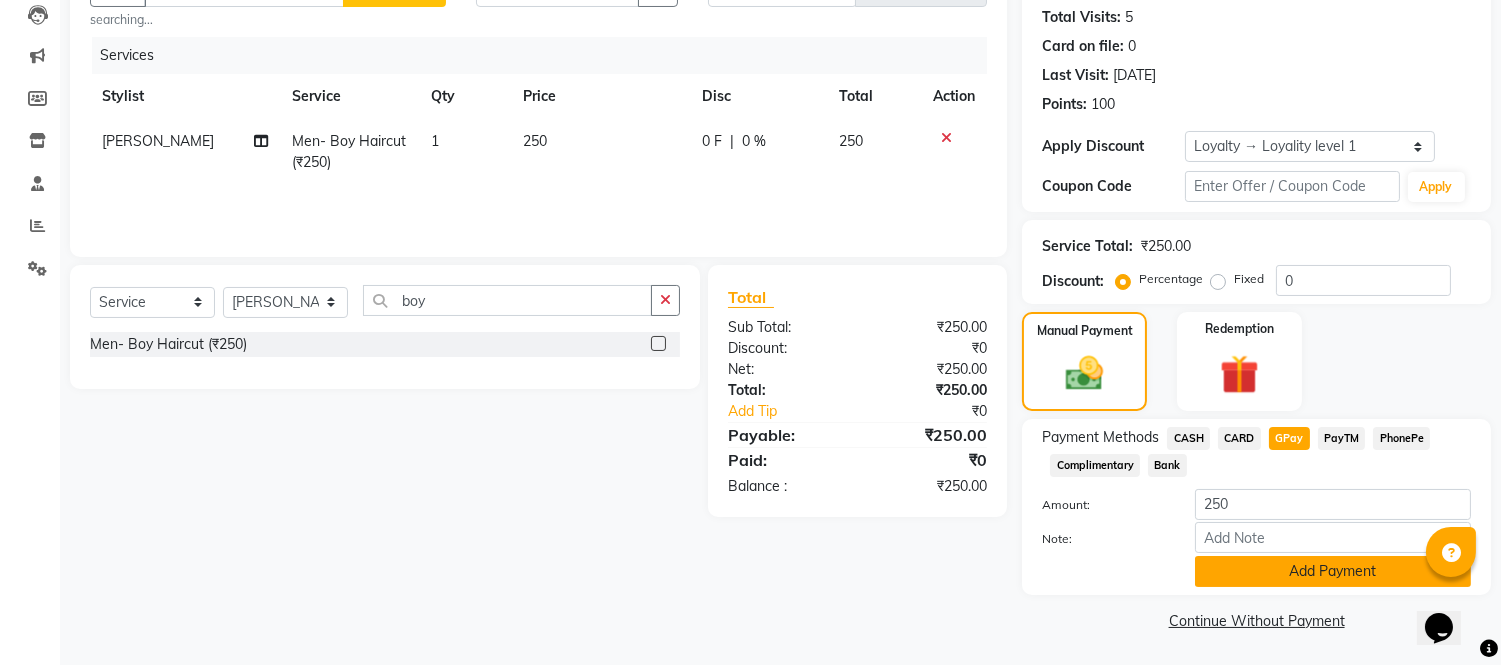 click on "Add Payment" 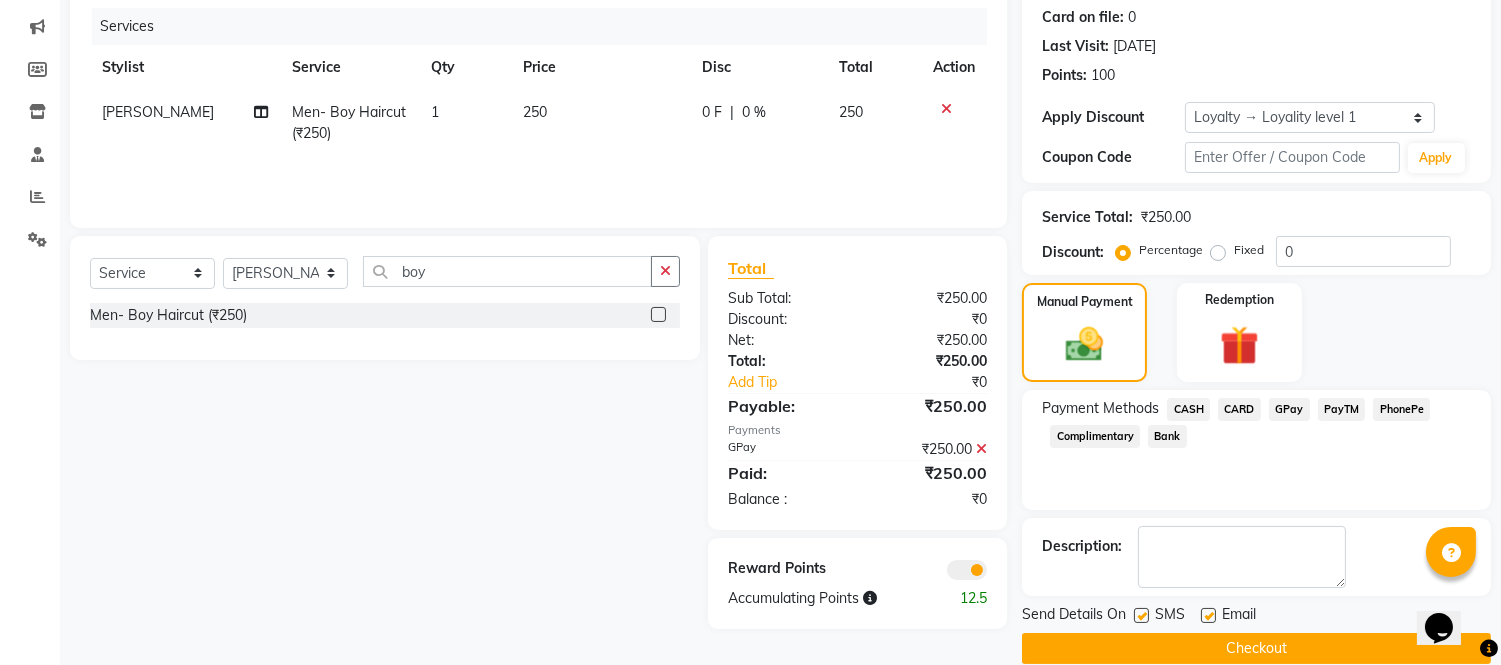 scroll, scrollTop: 274, scrollLeft: 0, axis: vertical 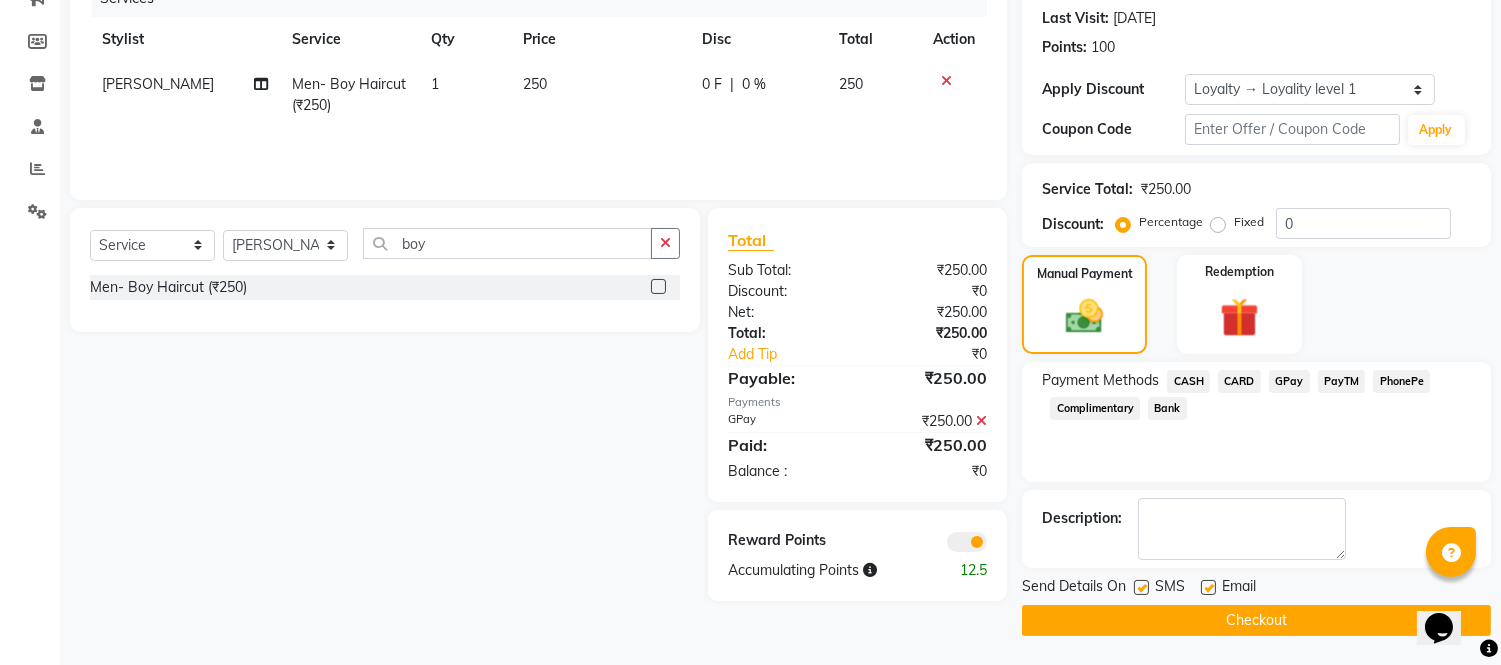 click on "Checkout" 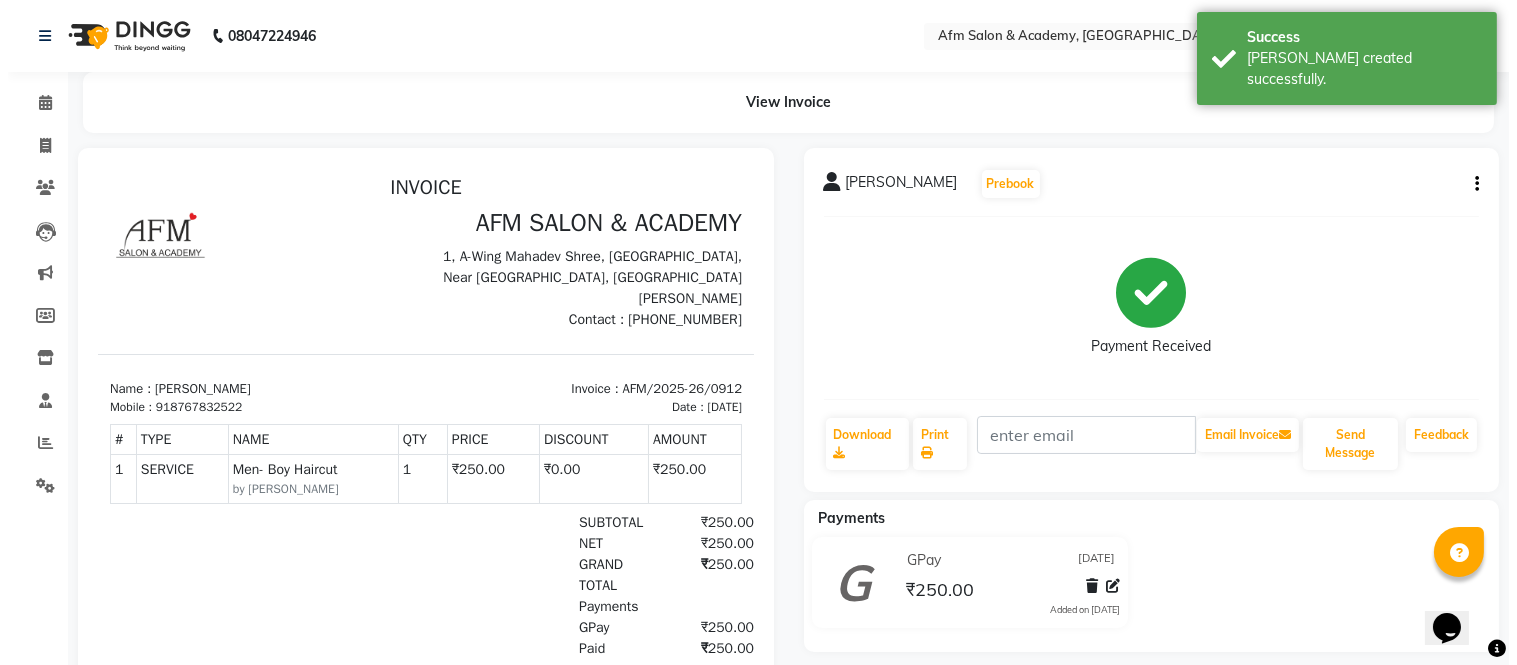 scroll, scrollTop: 0, scrollLeft: 0, axis: both 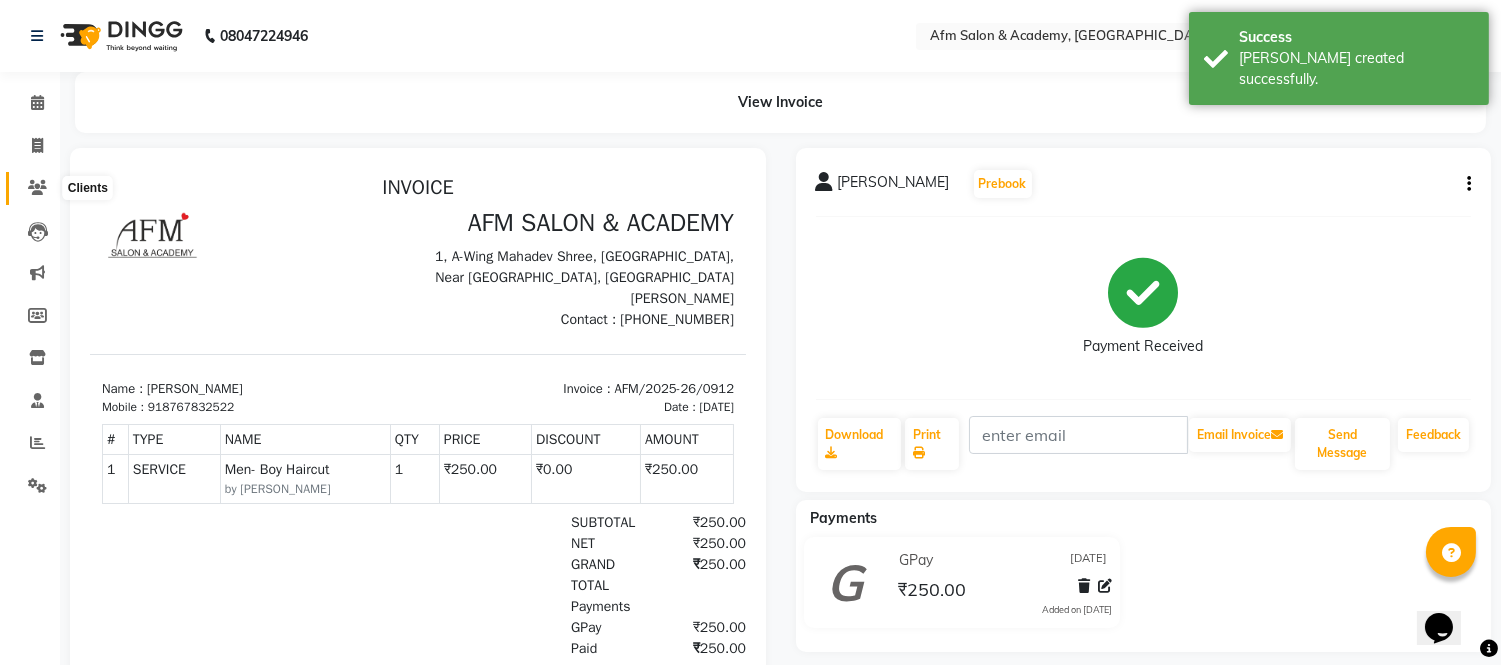 click 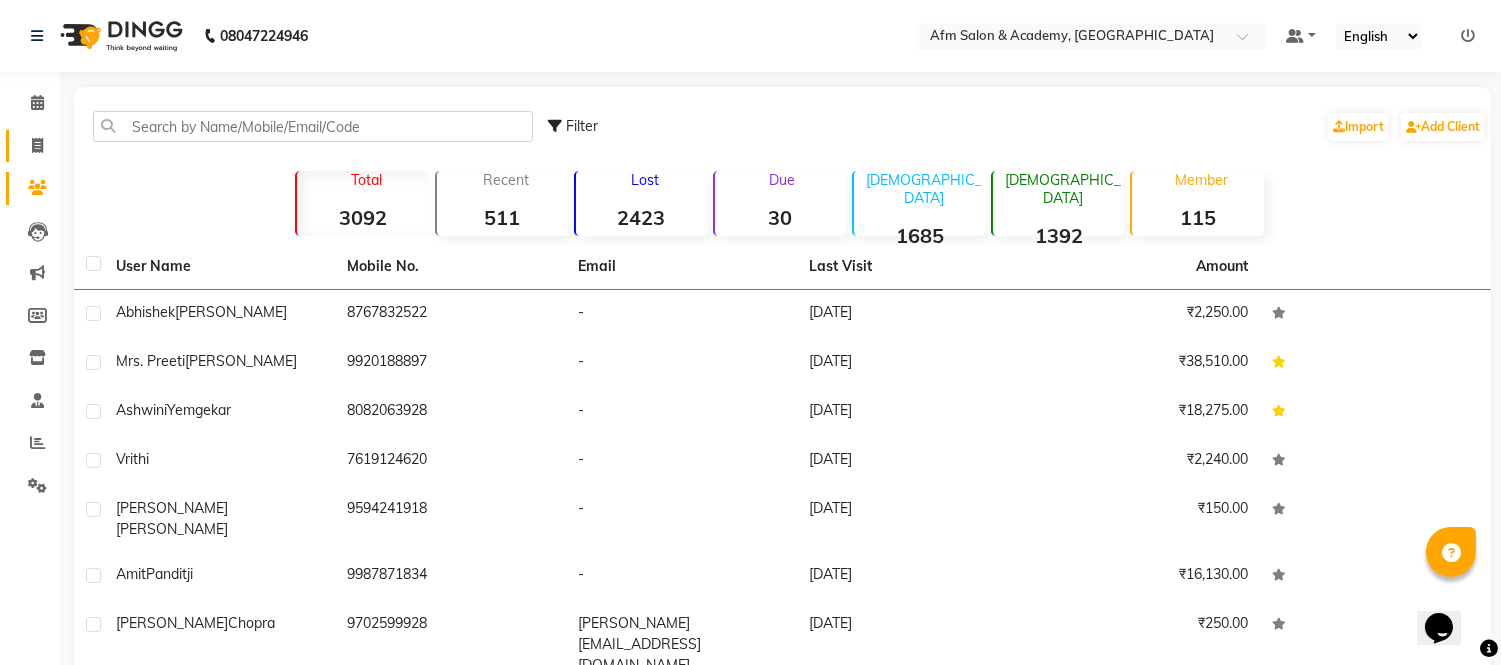 click on "Invoice" 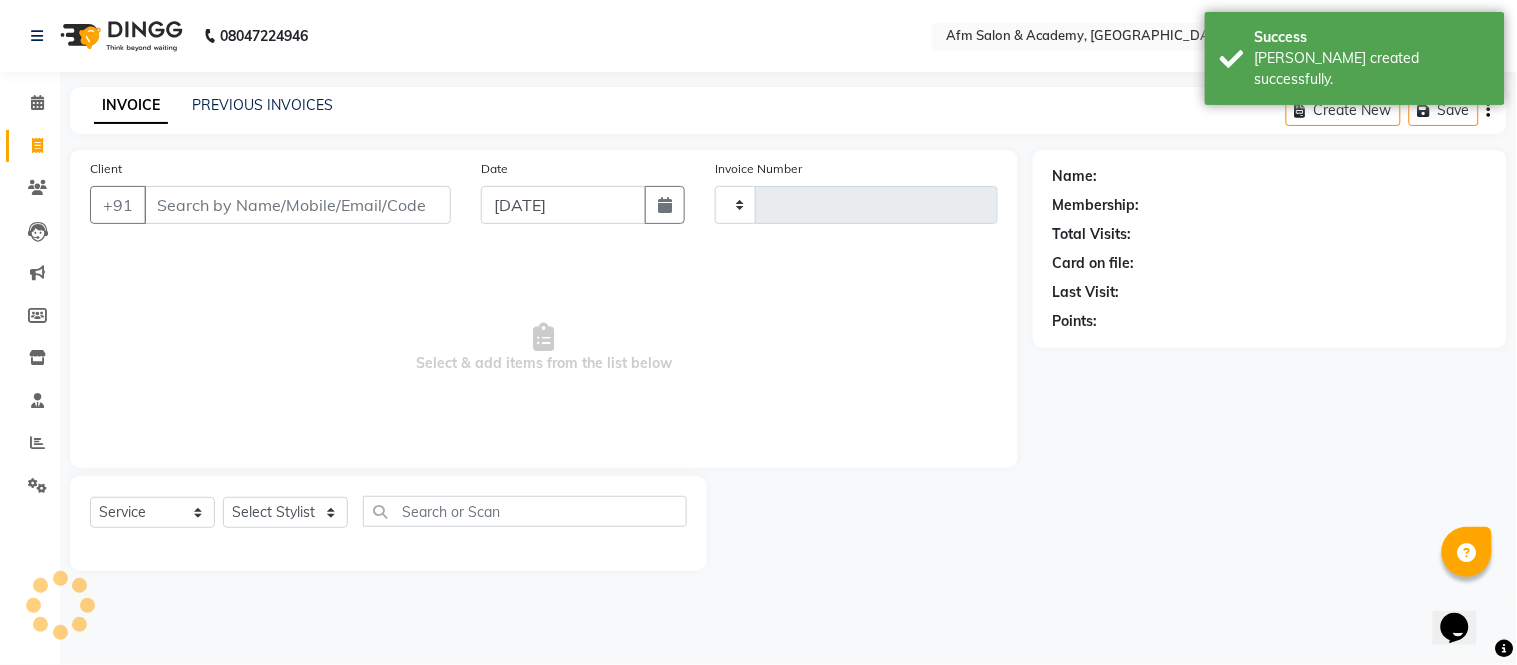 type on "0913" 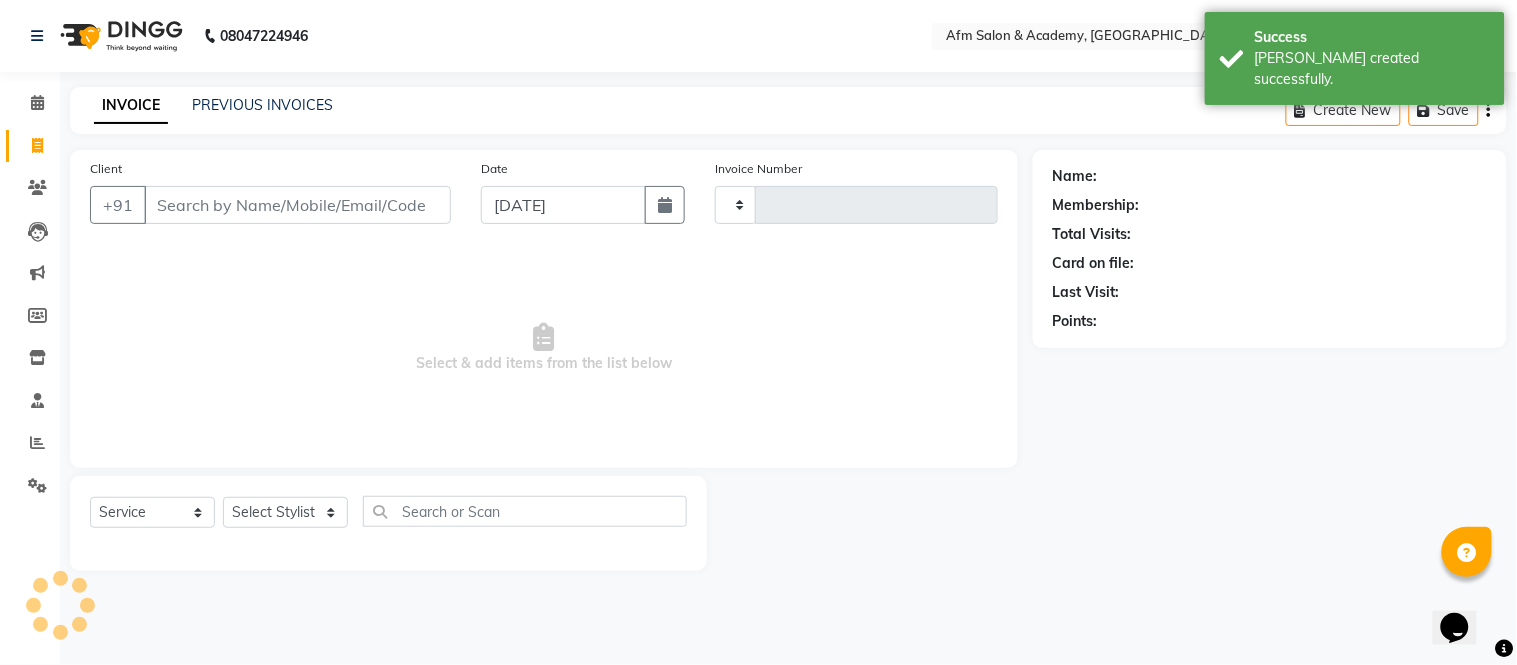select on "3437" 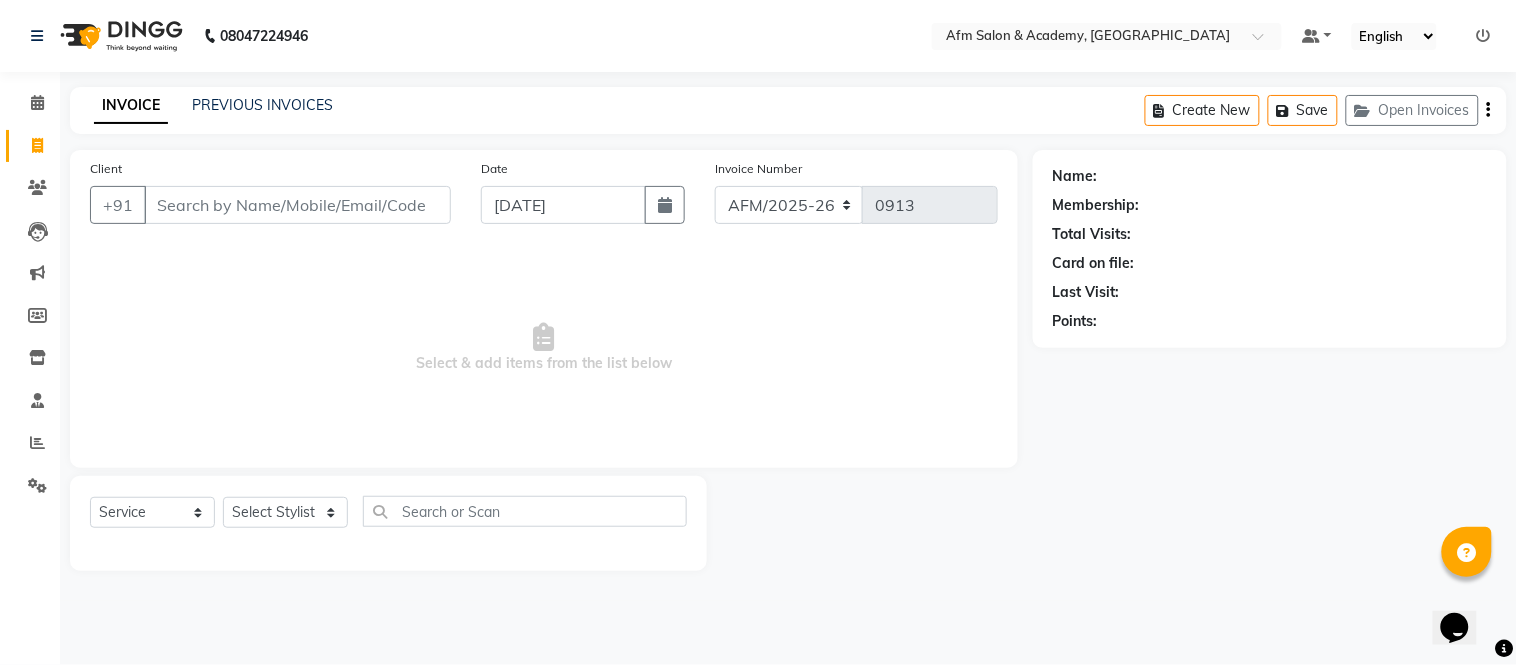 click on "Client" at bounding box center [297, 205] 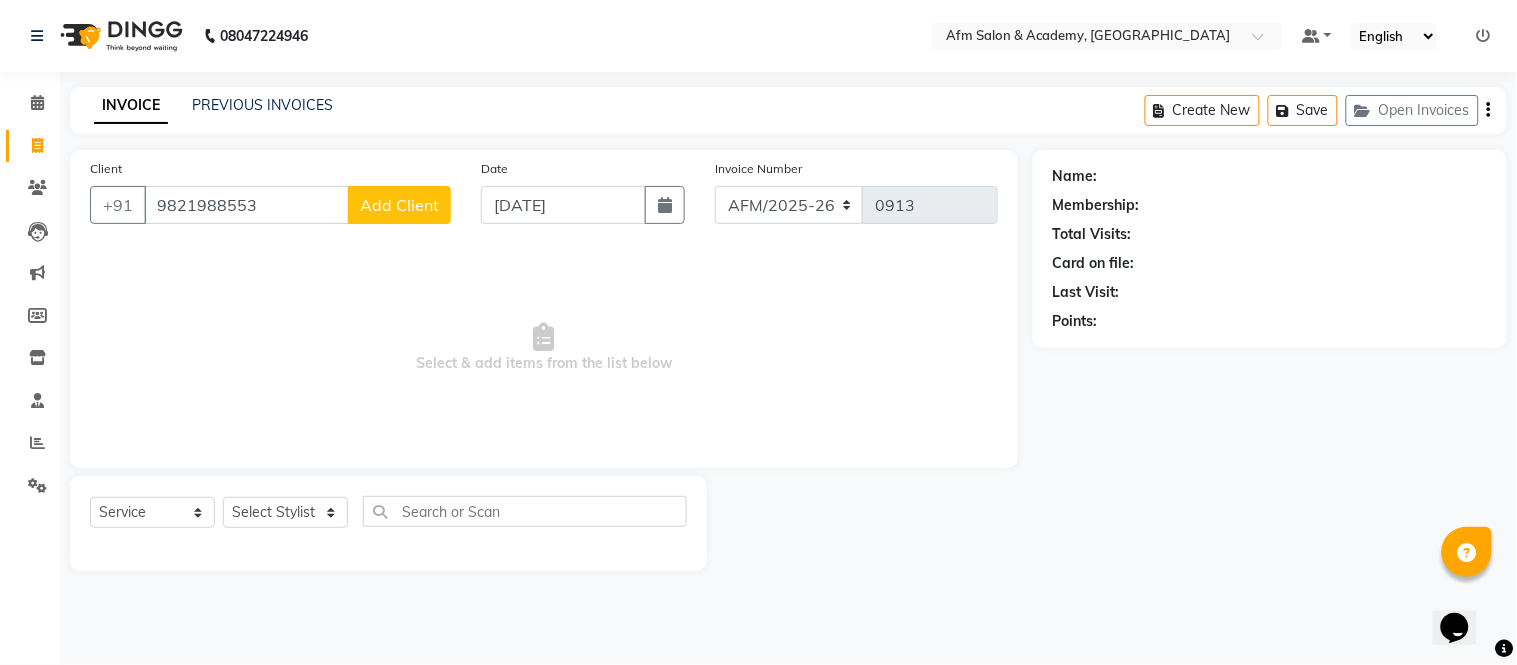 type on "9821988553" 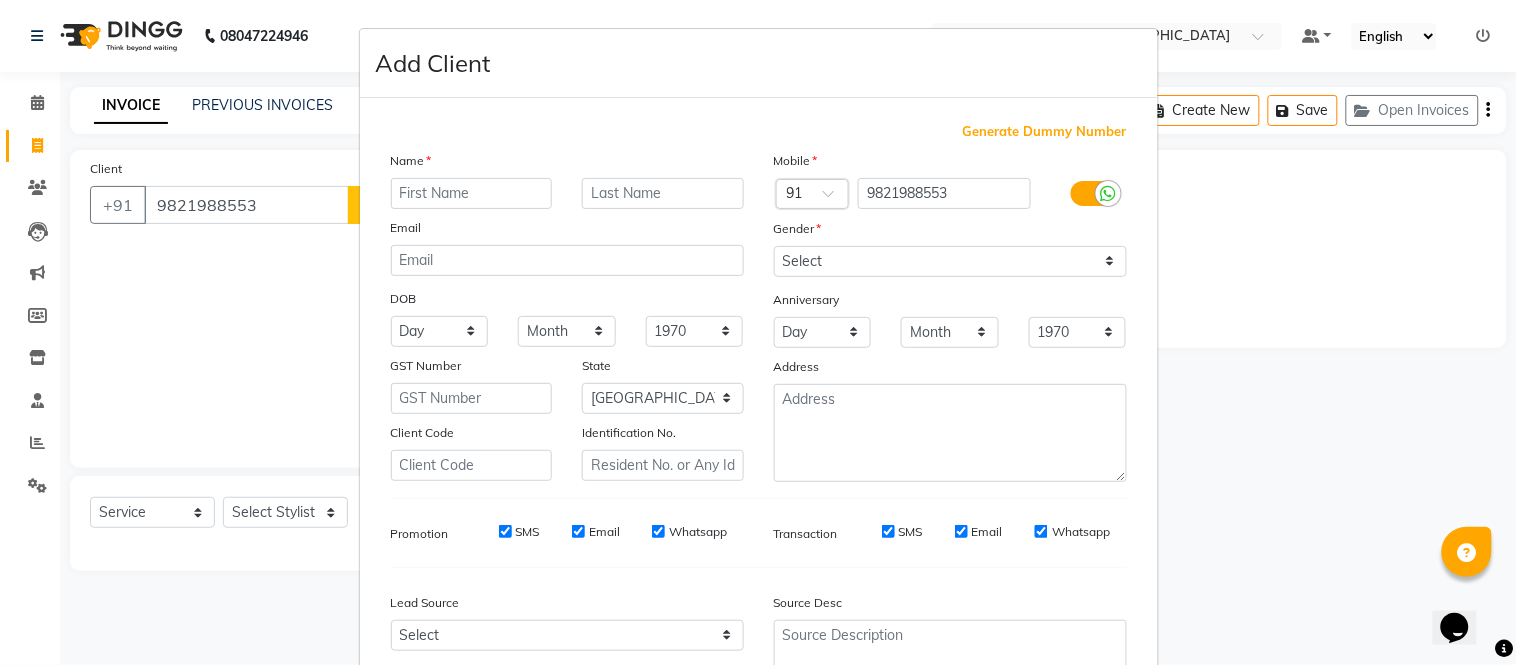 click at bounding box center [472, 193] 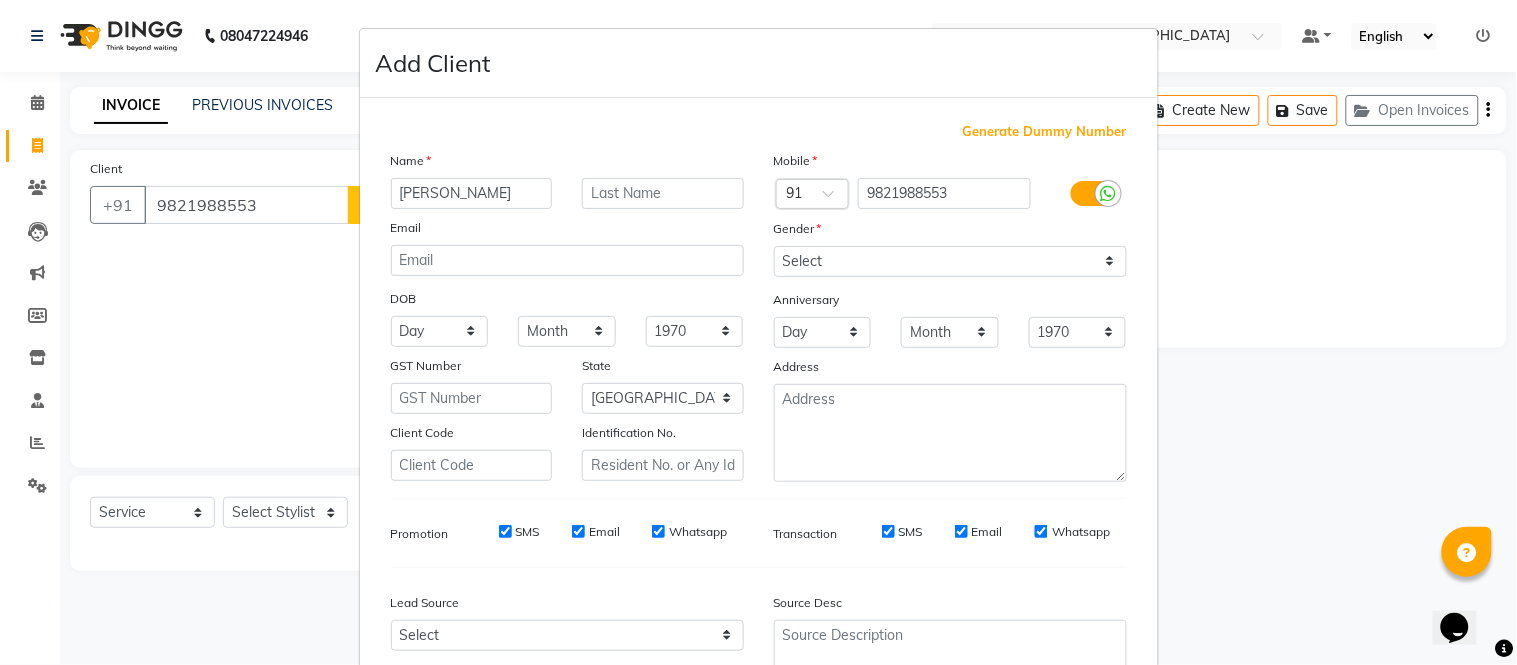type on "[PERSON_NAME]" 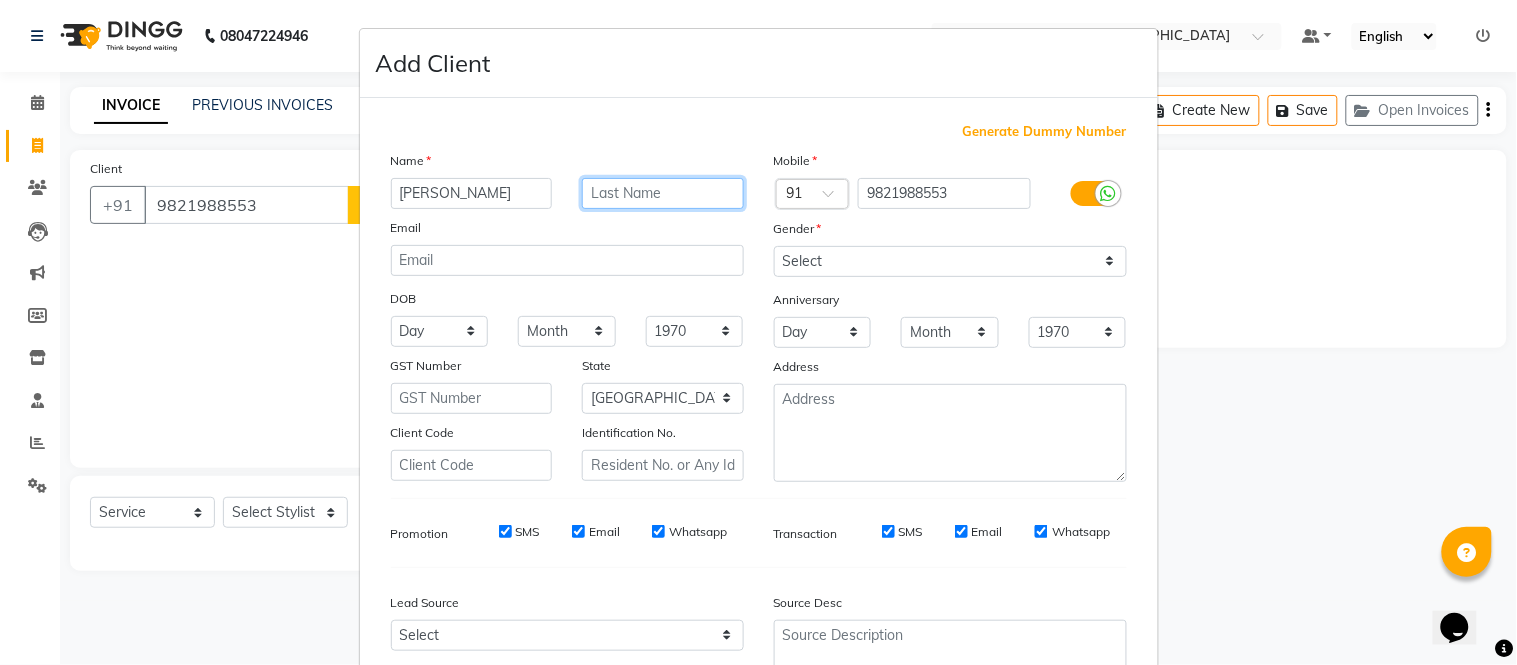 click at bounding box center [663, 193] 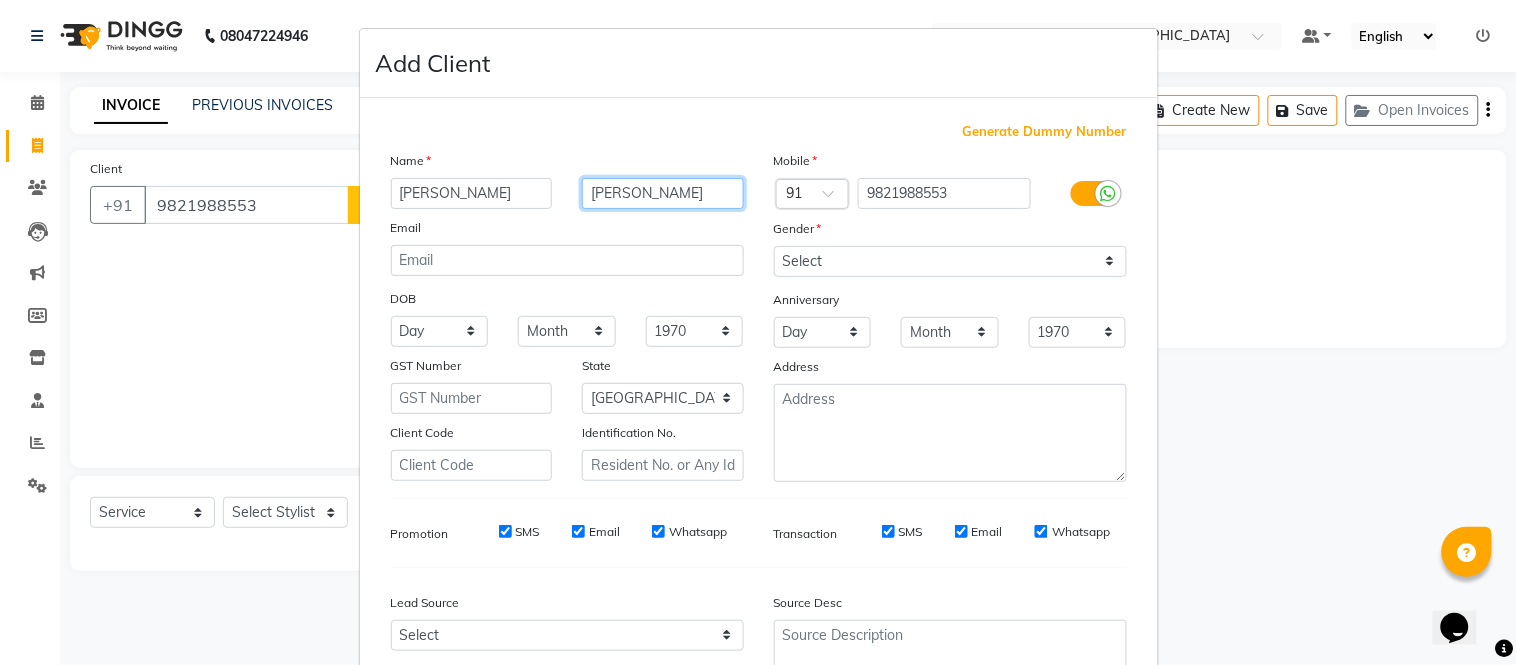 type on "[PERSON_NAME]" 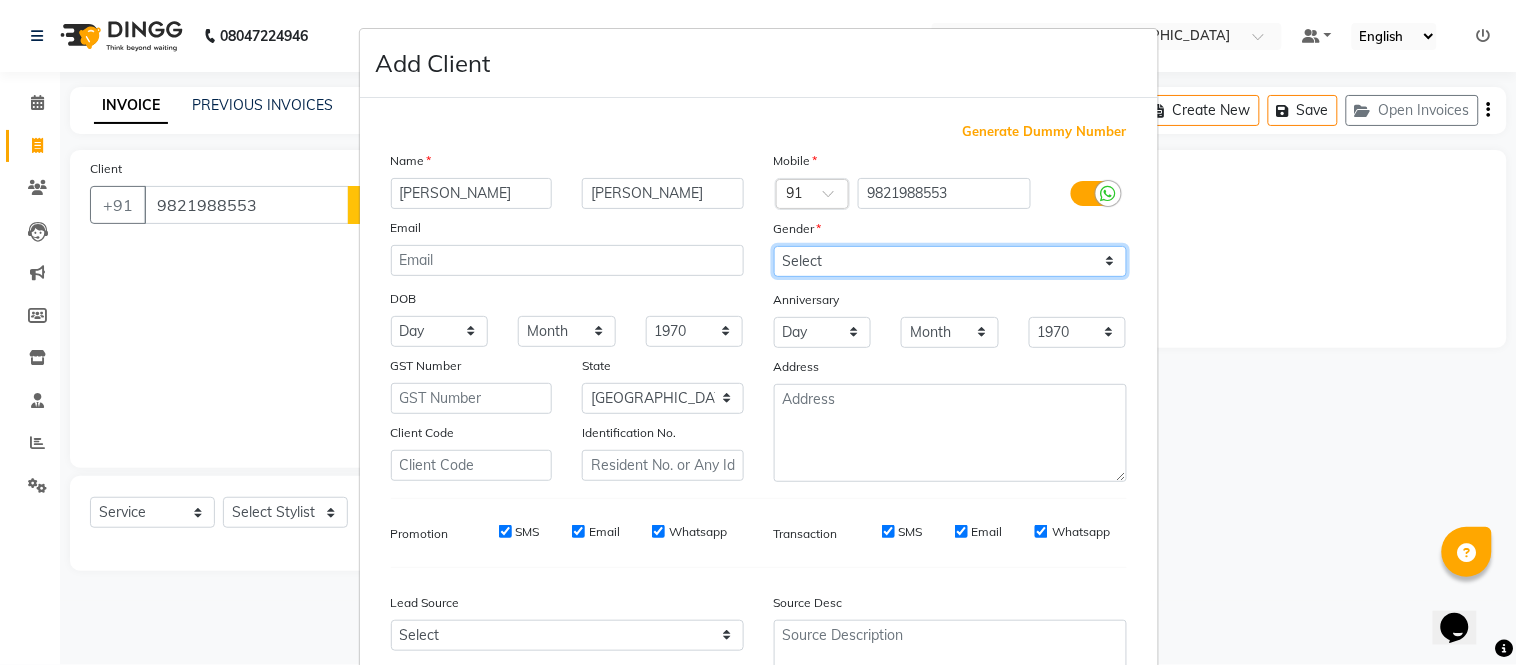 drag, startPoint x: 1103, startPoint y: 253, endPoint x: 1041, endPoint y: 321, distance: 92.021736 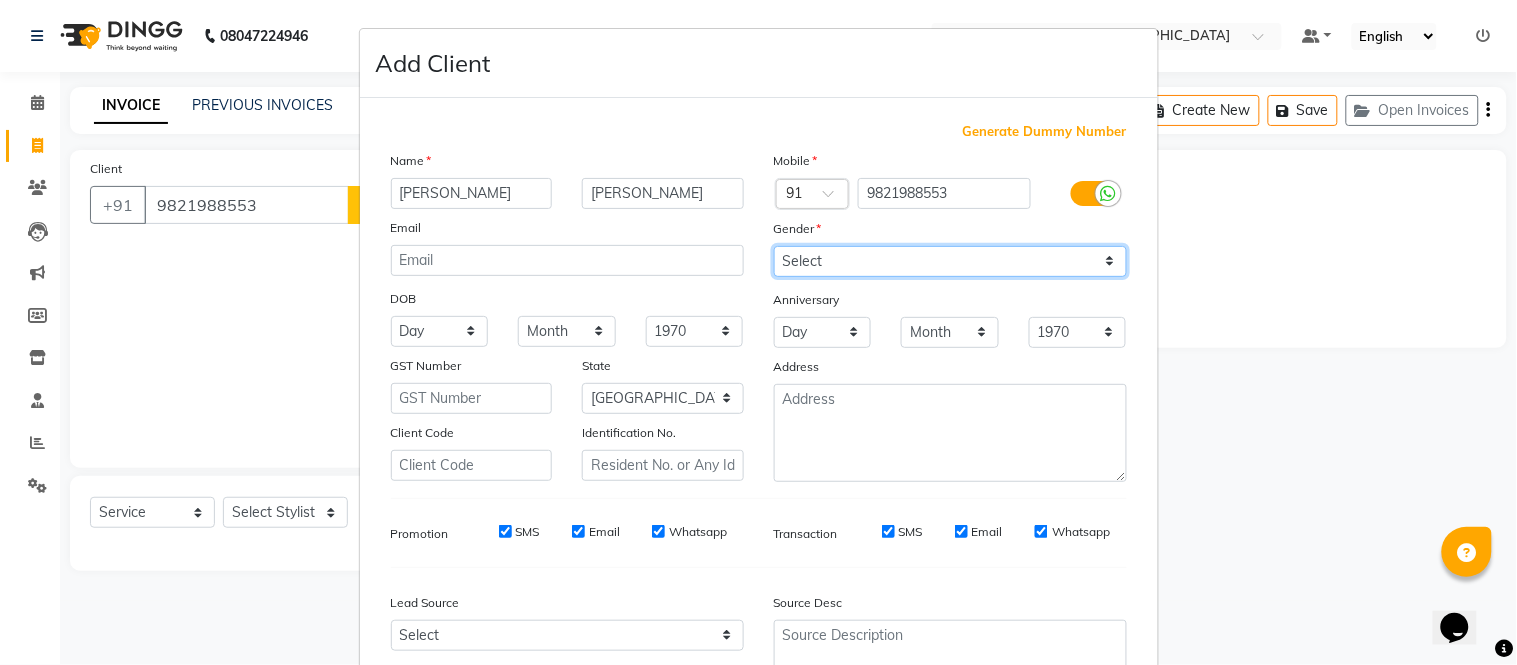 click on "Select [DEMOGRAPHIC_DATA] [DEMOGRAPHIC_DATA] Other Prefer Not To Say" at bounding box center (950, 261) 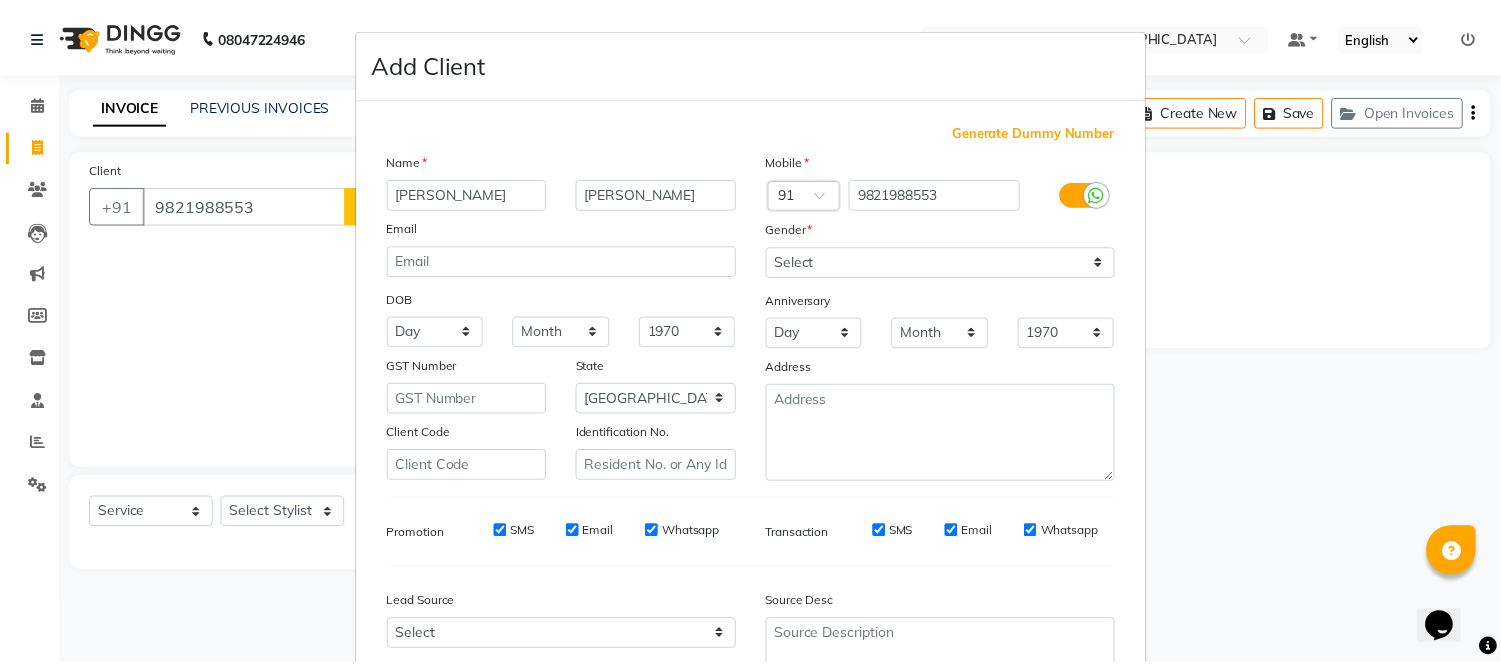 scroll, scrollTop: 185, scrollLeft: 0, axis: vertical 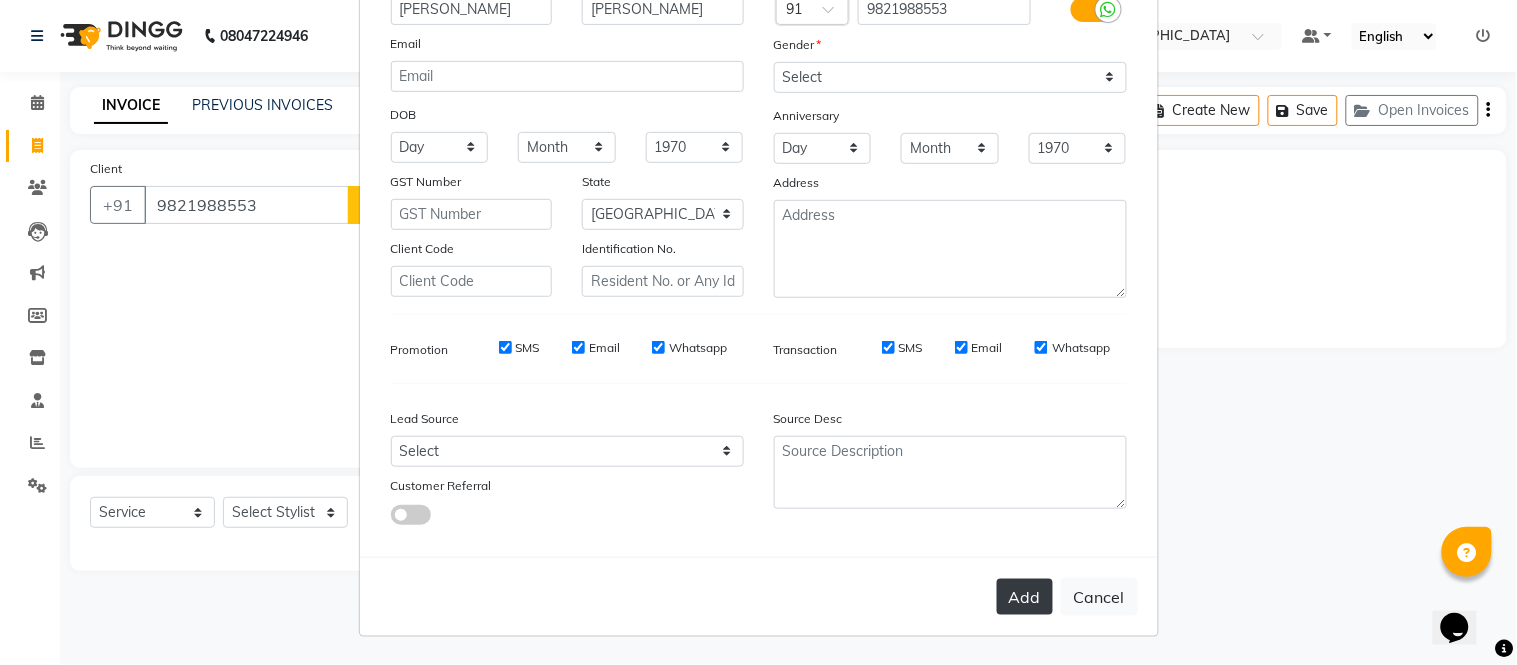 click on "Add" at bounding box center [1025, 597] 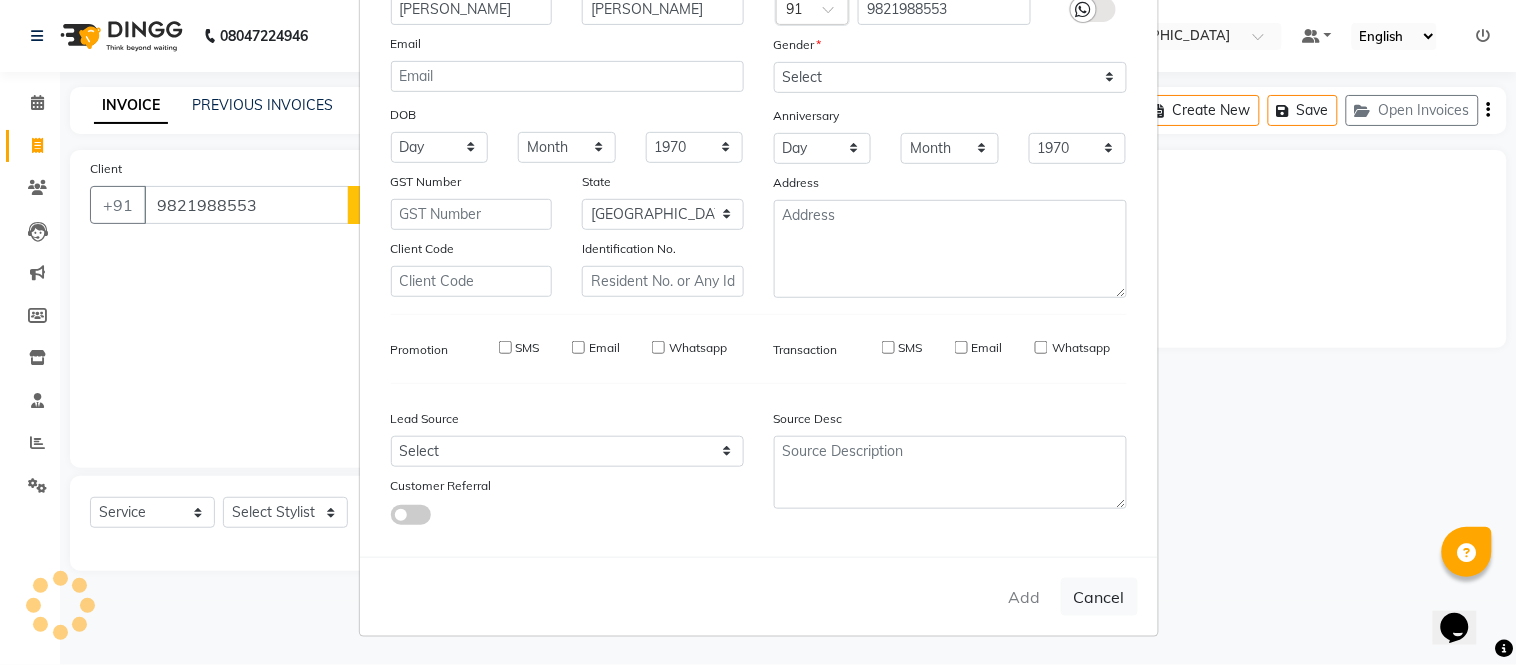 type 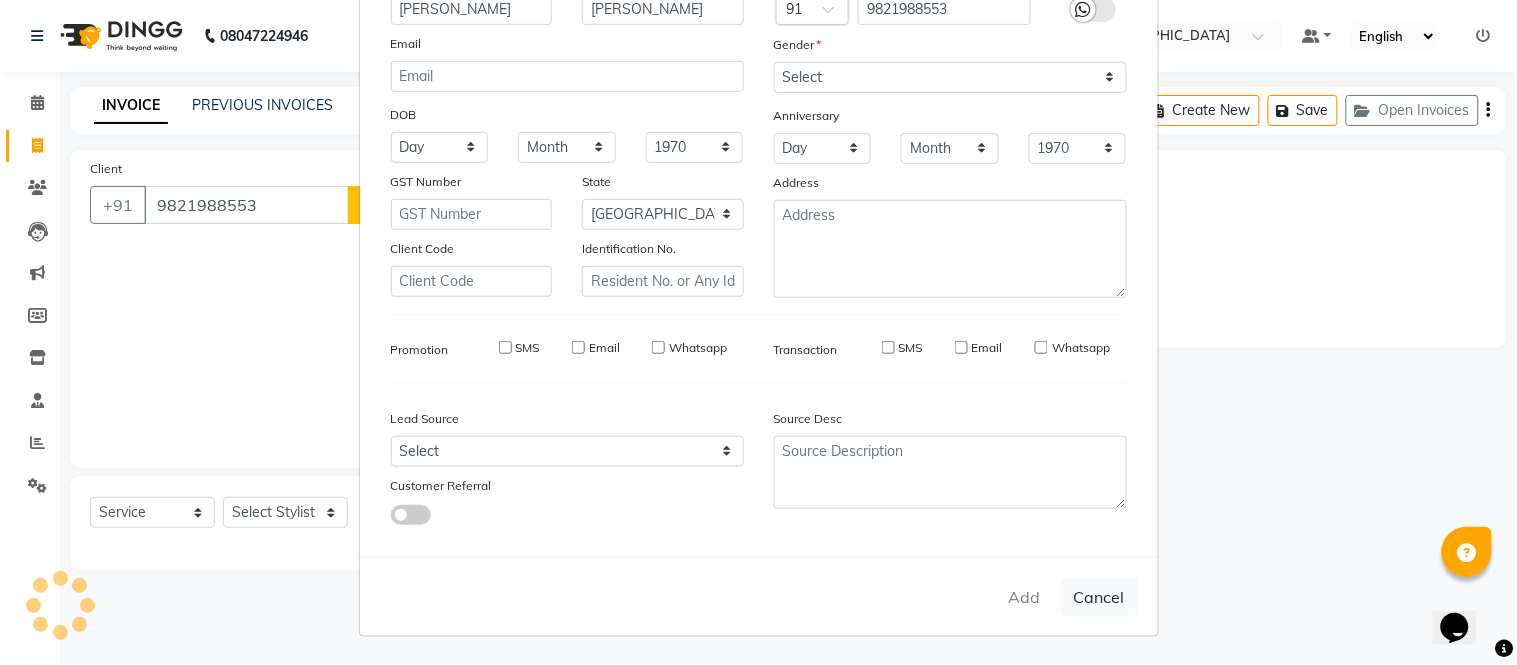 select 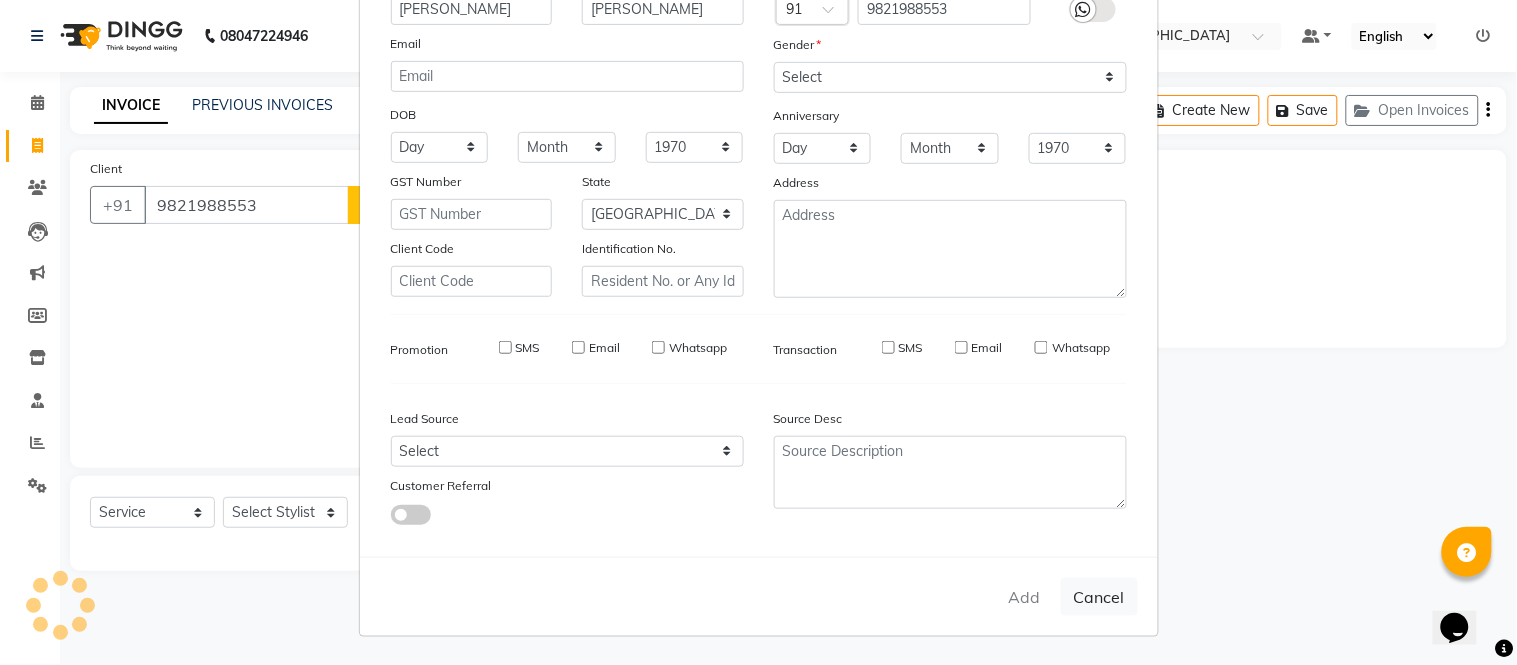 select 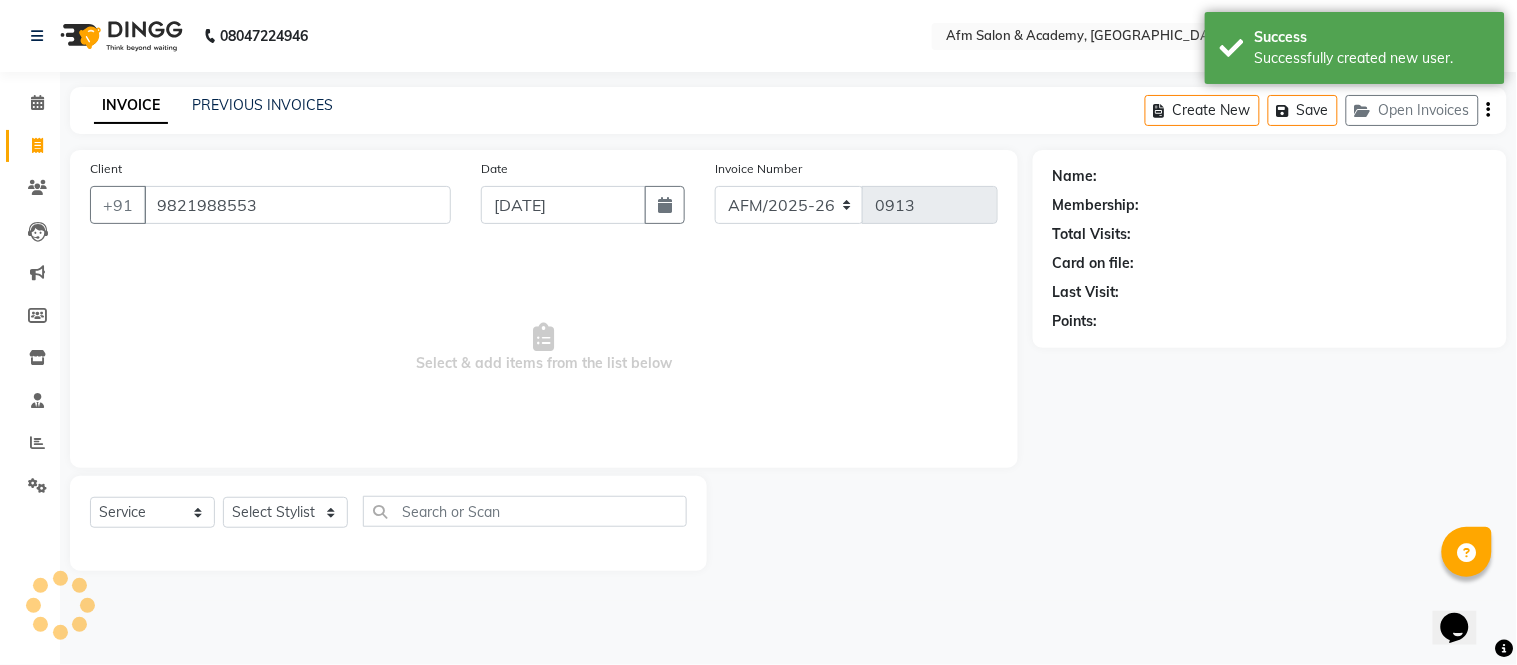 select on "1: Object" 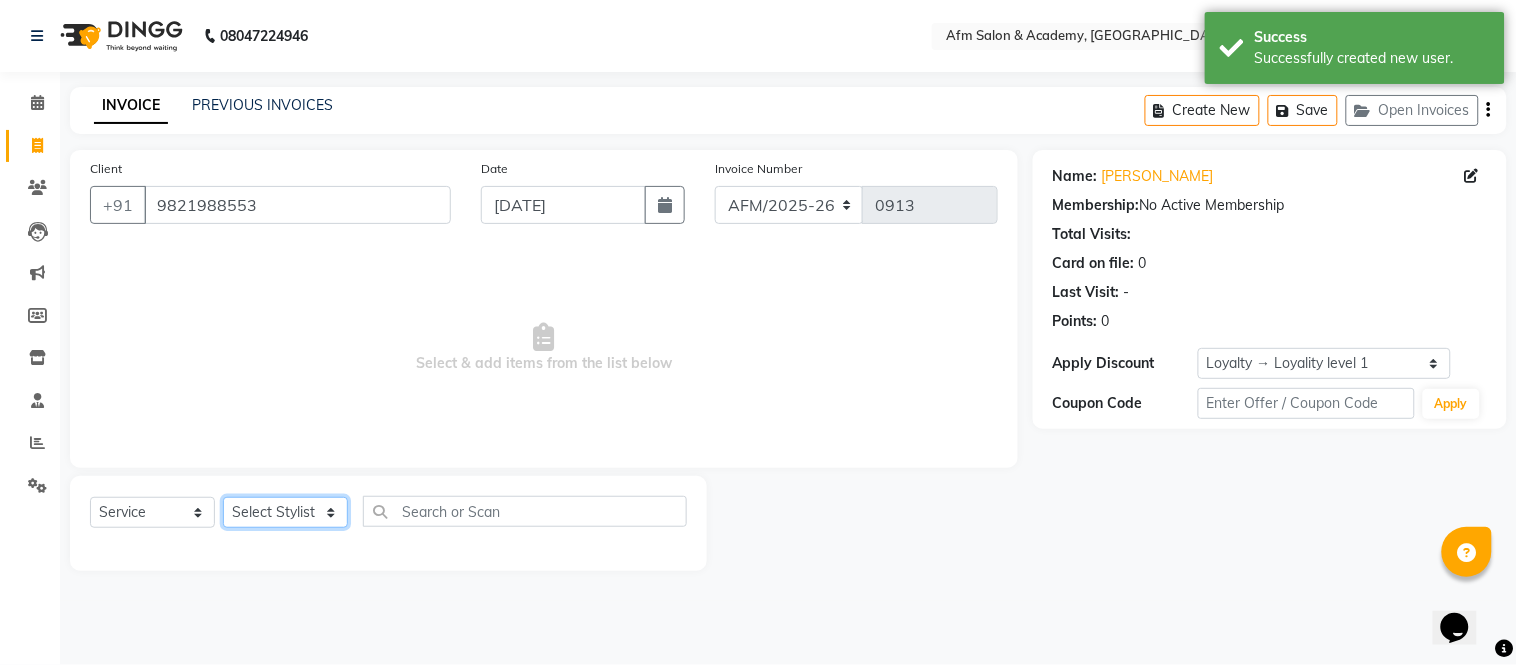 click on "Select Stylist AFM [PERSON_NAME] [PERSON_NAME] [PERSON_NAME] [PERSON_NAME] Front Desk [PERSON_NAME] [PERSON_NAME] [PERSON_NAME] Preeti [PERSON_NAME] [PERSON_NAME] [PERSON_NAME] Sana [PERSON_NAME]" 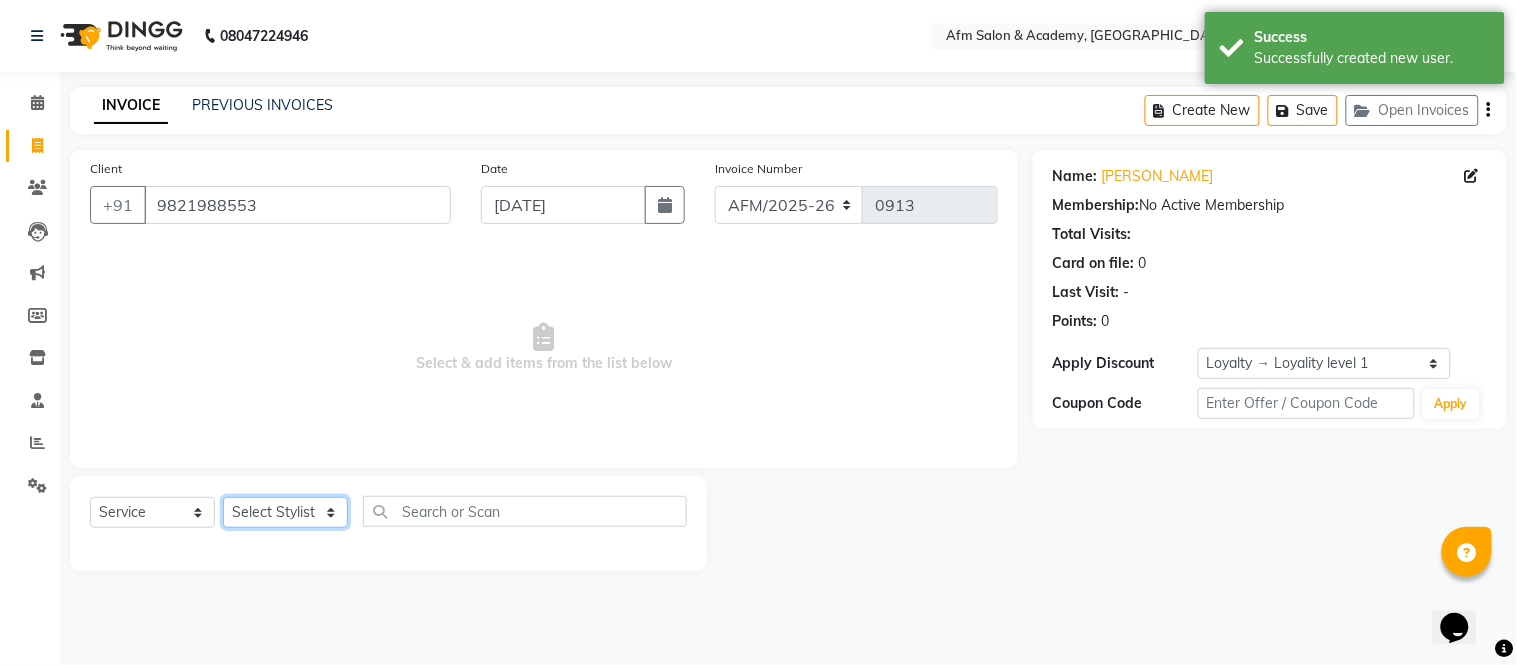select on "66373" 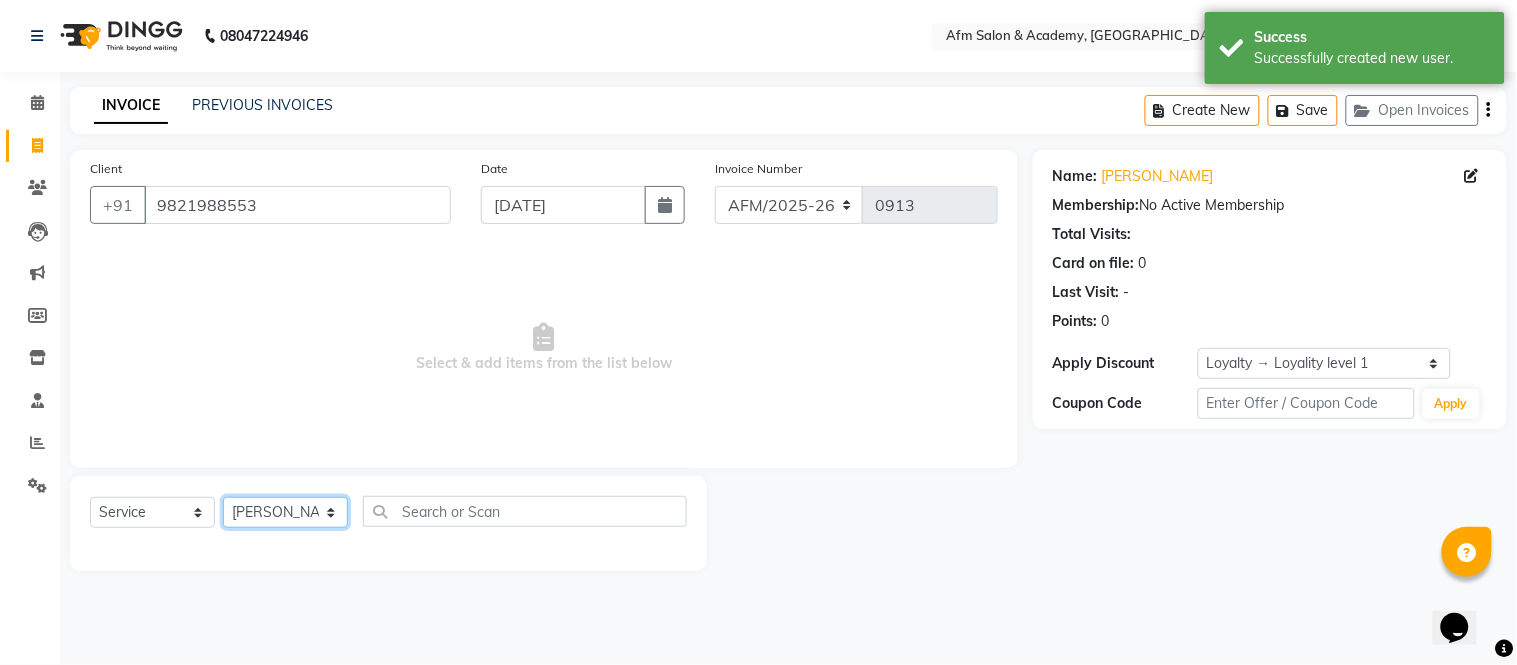 click on "Select Stylist AFM [PERSON_NAME] [PERSON_NAME] [PERSON_NAME] [PERSON_NAME] Front Desk [PERSON_NAME] [PERSON_NAME] [PERSON_NAME] Preeti [PERSON_NAME] [PERSON_NAME] [PERSON_NAME] Sana [PERSON_NAME]" 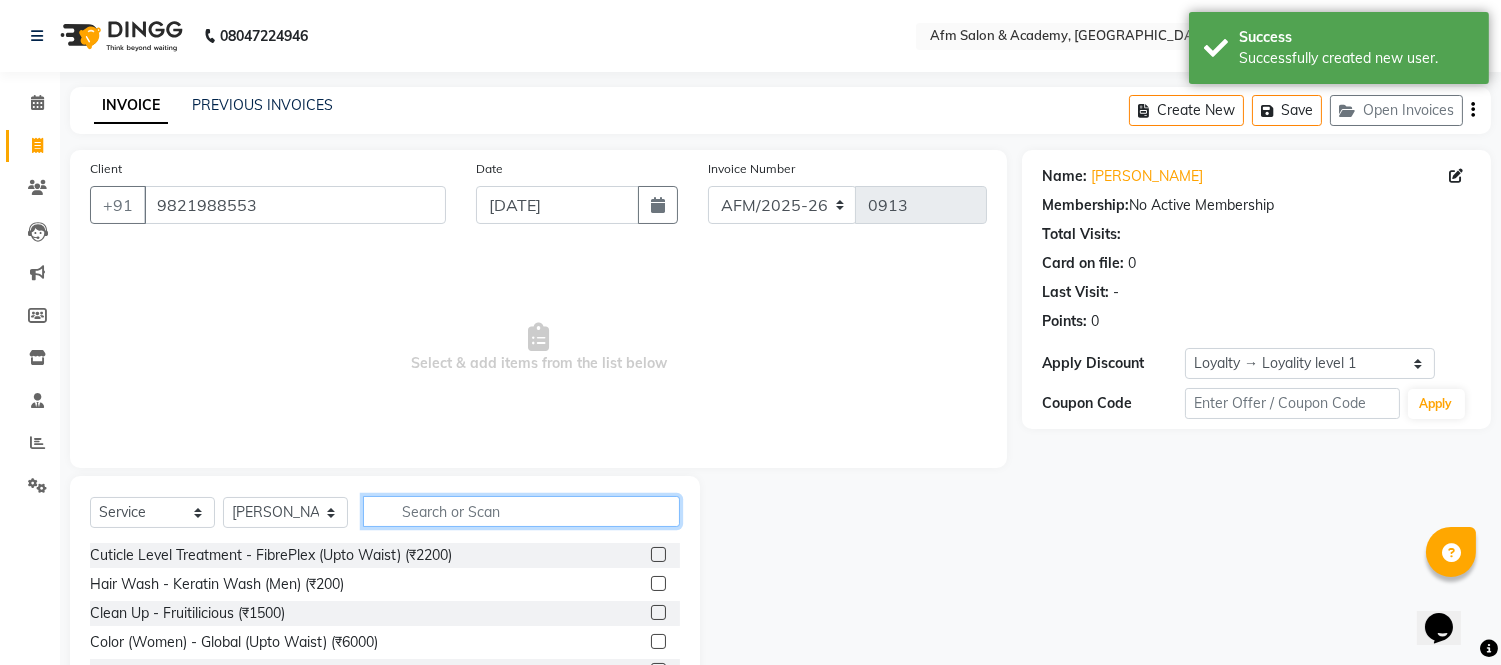 click 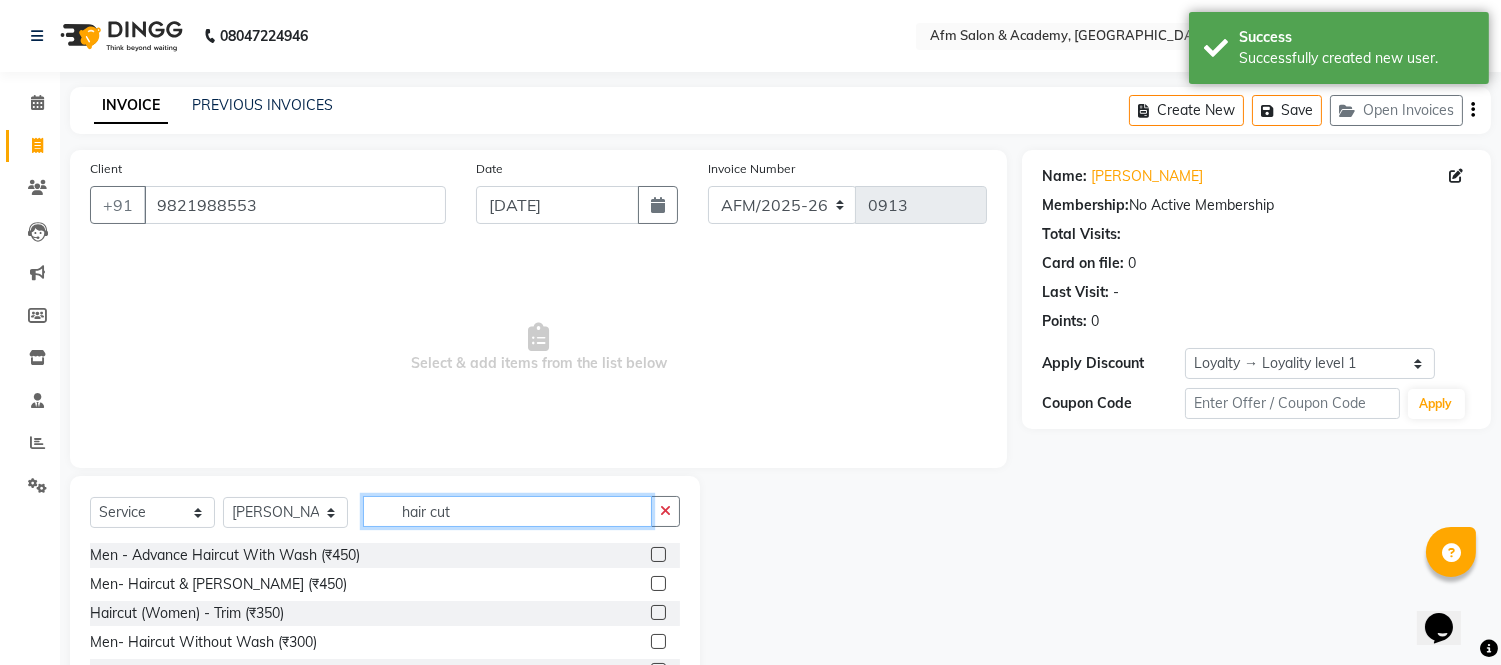 type on "hair cut" 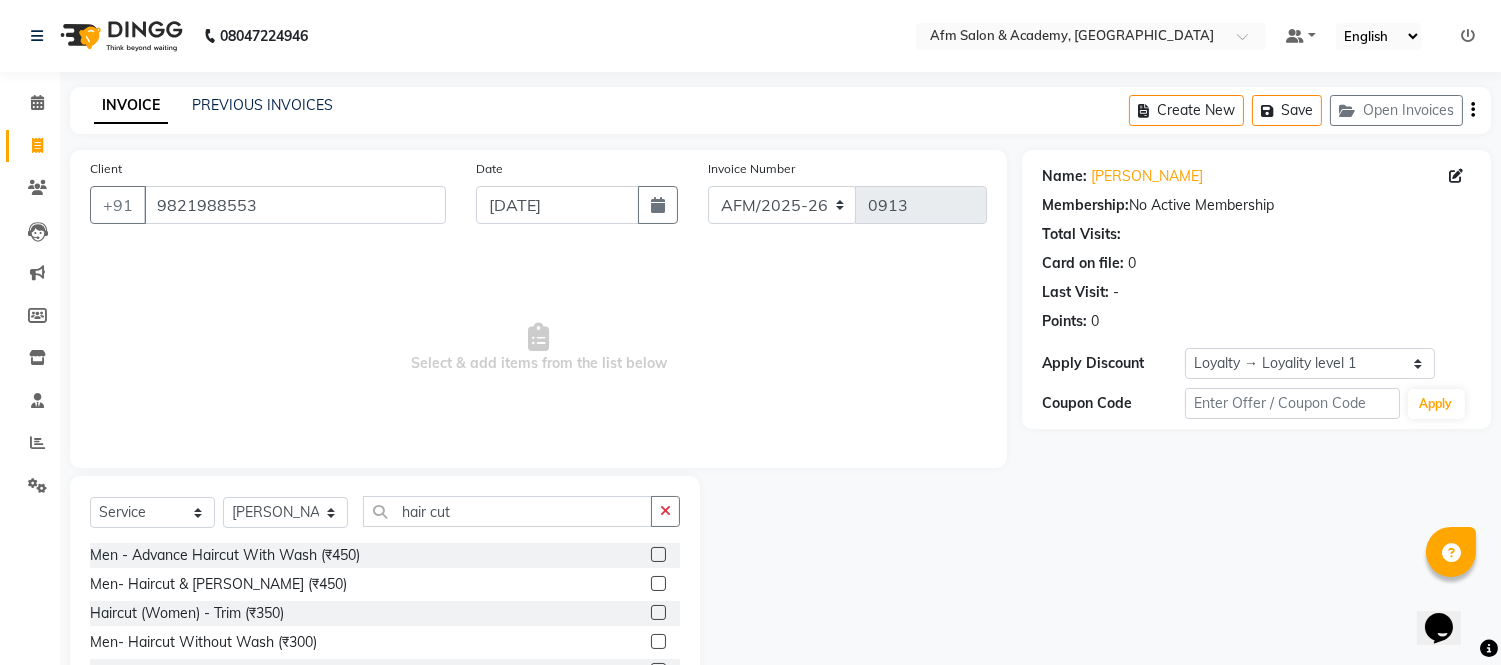 click 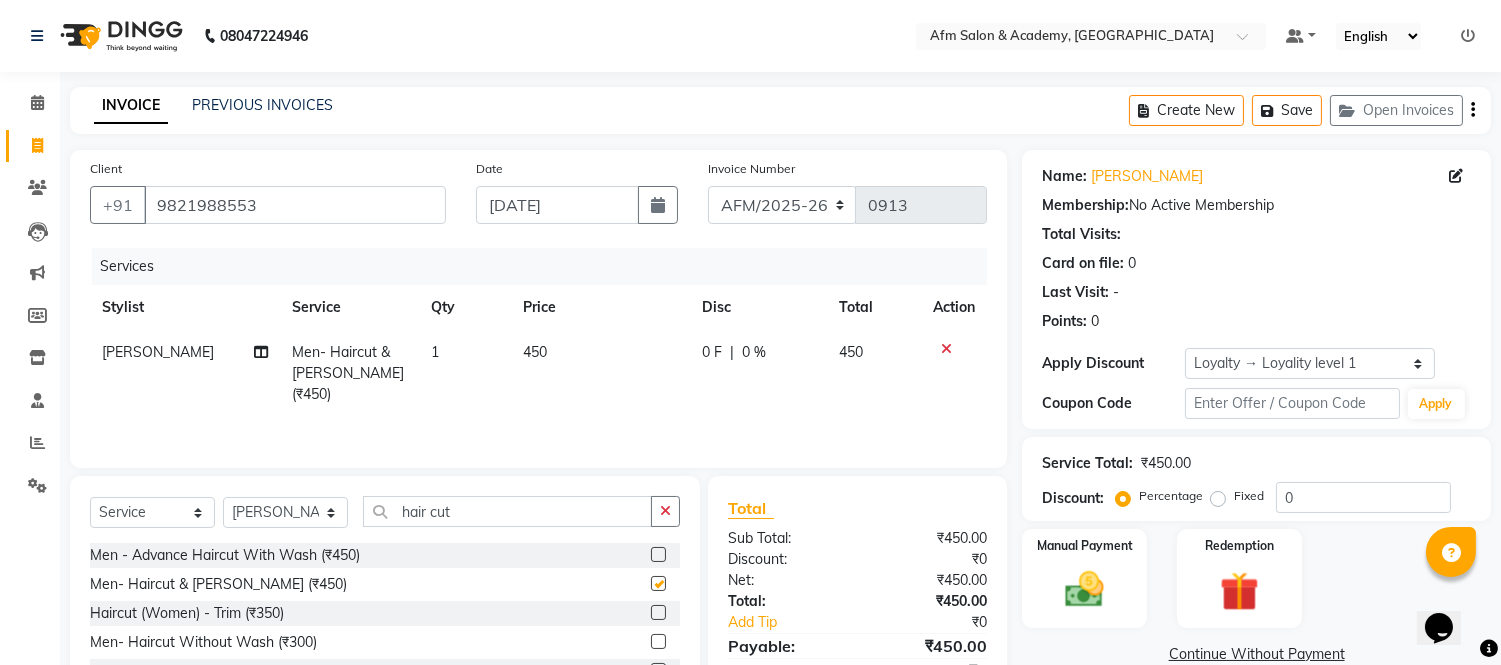 checkbox on "false" 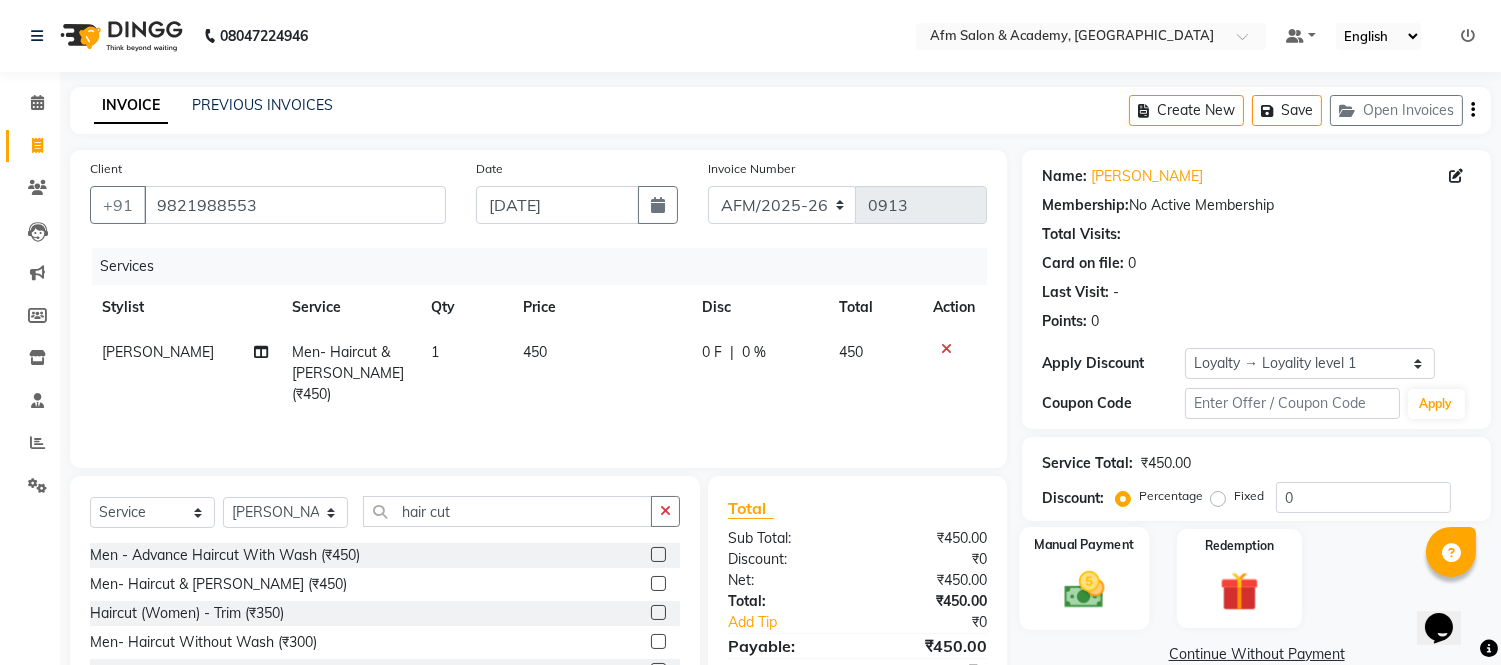 click 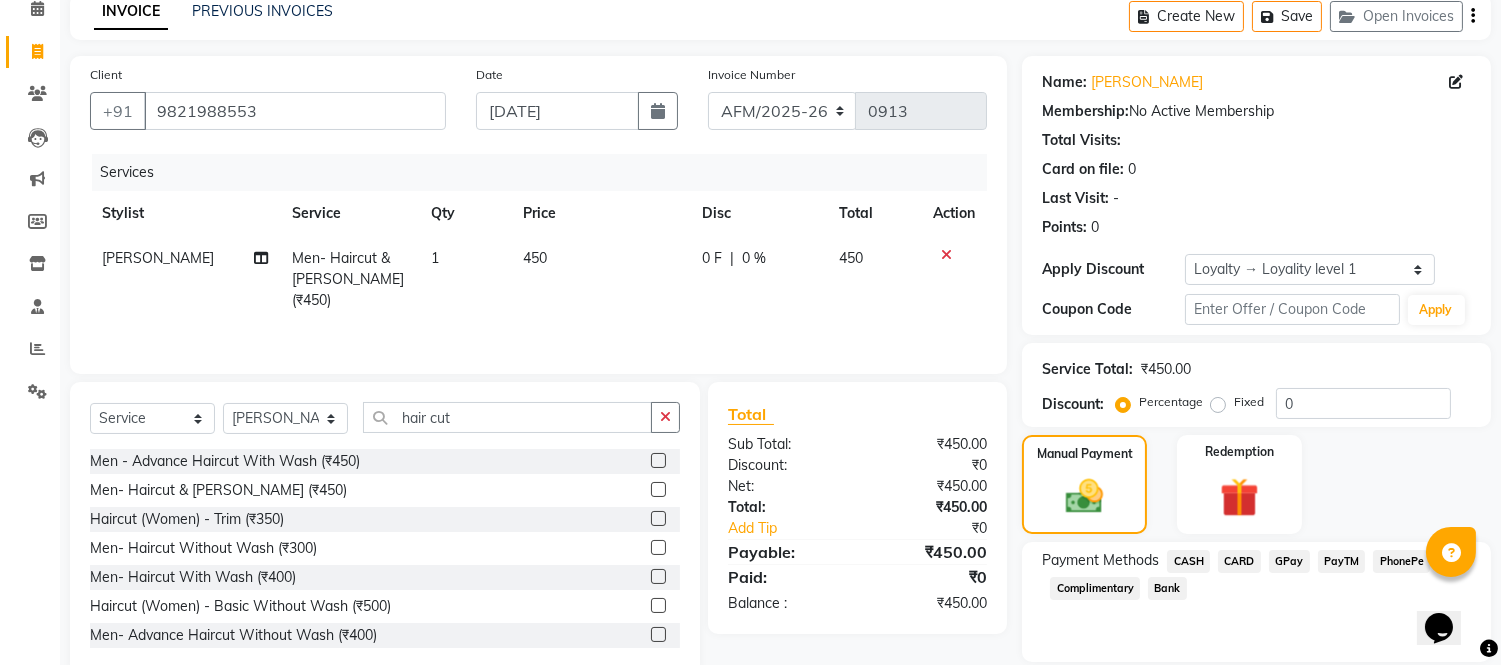 scroll, scrollTop: 161, scrollLeft: 0, axis: vertical 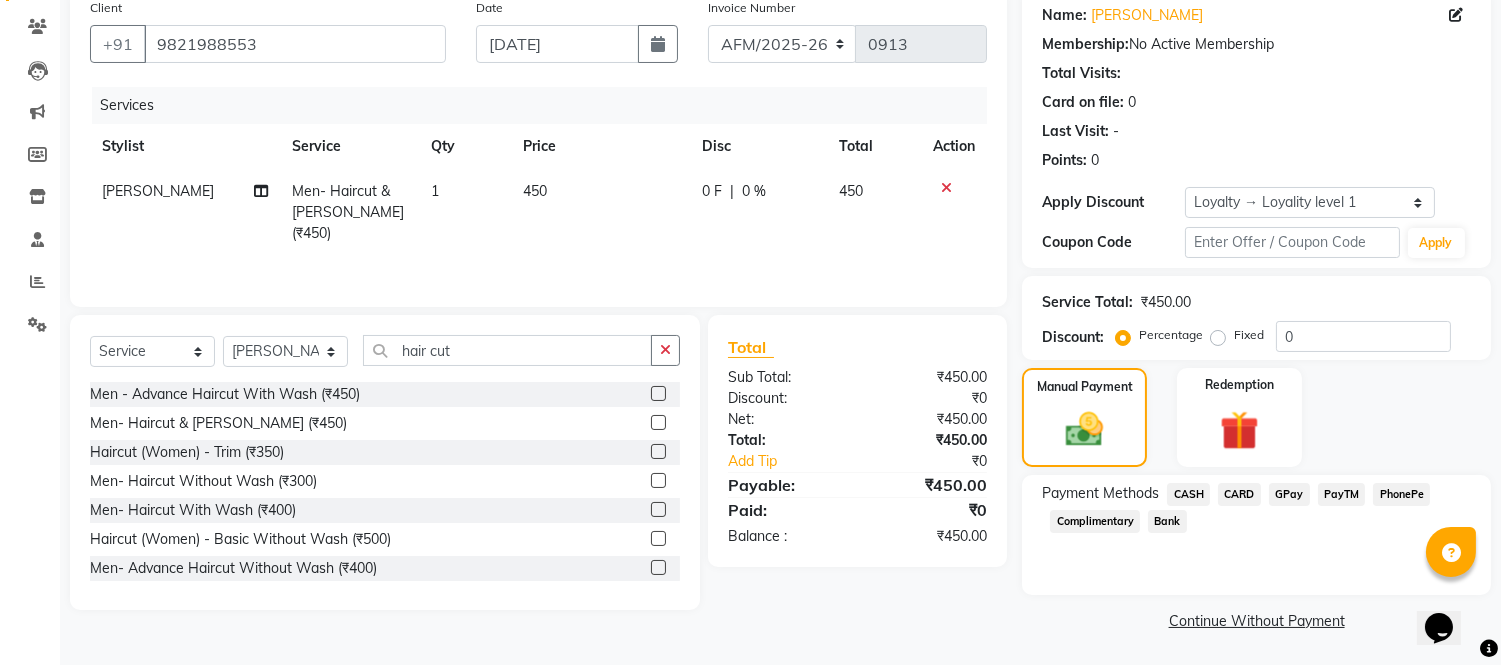 click on "GPay" 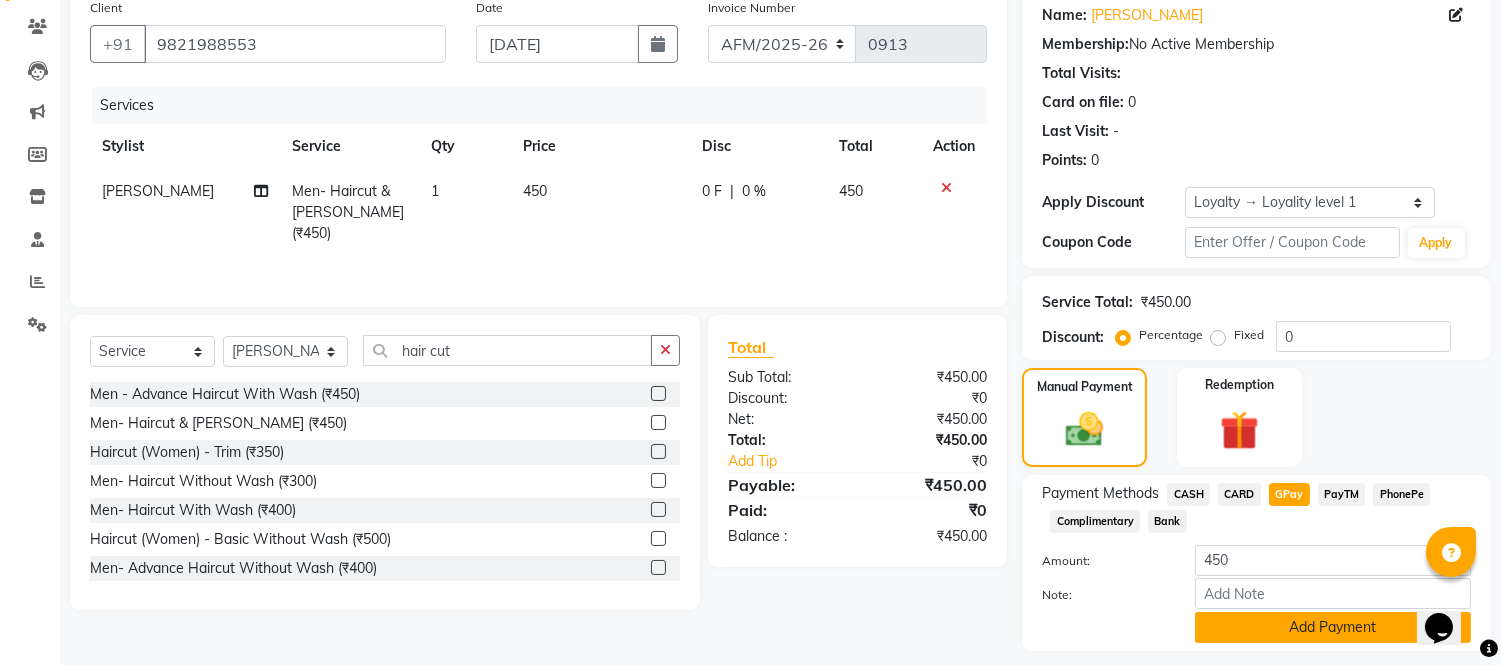 click on "Add Payment" 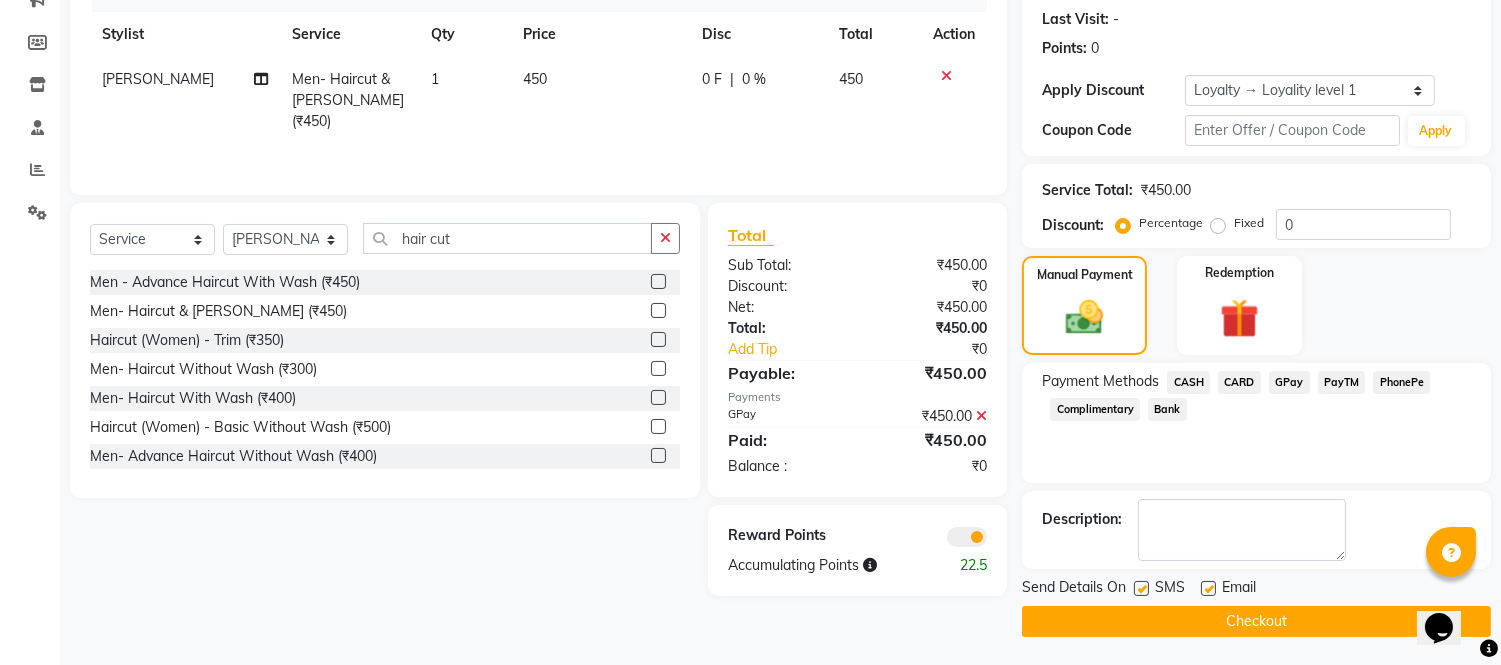 scroll, scrollTop: 274, scrollLeft: 0, axis: vertical 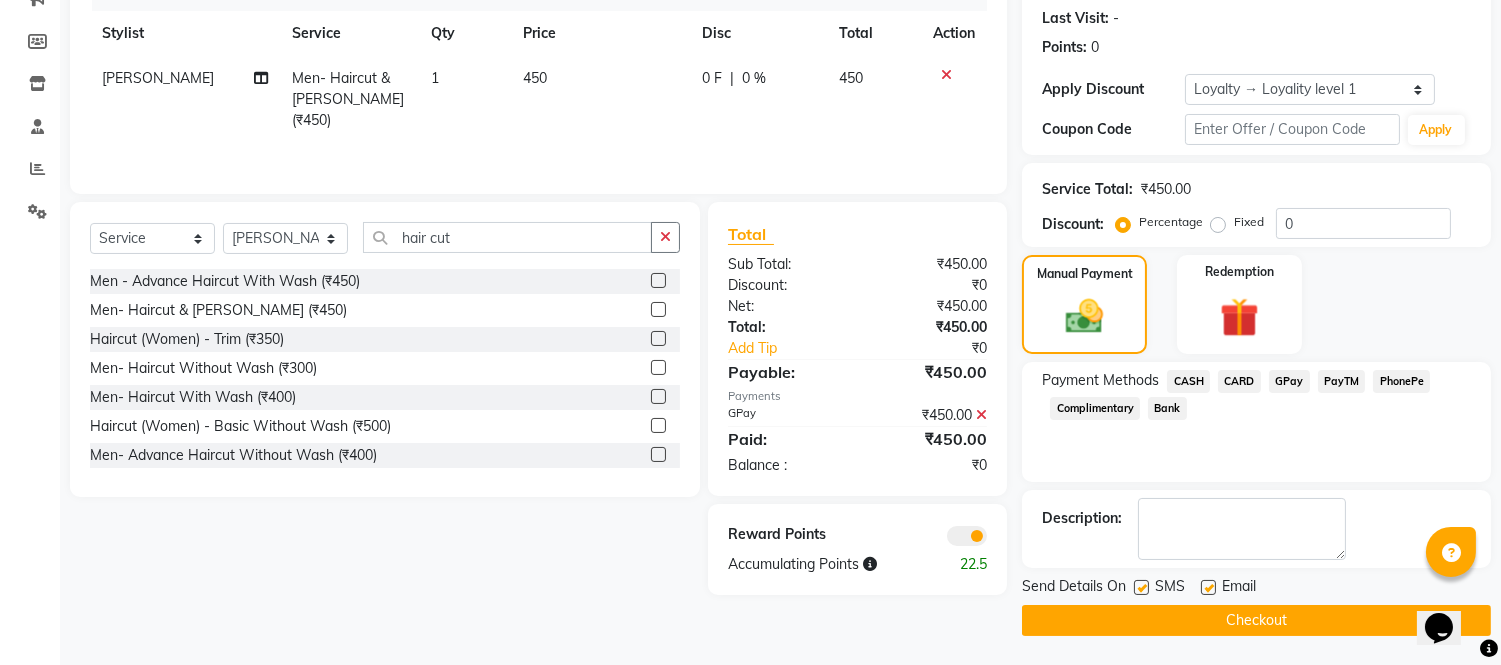click on "Checkout" 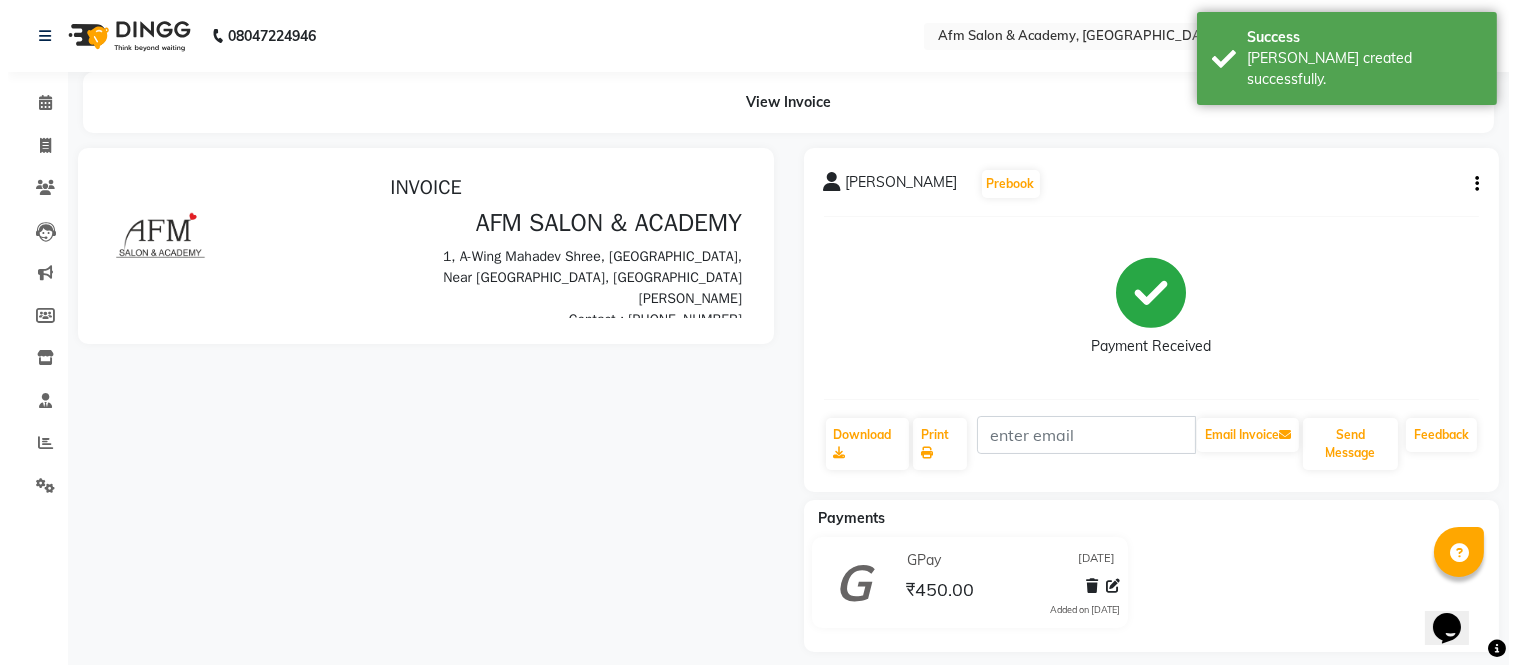 scroll, scrollTop: 0, scrollLeft: 0, axis: both 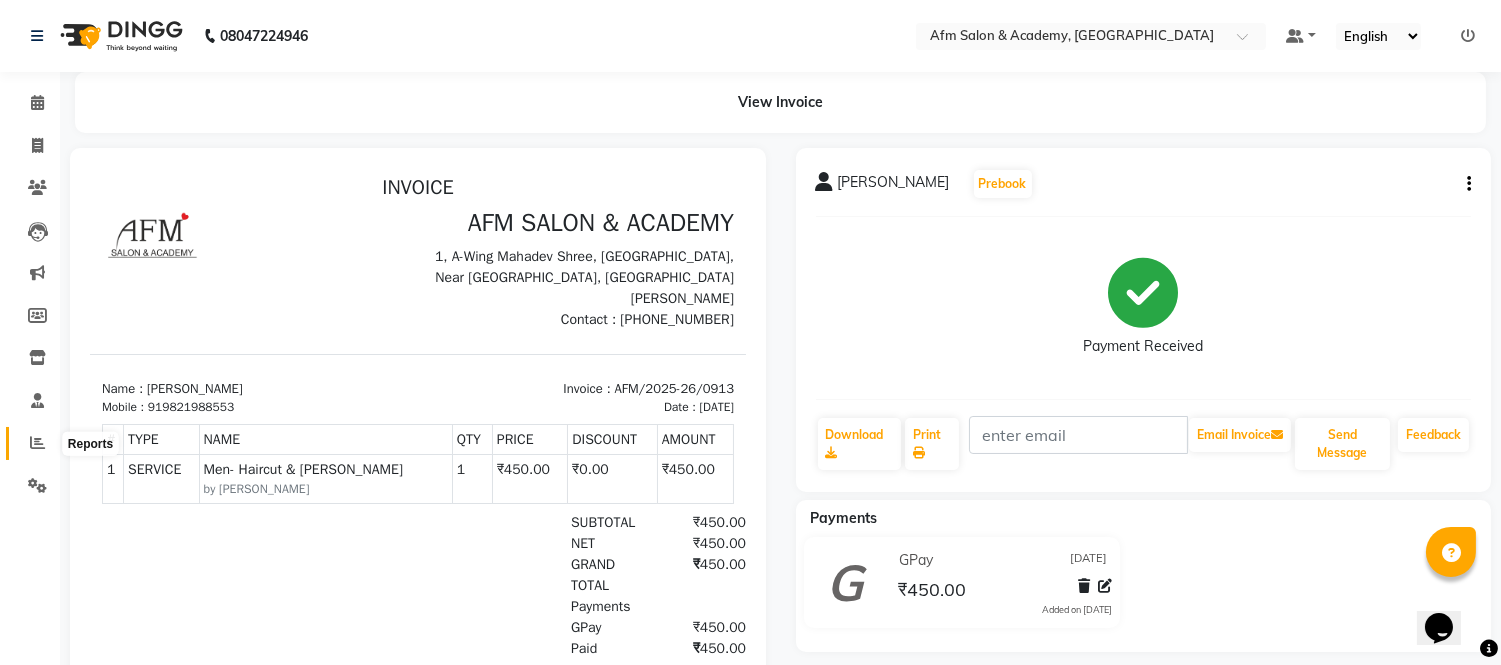 click 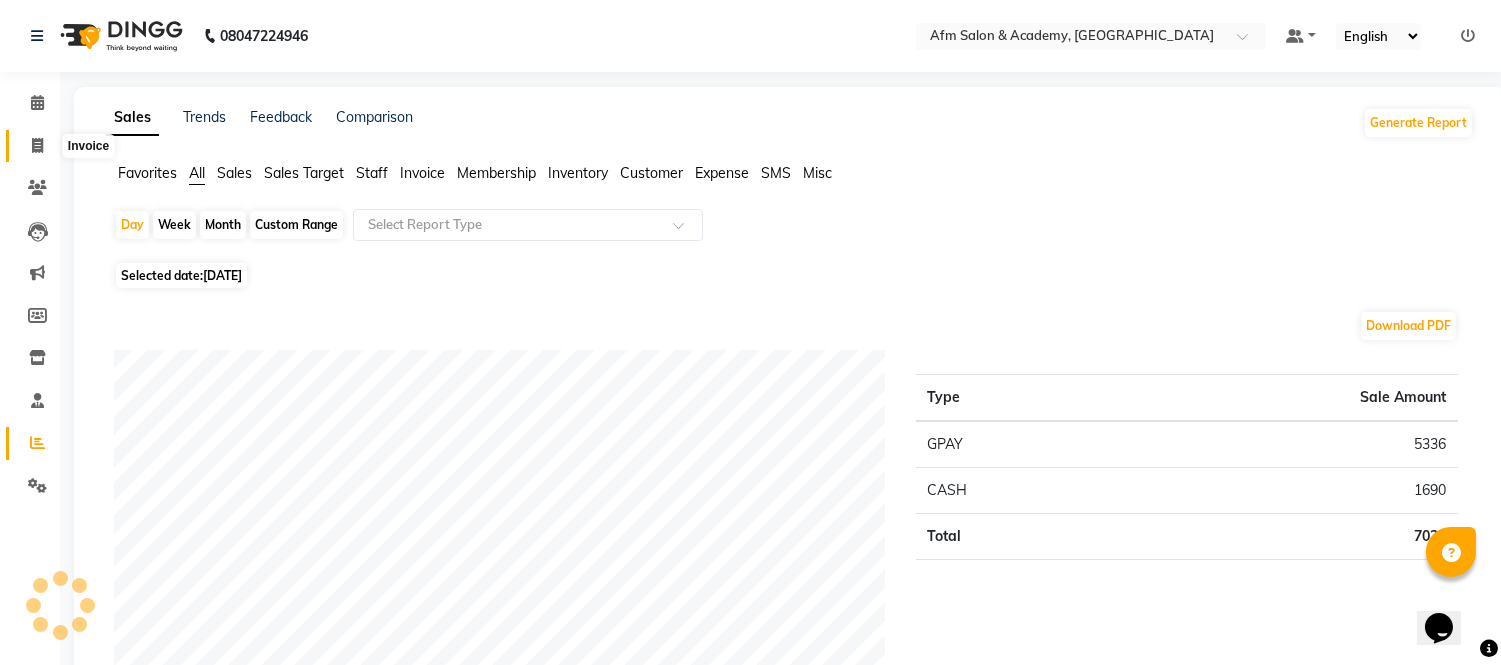 click 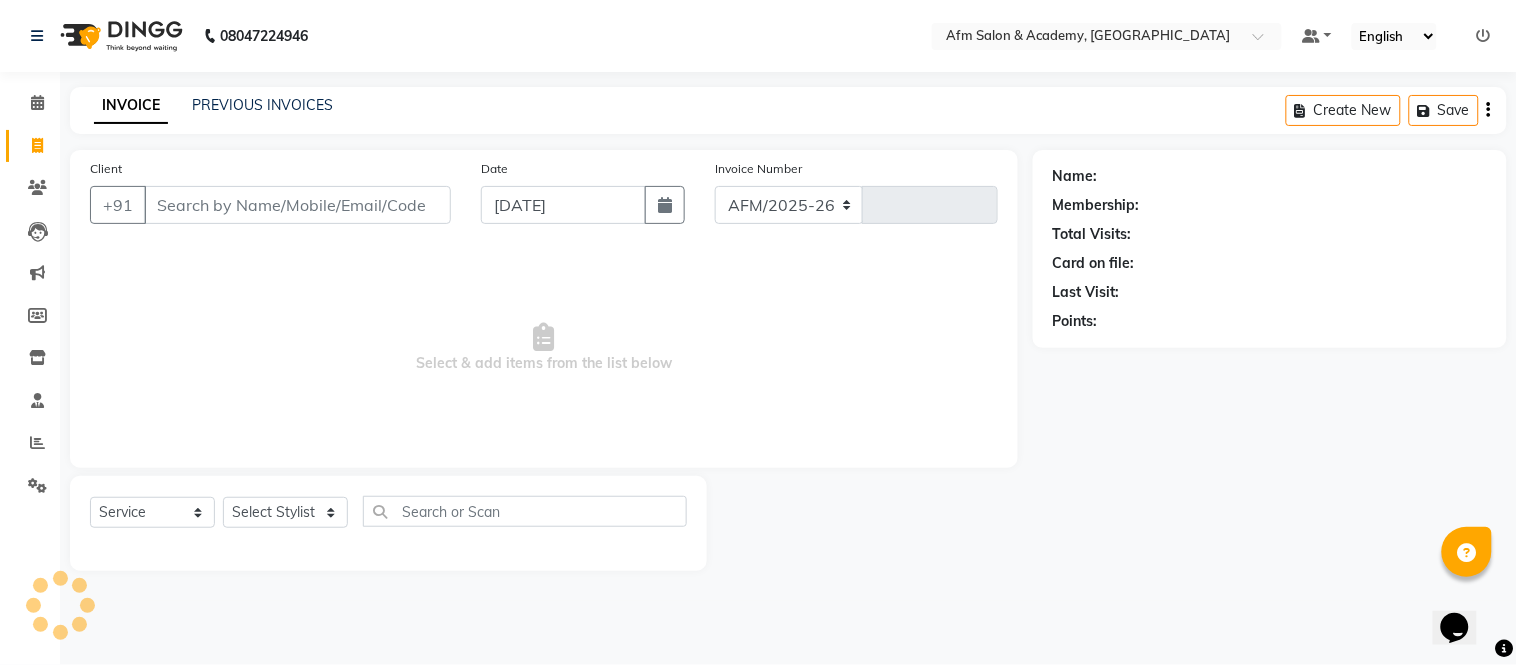 select on "3437" 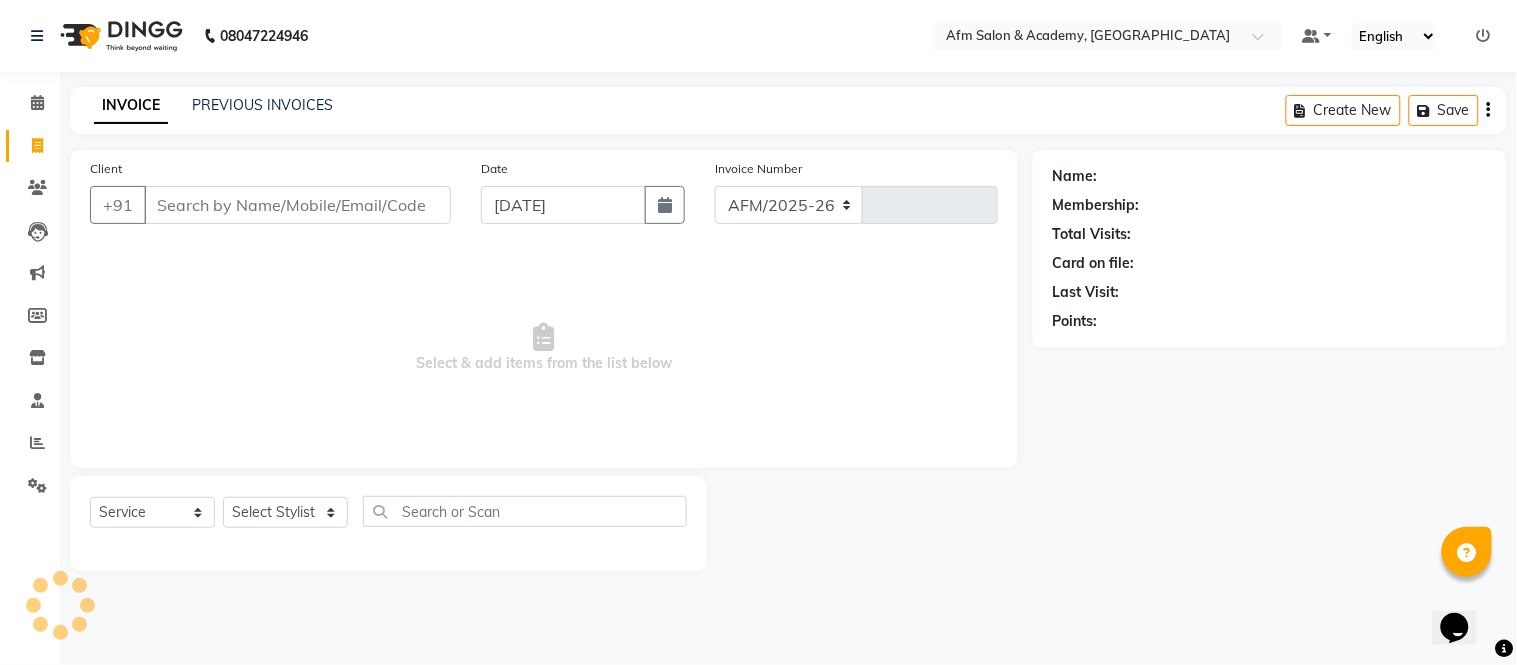 type on "0914" 